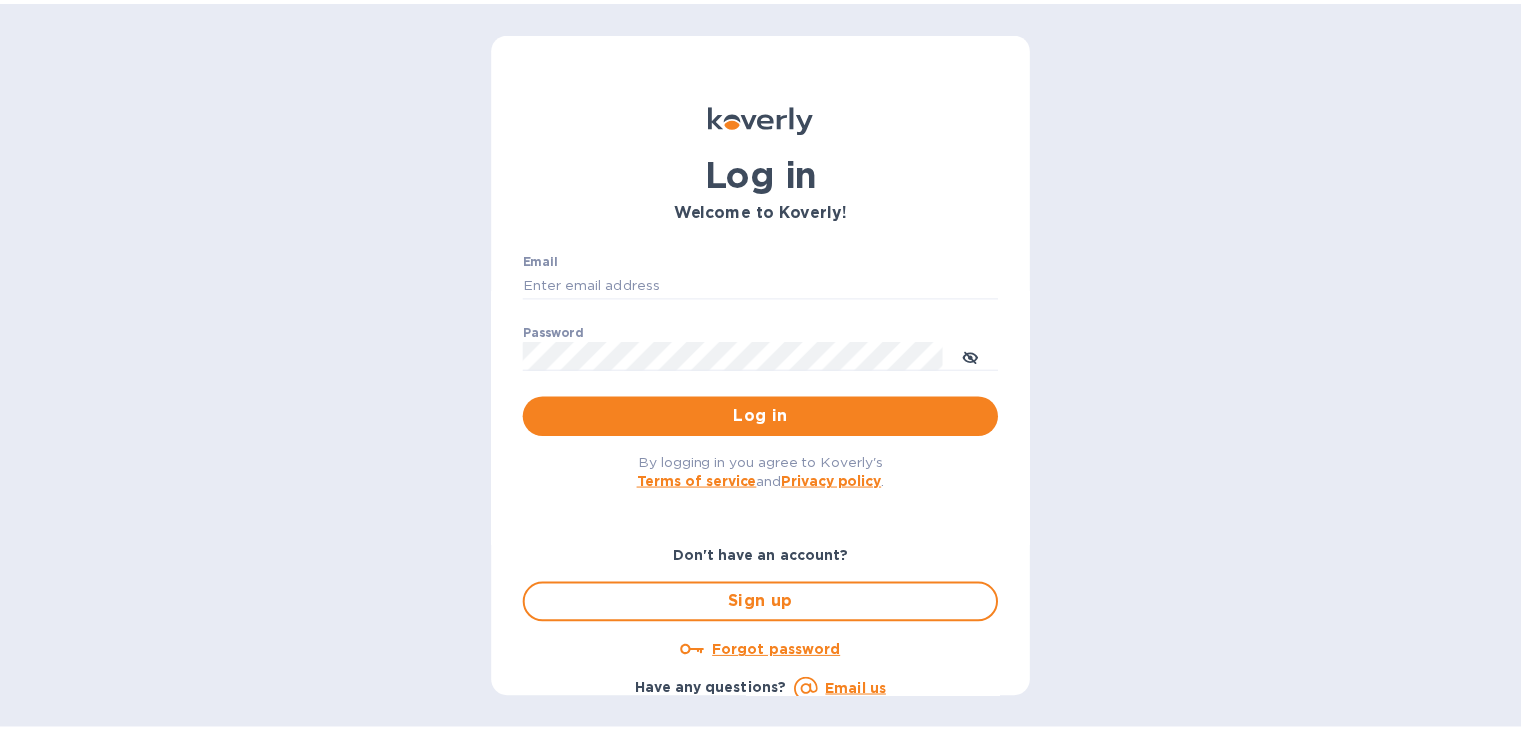 scroll, scrollTop: 0, scrollLeft: 0, axis: both 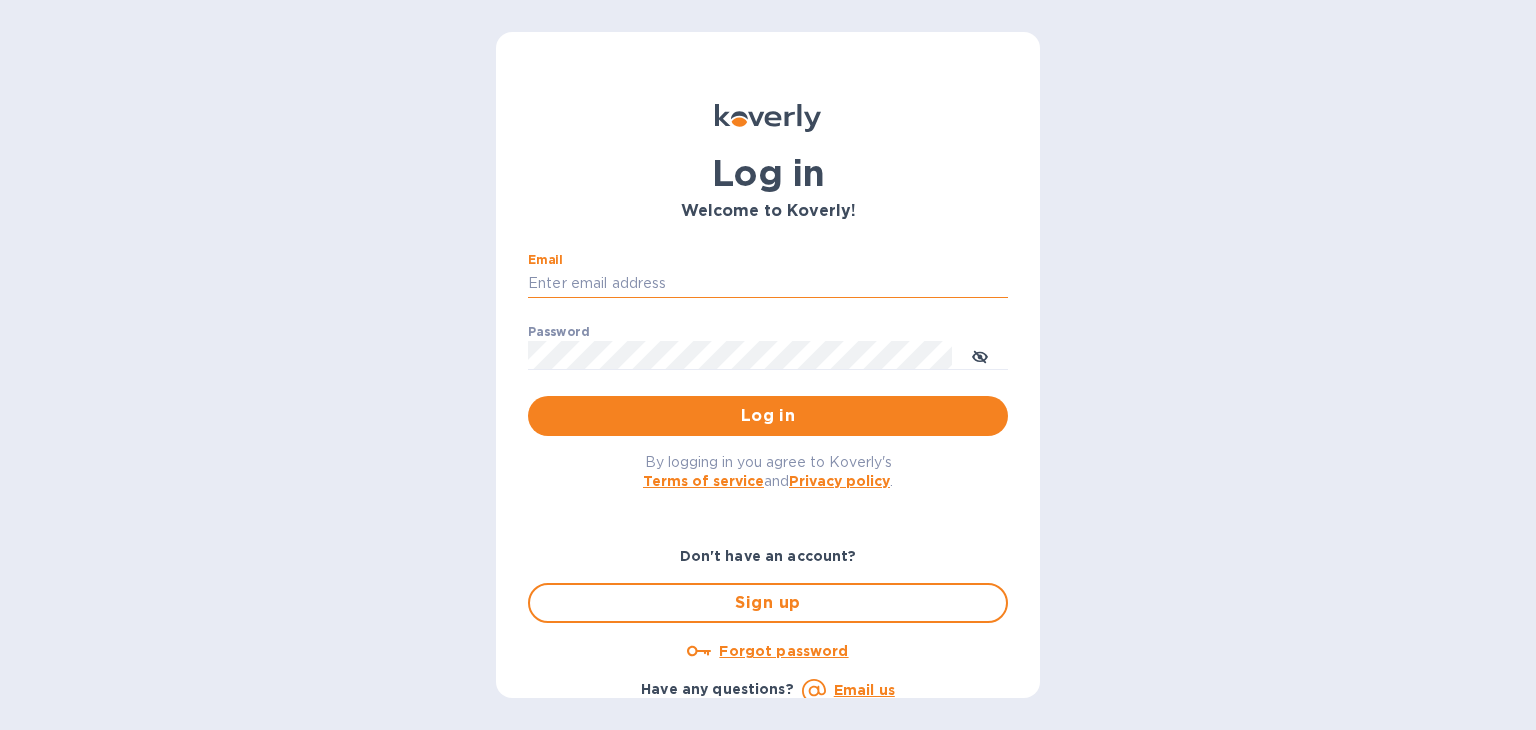click on "Email" at bounding box center (768, 284) 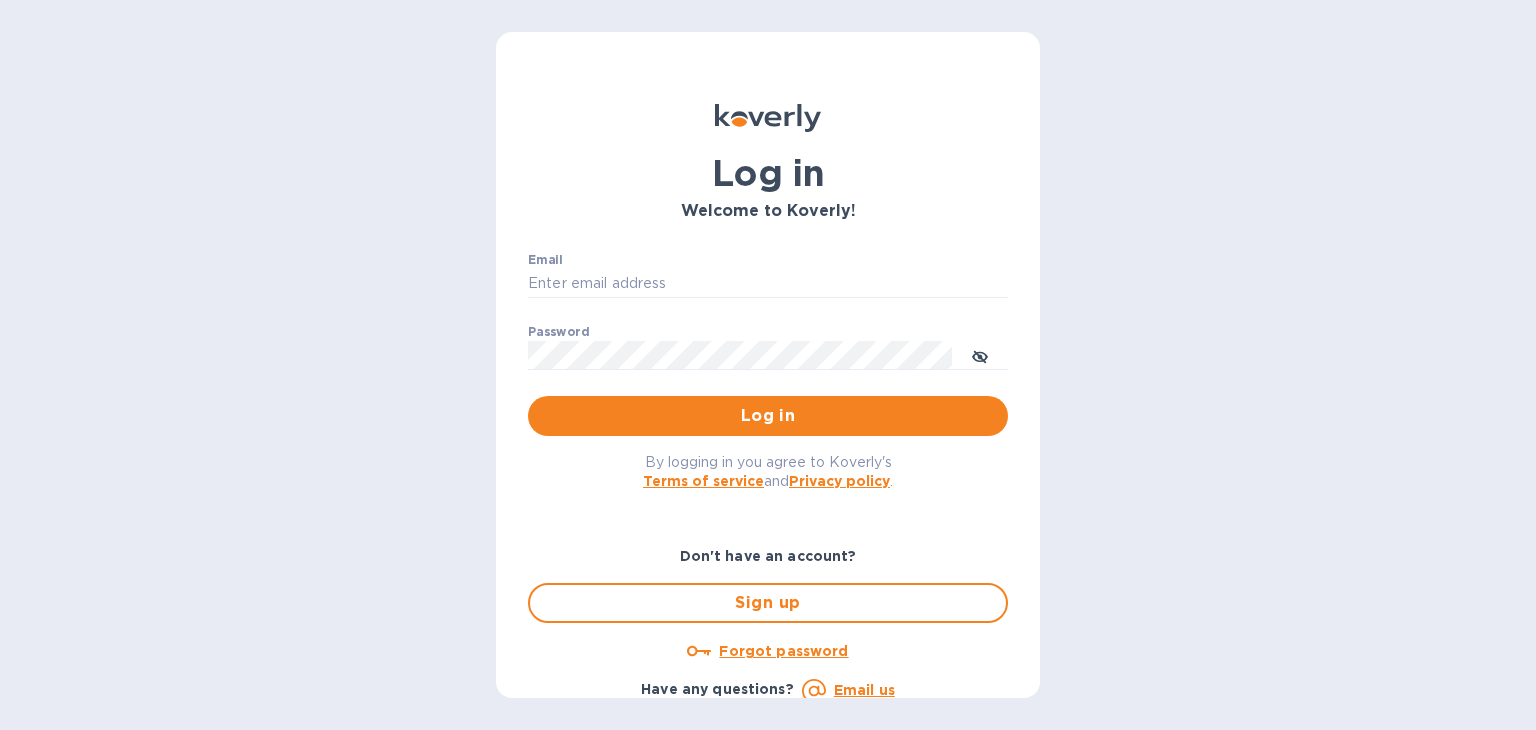type on "[EMAIL]" 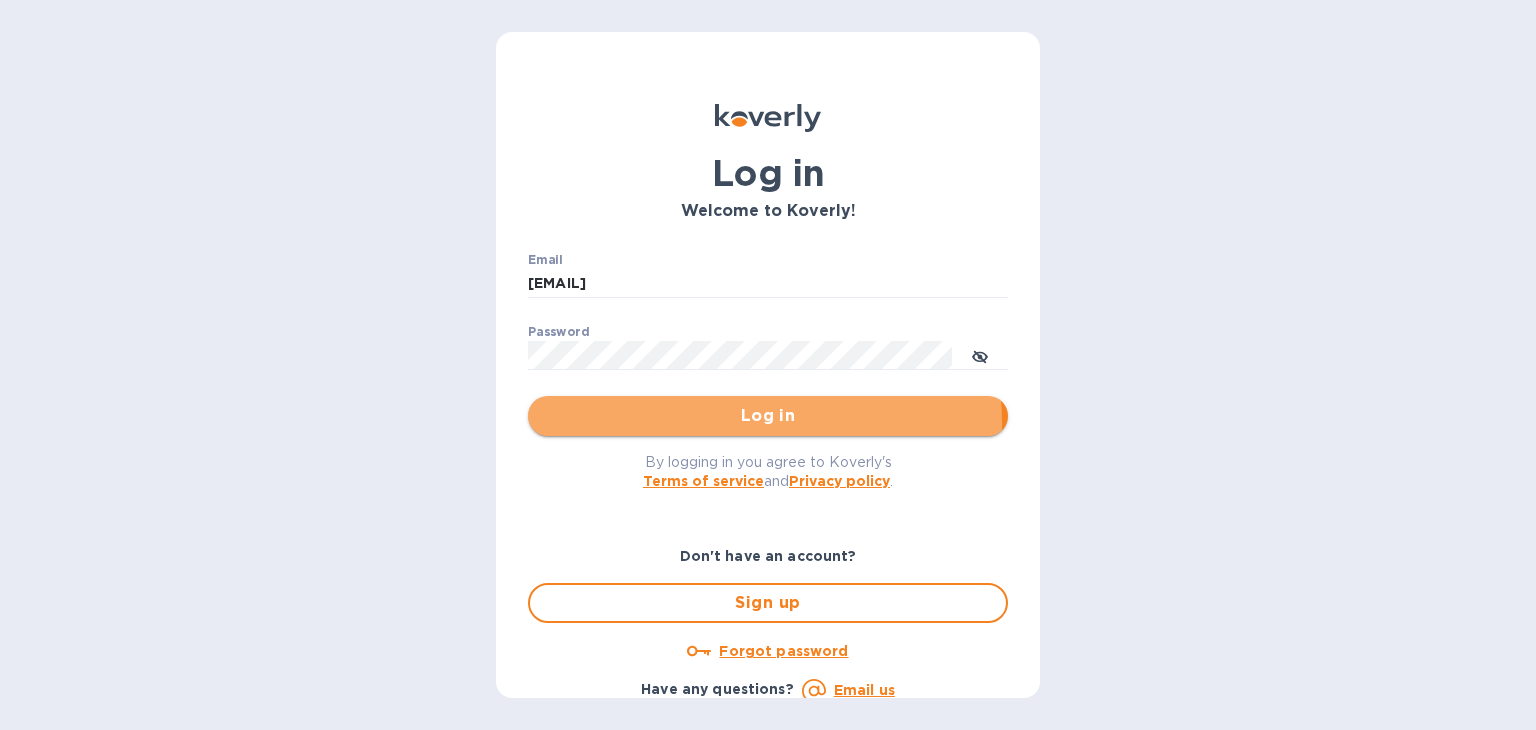 click on "Log in" at bounding box center (768, 416) 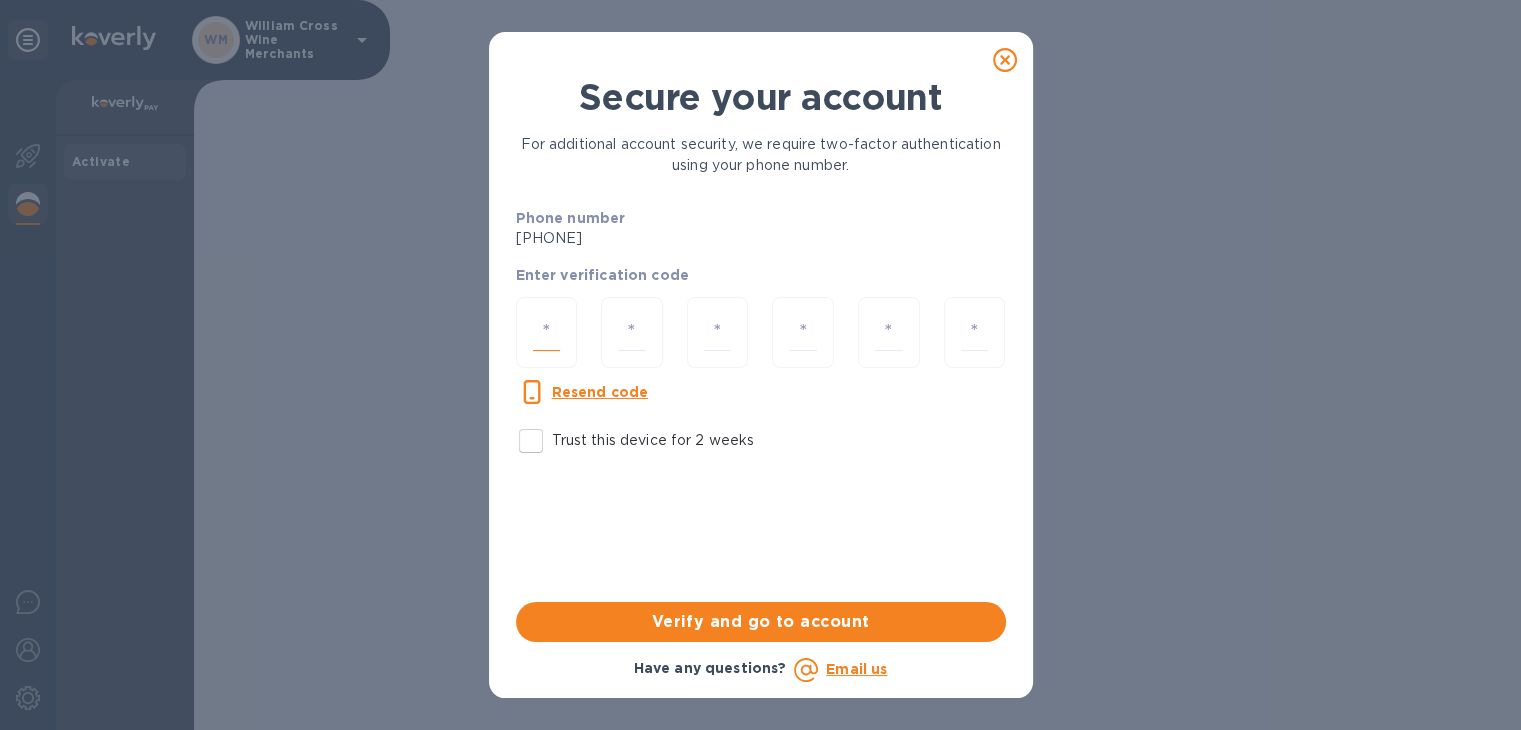 click at bounding box center (547, 332) 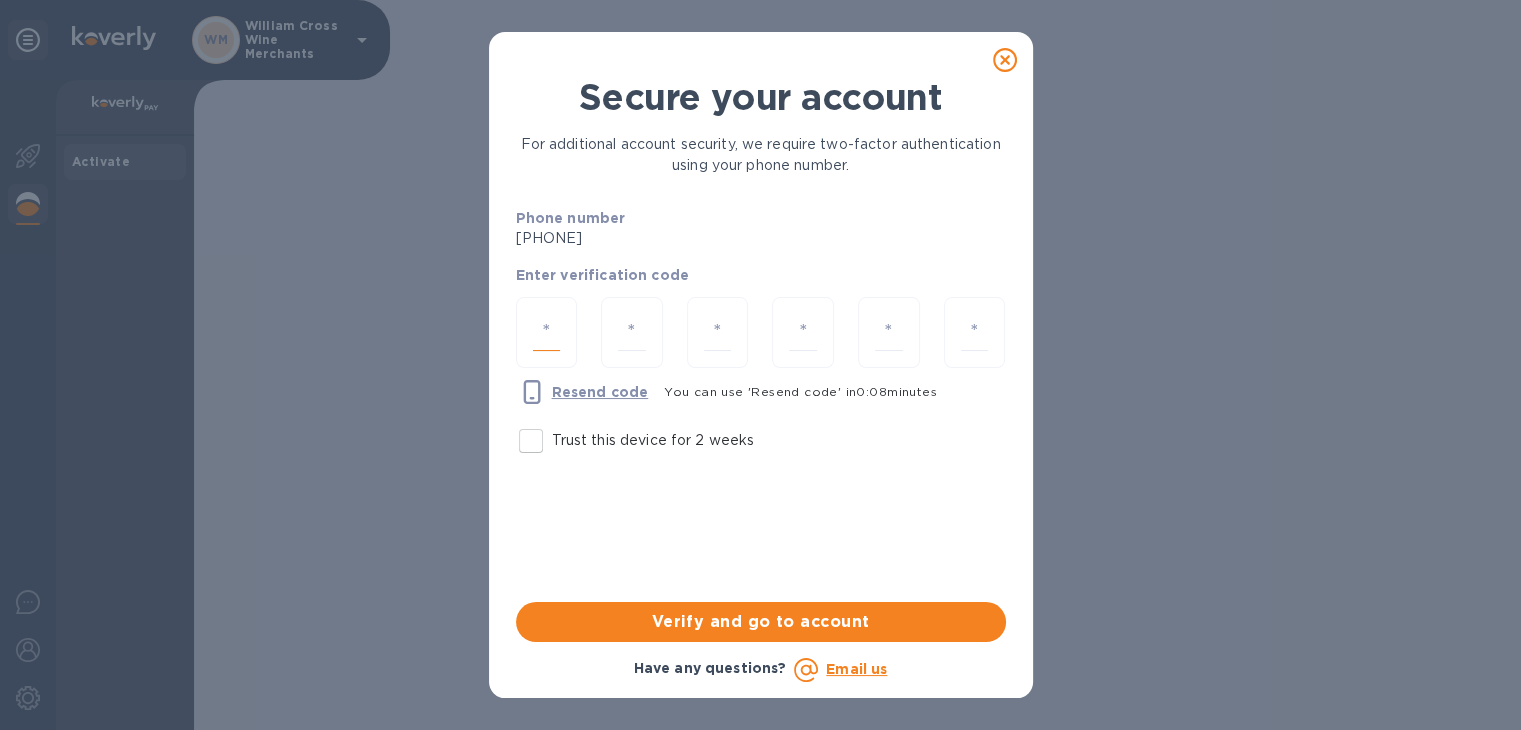 type on "8" 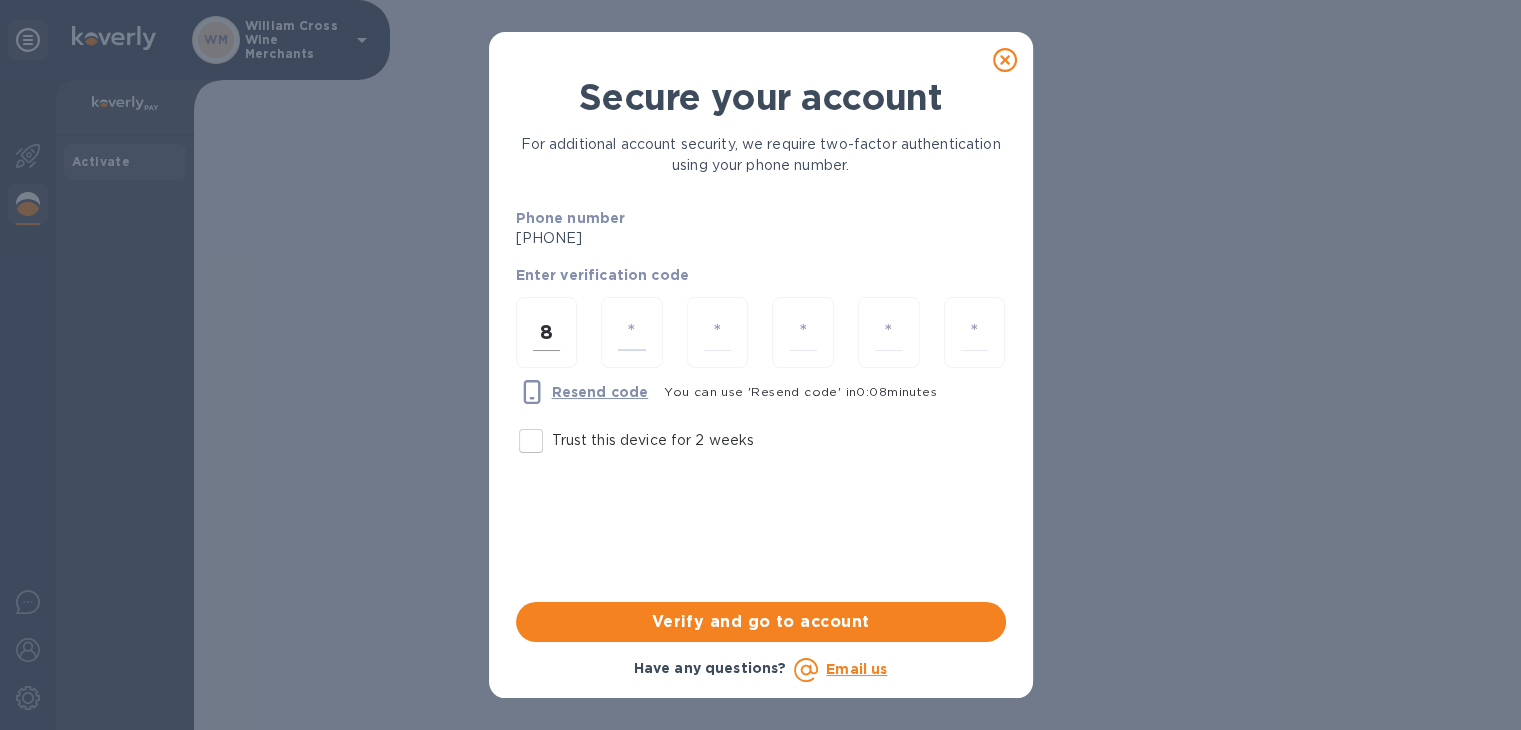 type on "7" 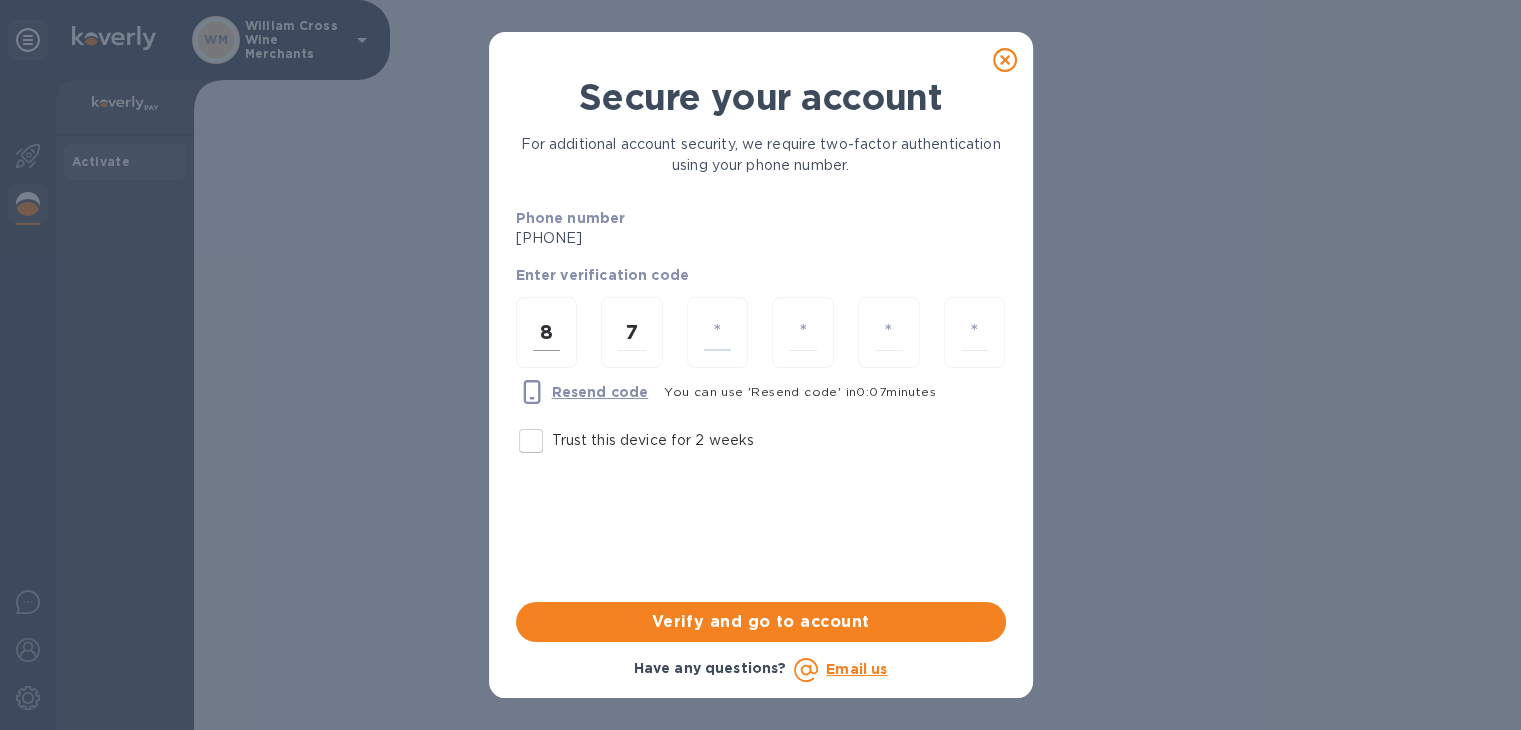 type on "0" 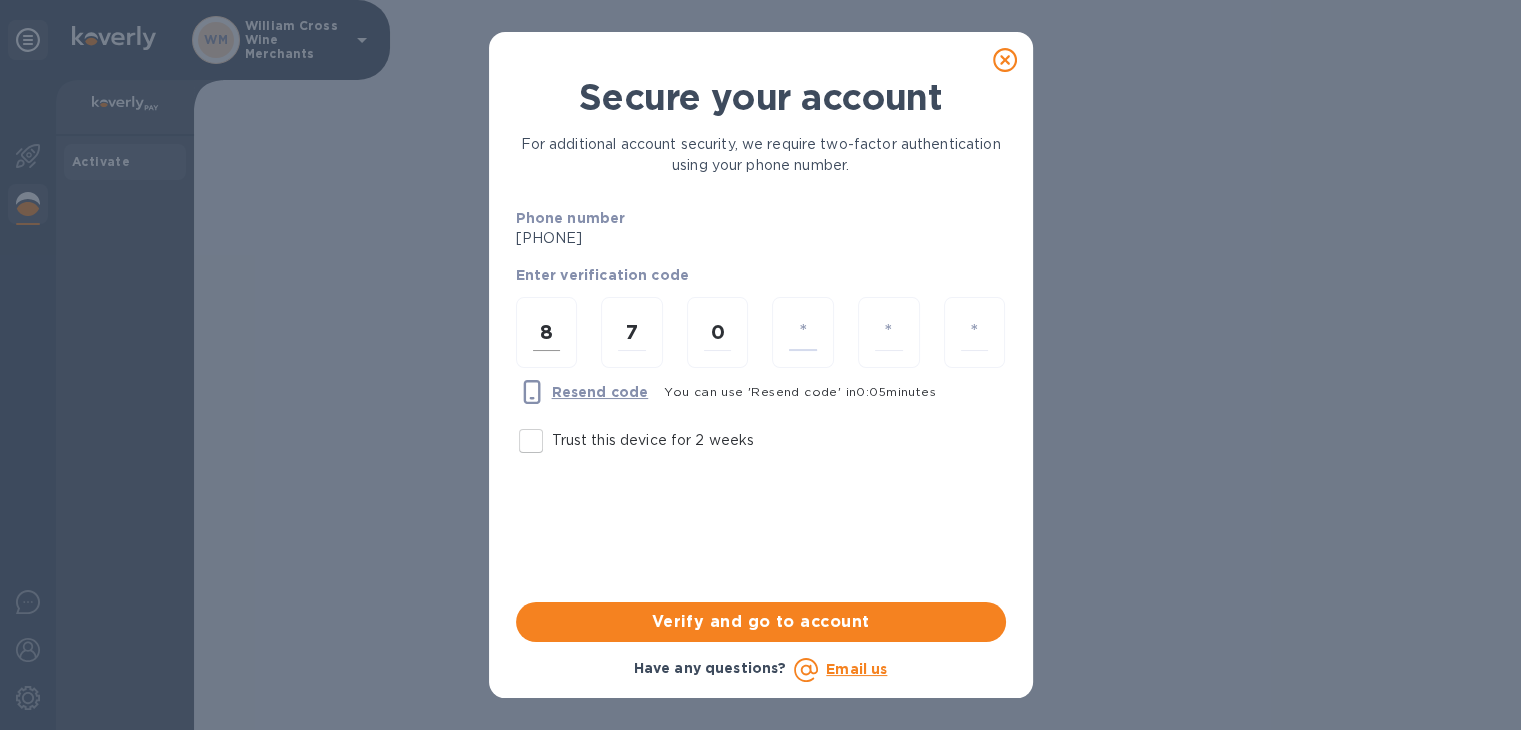 type on "9" 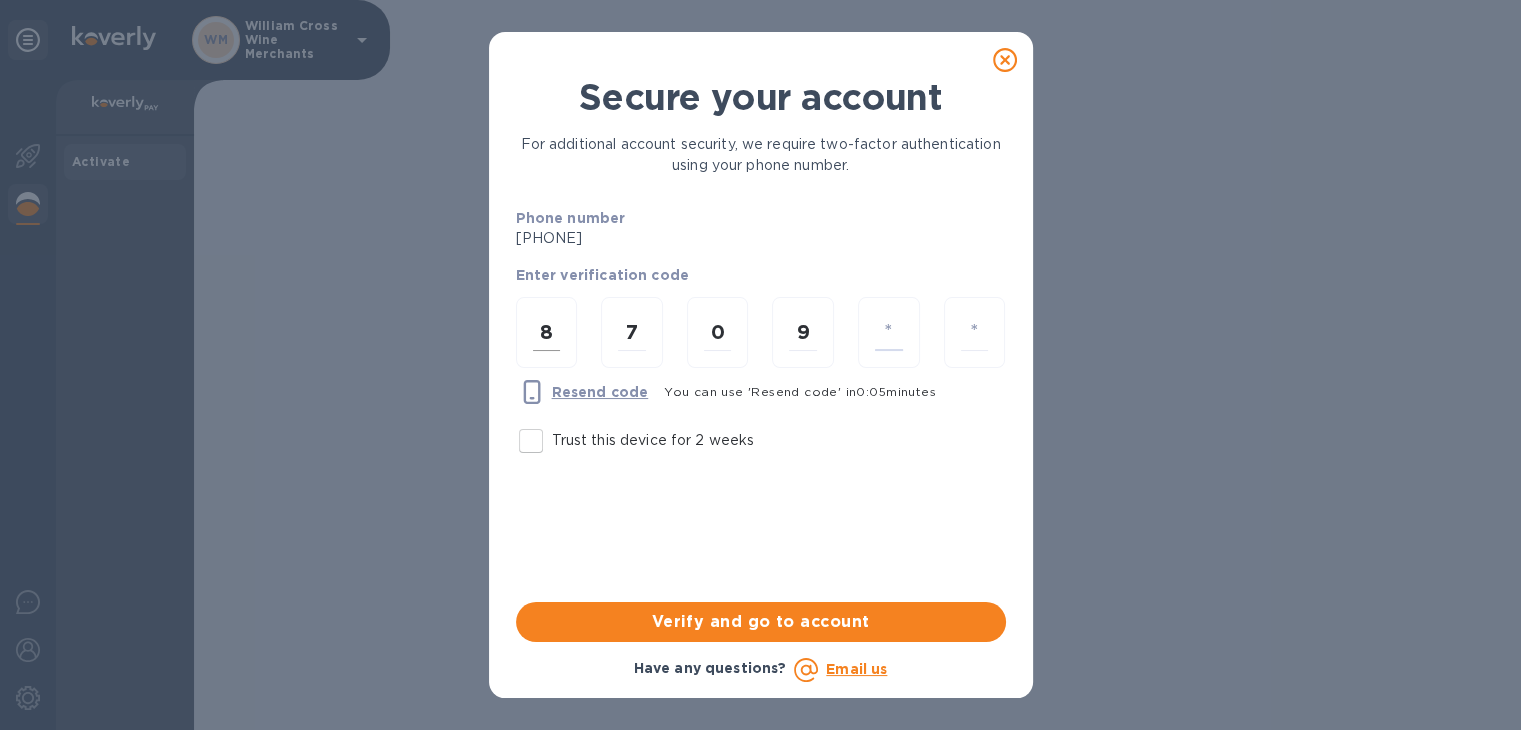 type on "5" 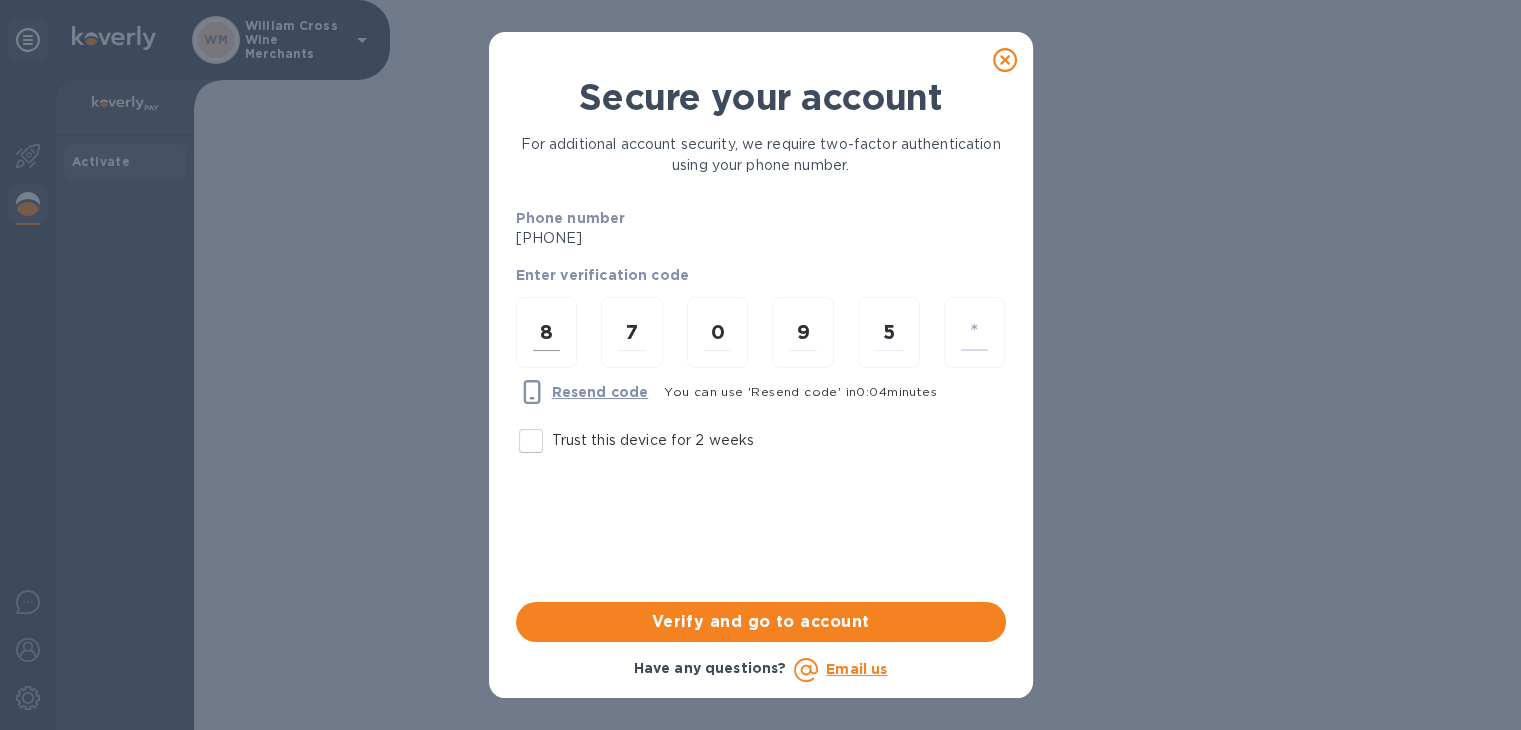type on "3" 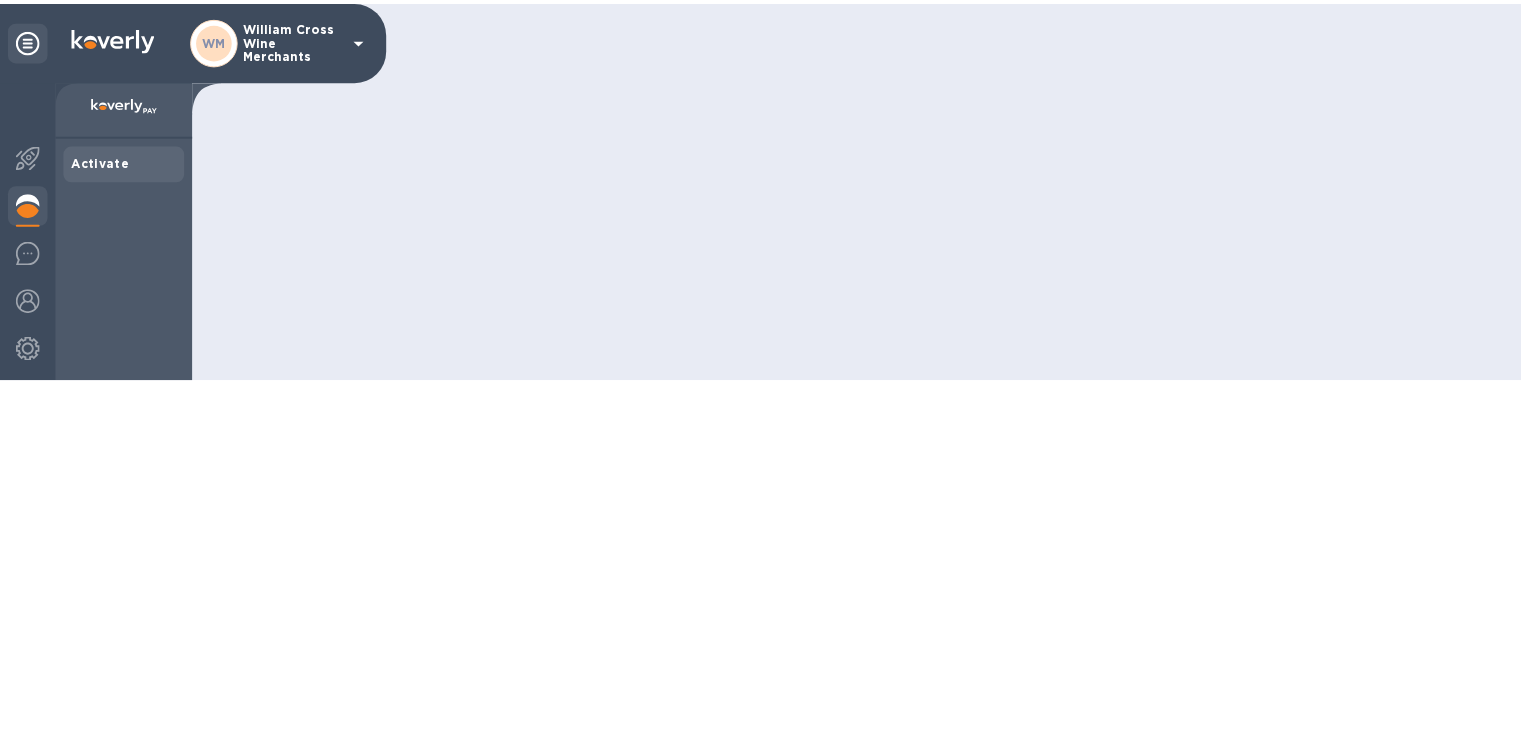 scroll, scrollTop: 0, scrollLeft: 0, axis: both 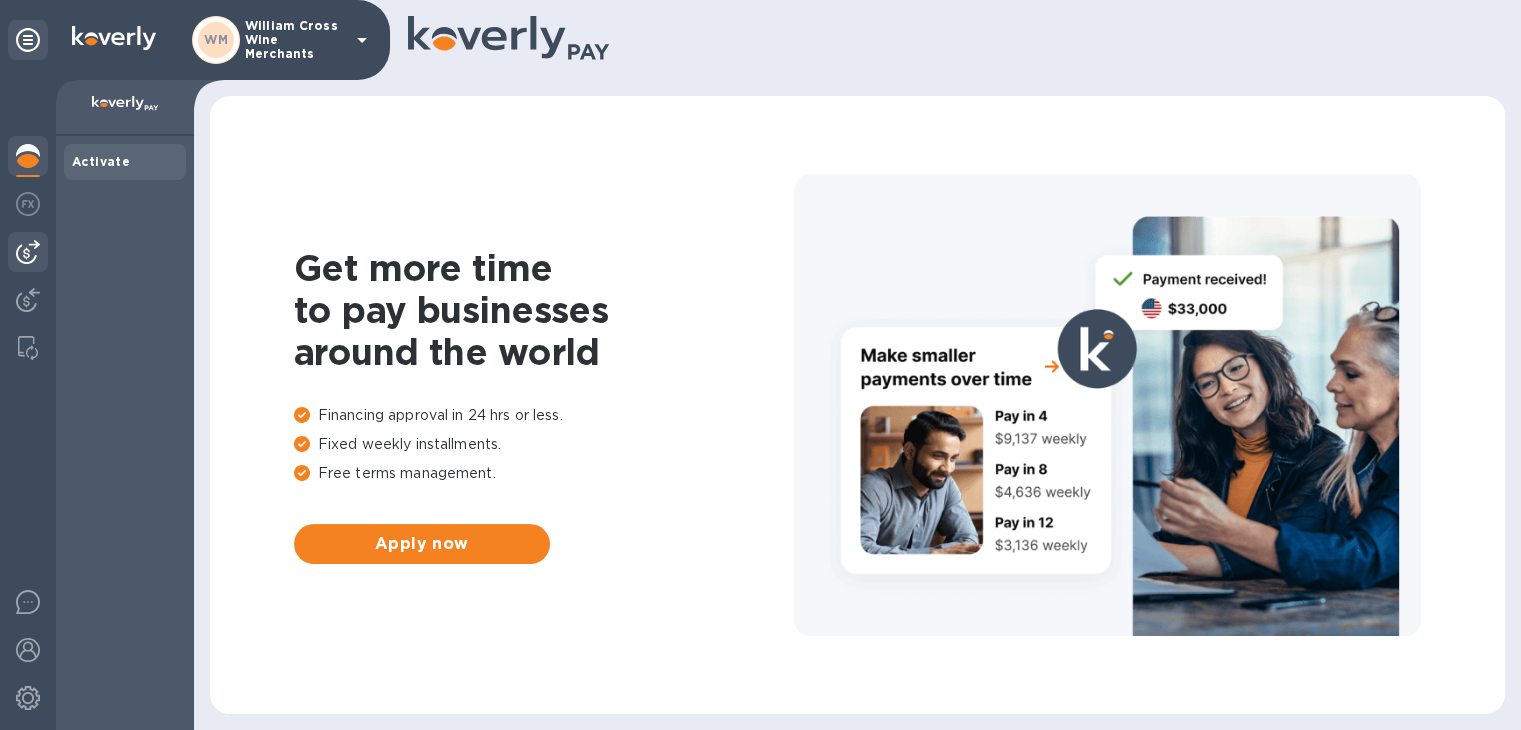 click at bounding box center (28, 252) 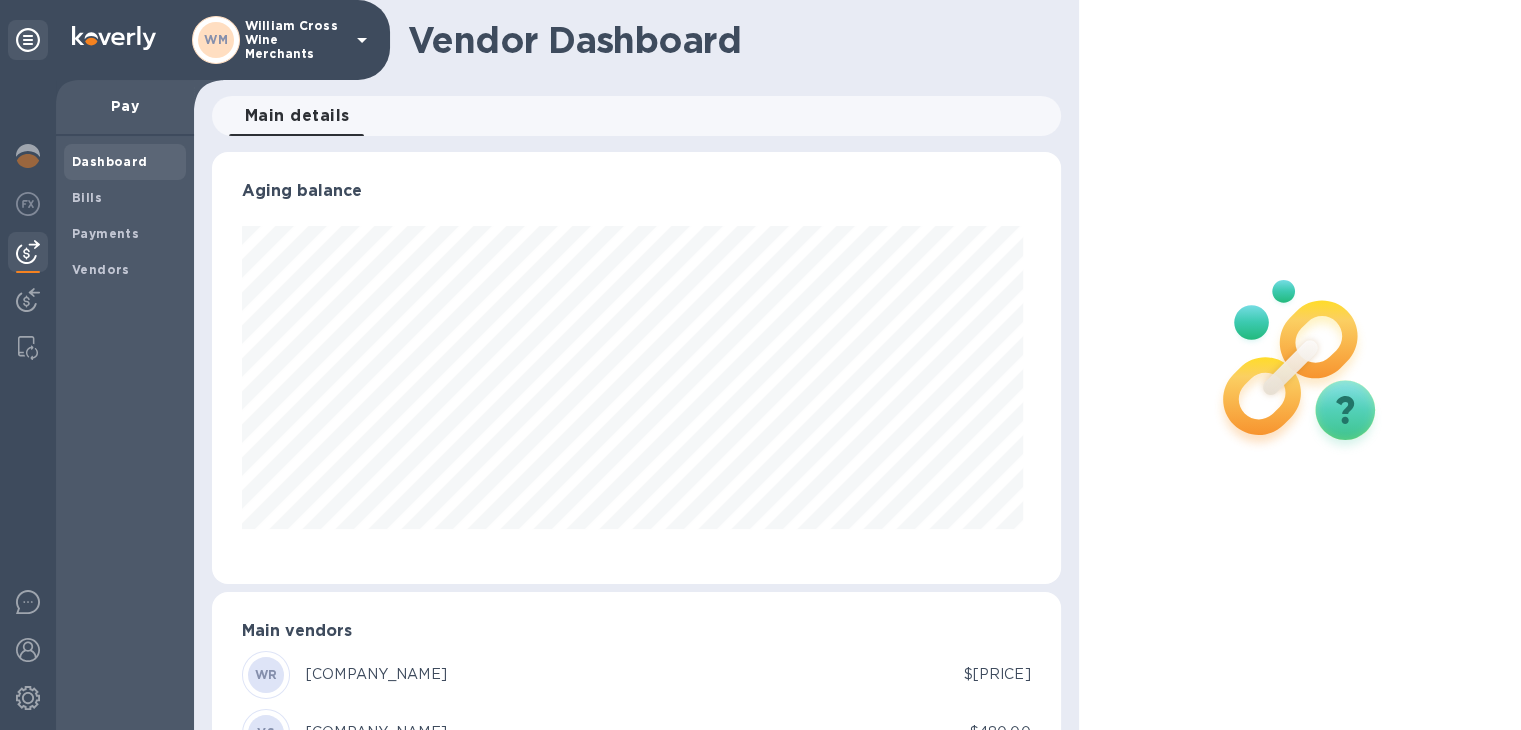 scroll, scrollTop: 999568, scrollLeft: 999159, axis: both 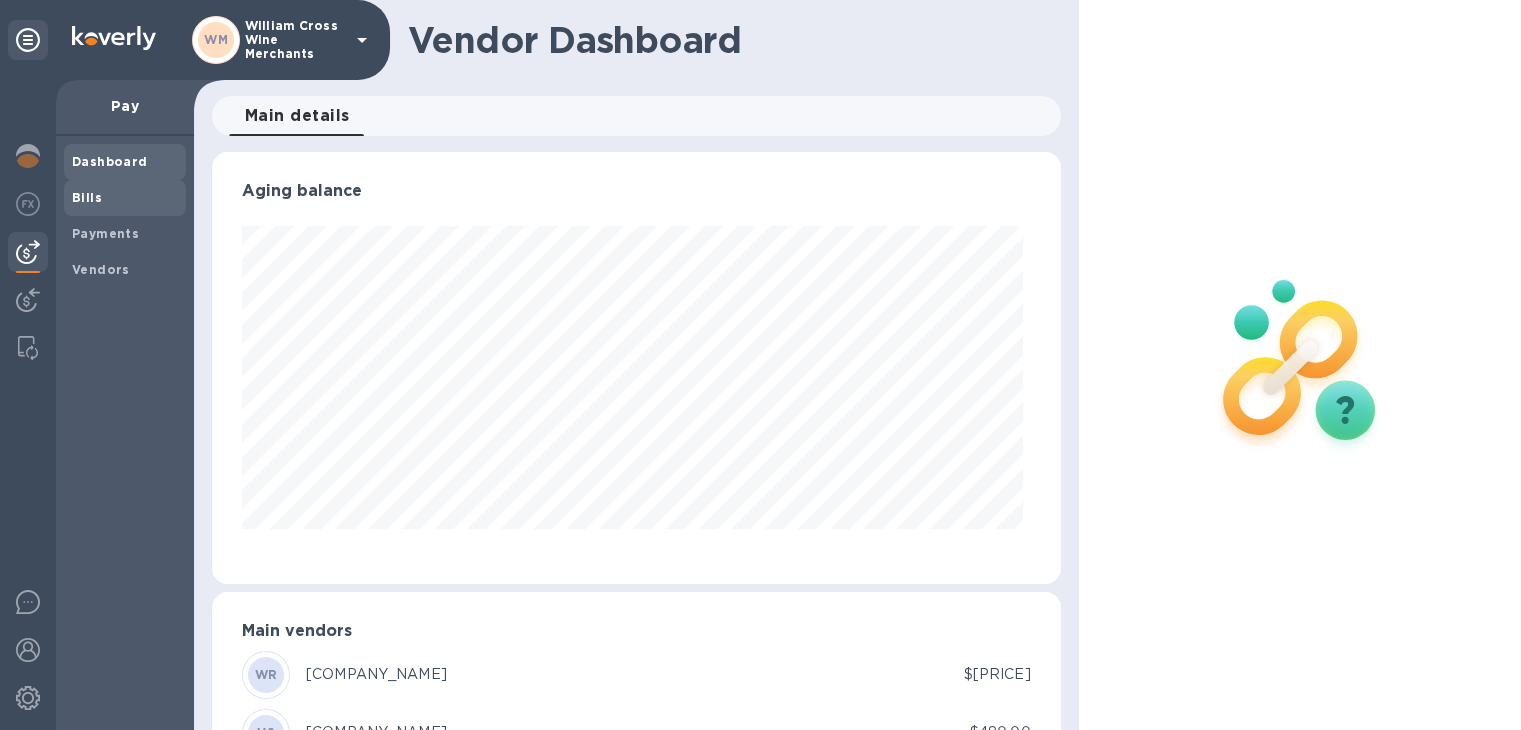 click on "Bills" at bounding box center (87, 197) 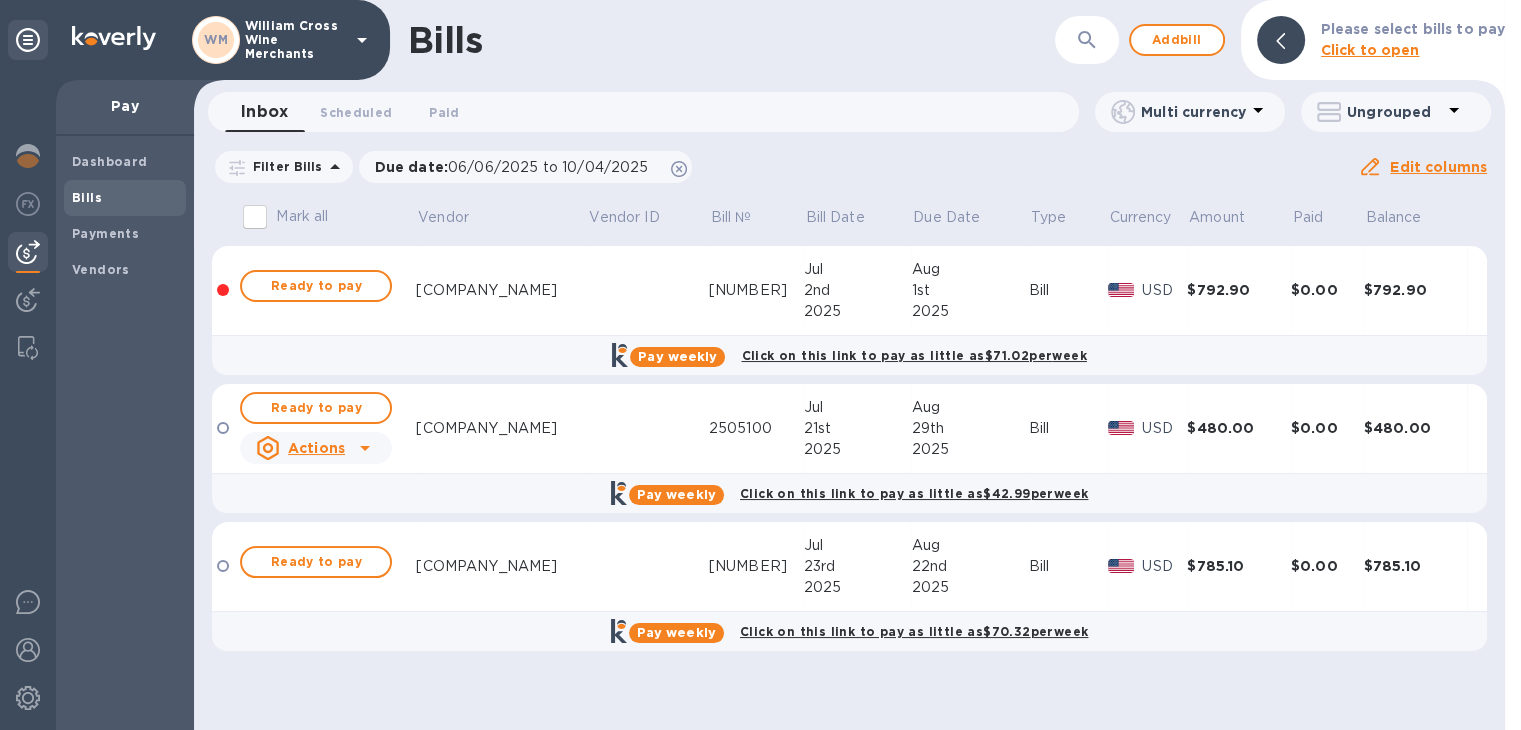 scroll, scrollTop: 0, scrollLeft: 0, axis: both 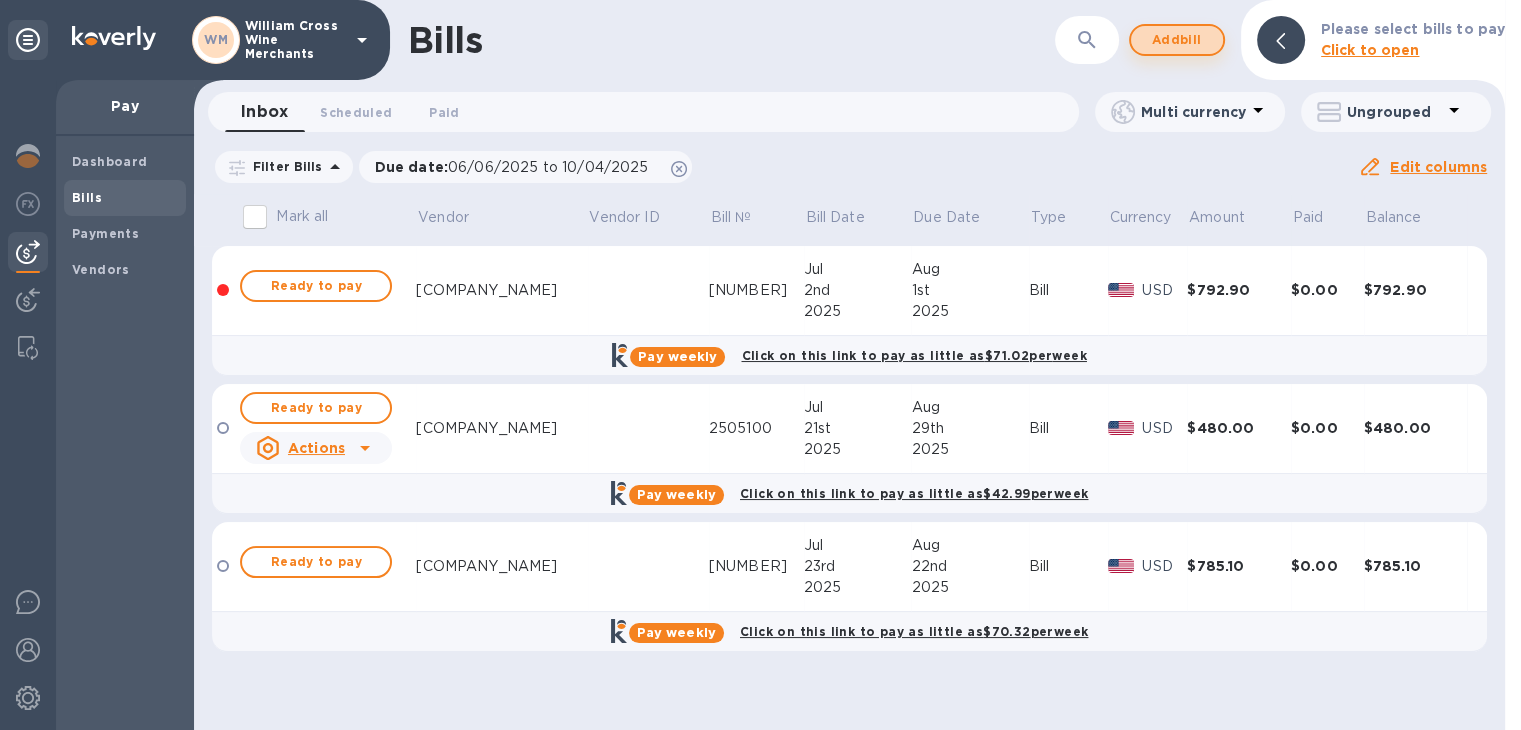click on "Add   bill" at bounding box center [1177, 40] 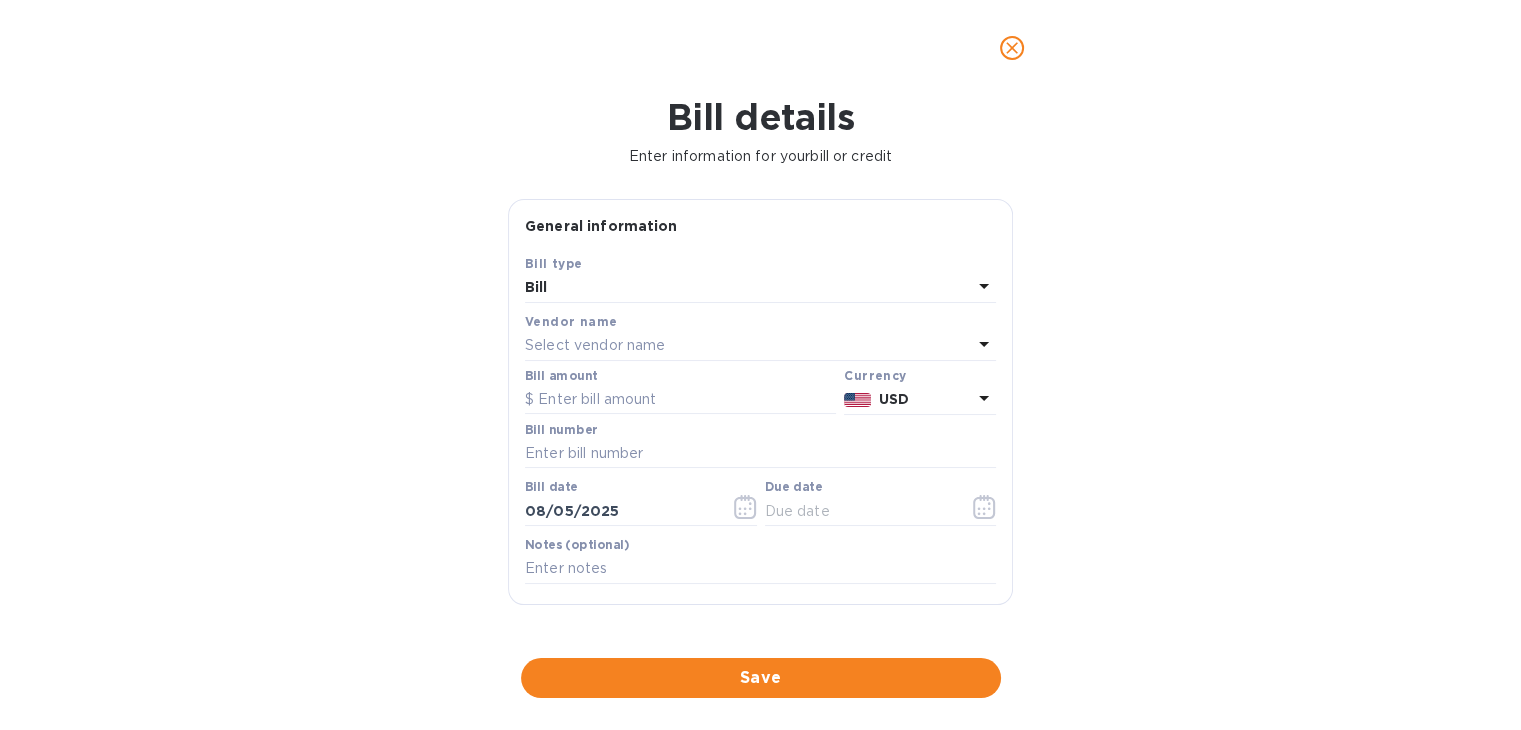 click on "Select vendor name" at bounding box center [595, 345] 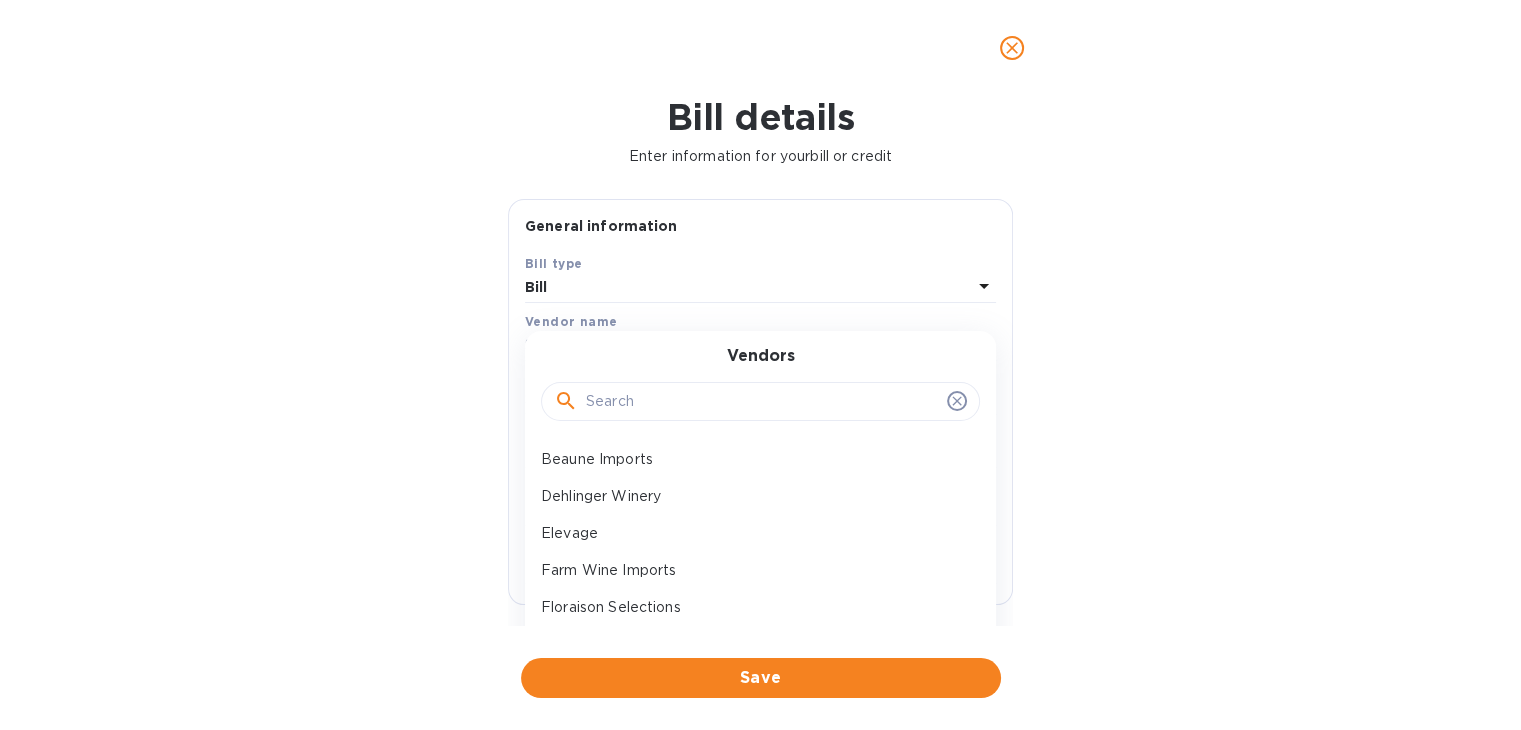 click at bounding box center [762, 402] 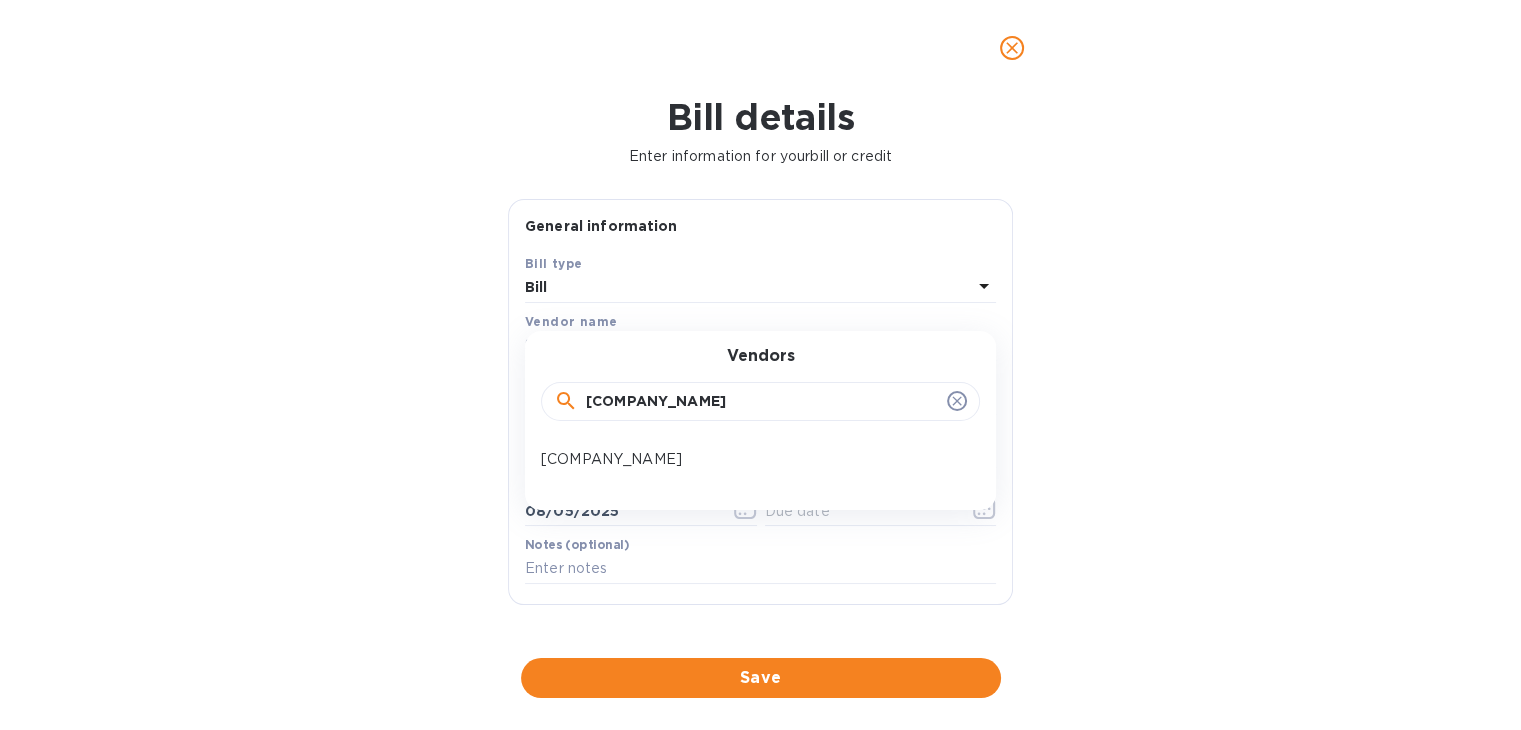 type on "[COMPANY_NAME]" 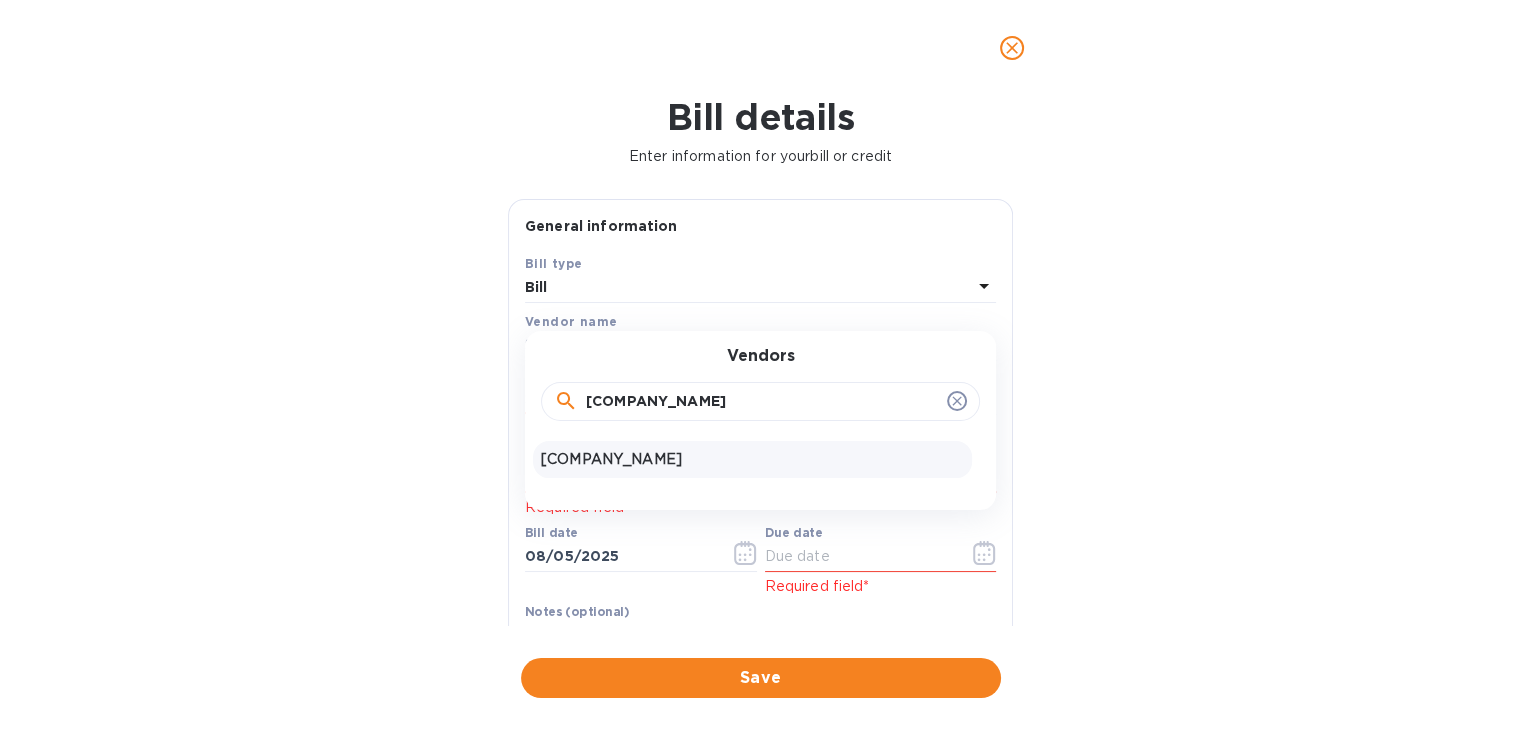 click on "[COMPANY_NAME]" at bounding box center [752, 459] 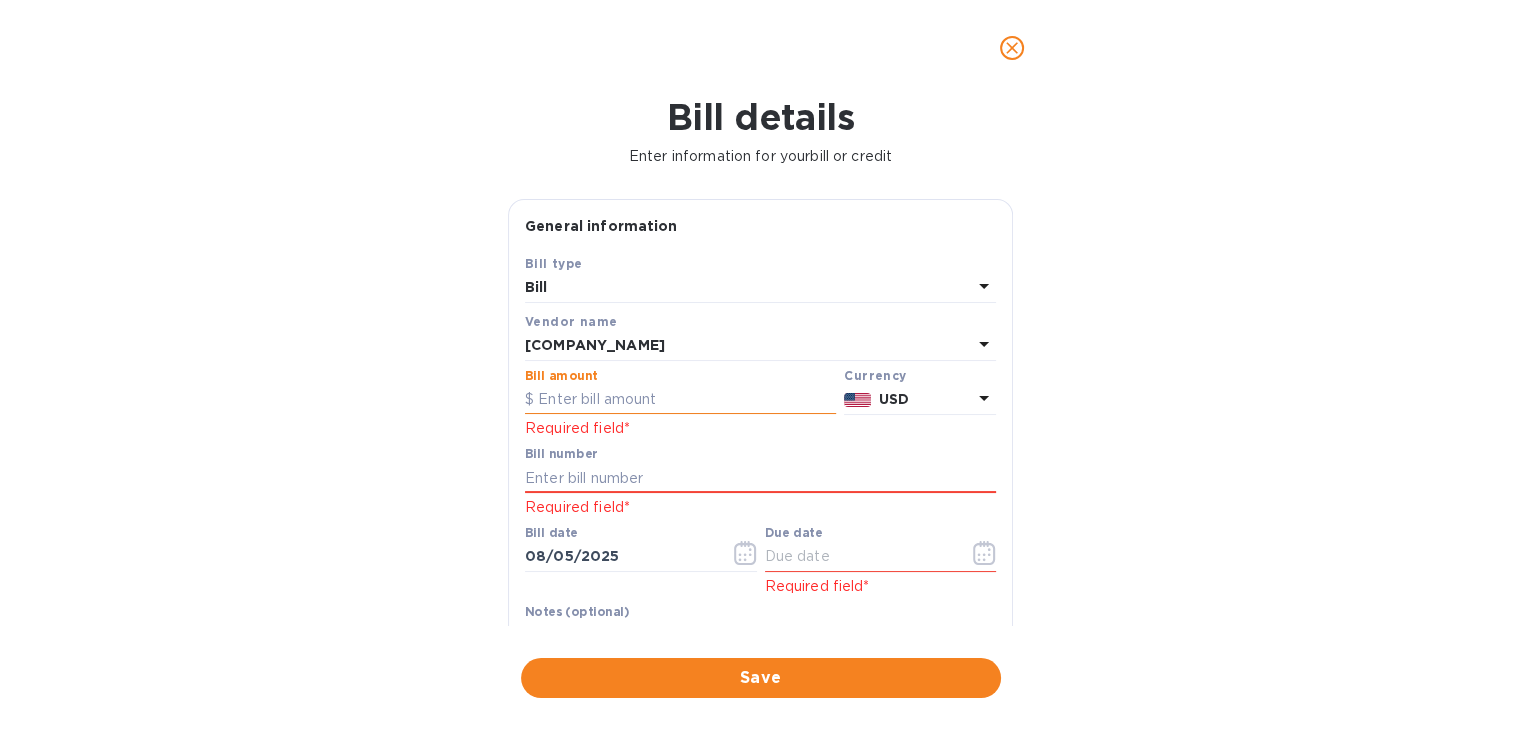 click at bounding box center (680, 400) 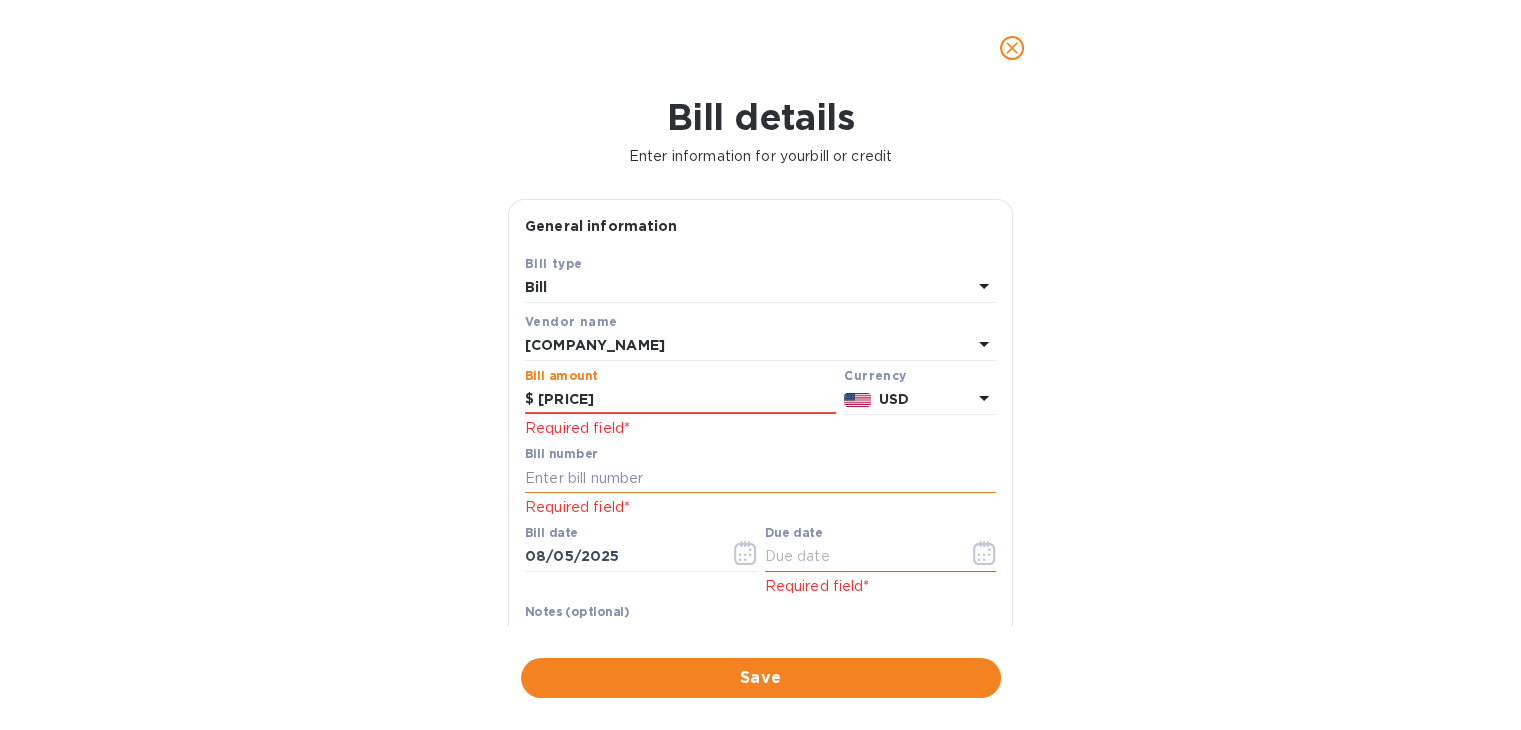 type on "[PRICE]" 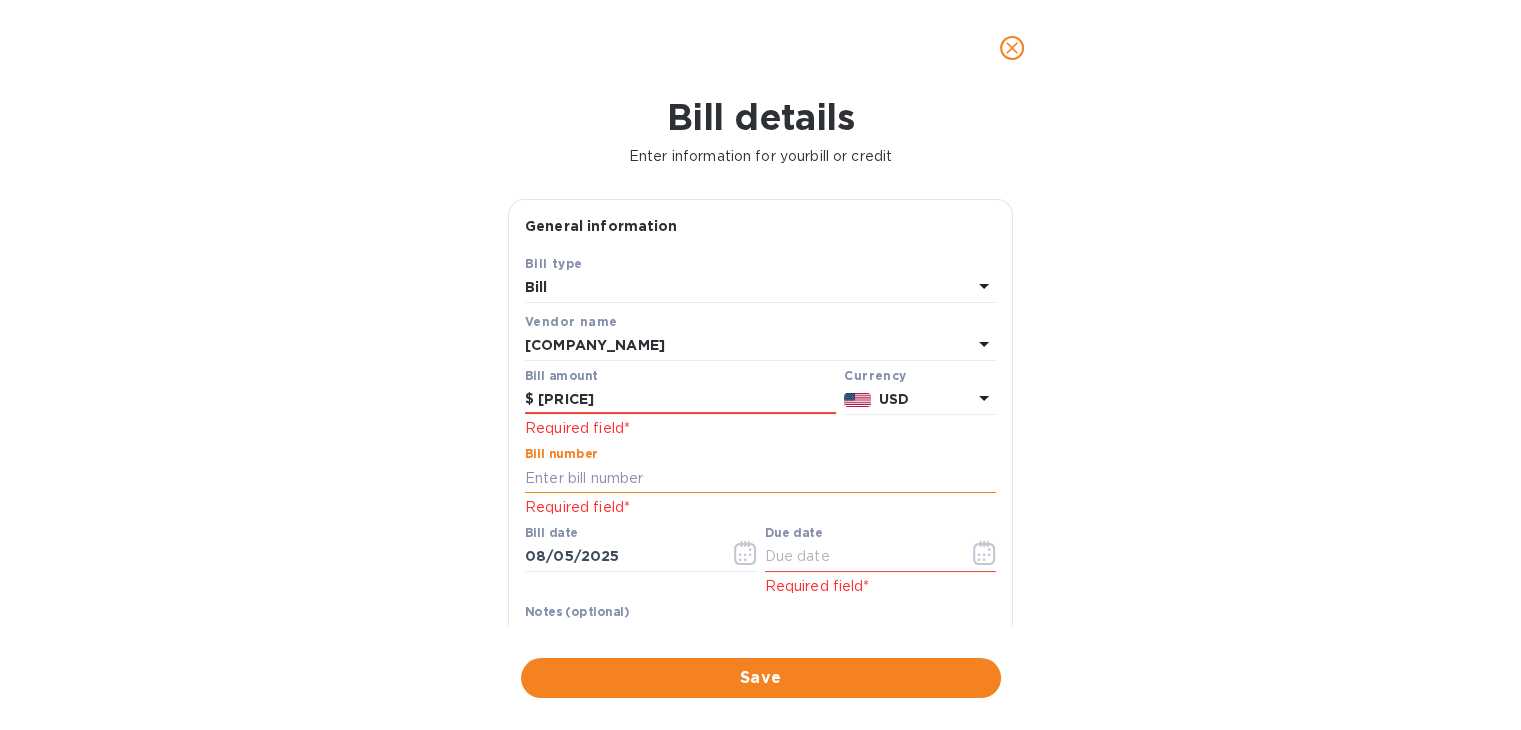 click at bounding box center (760, 478) 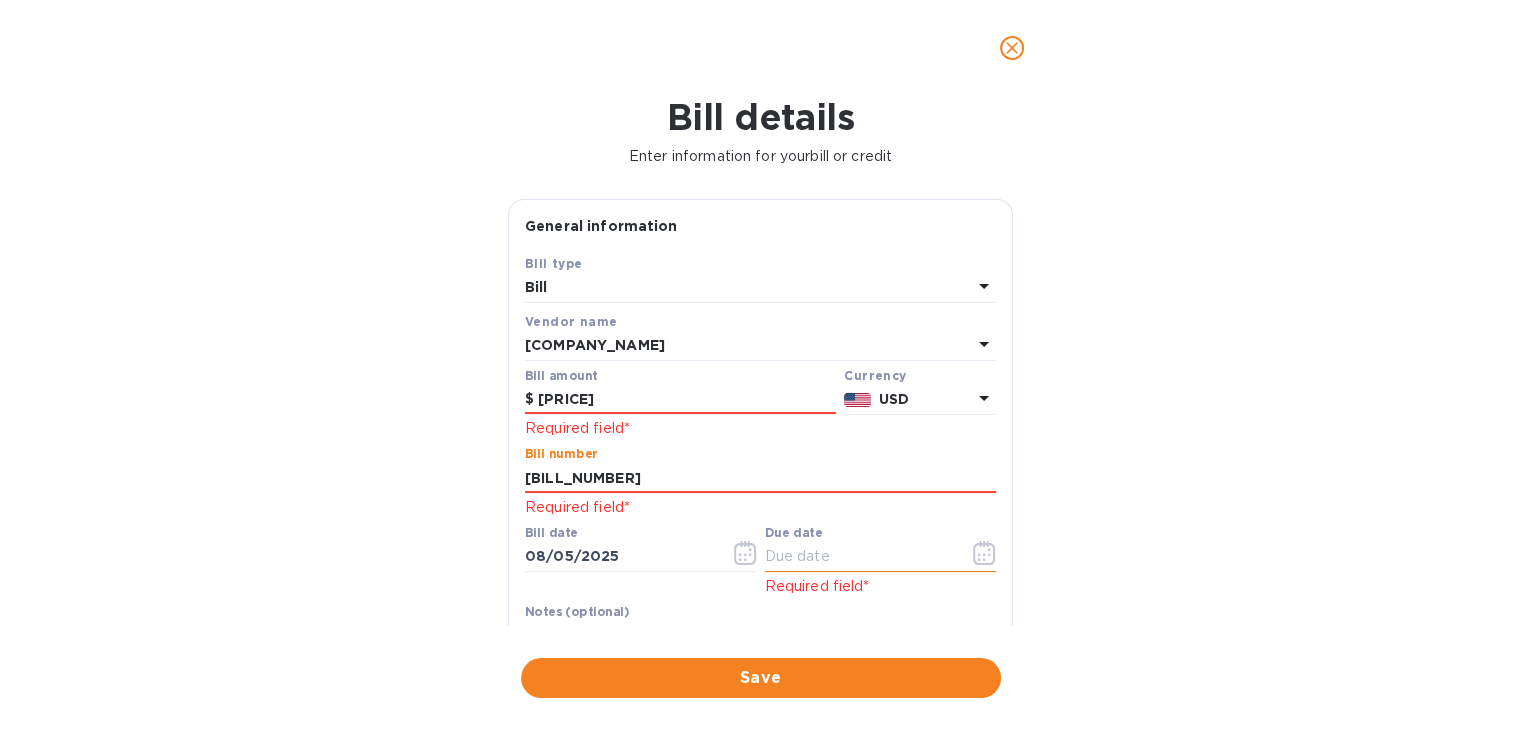 type on "[BILL_NUMBER]" 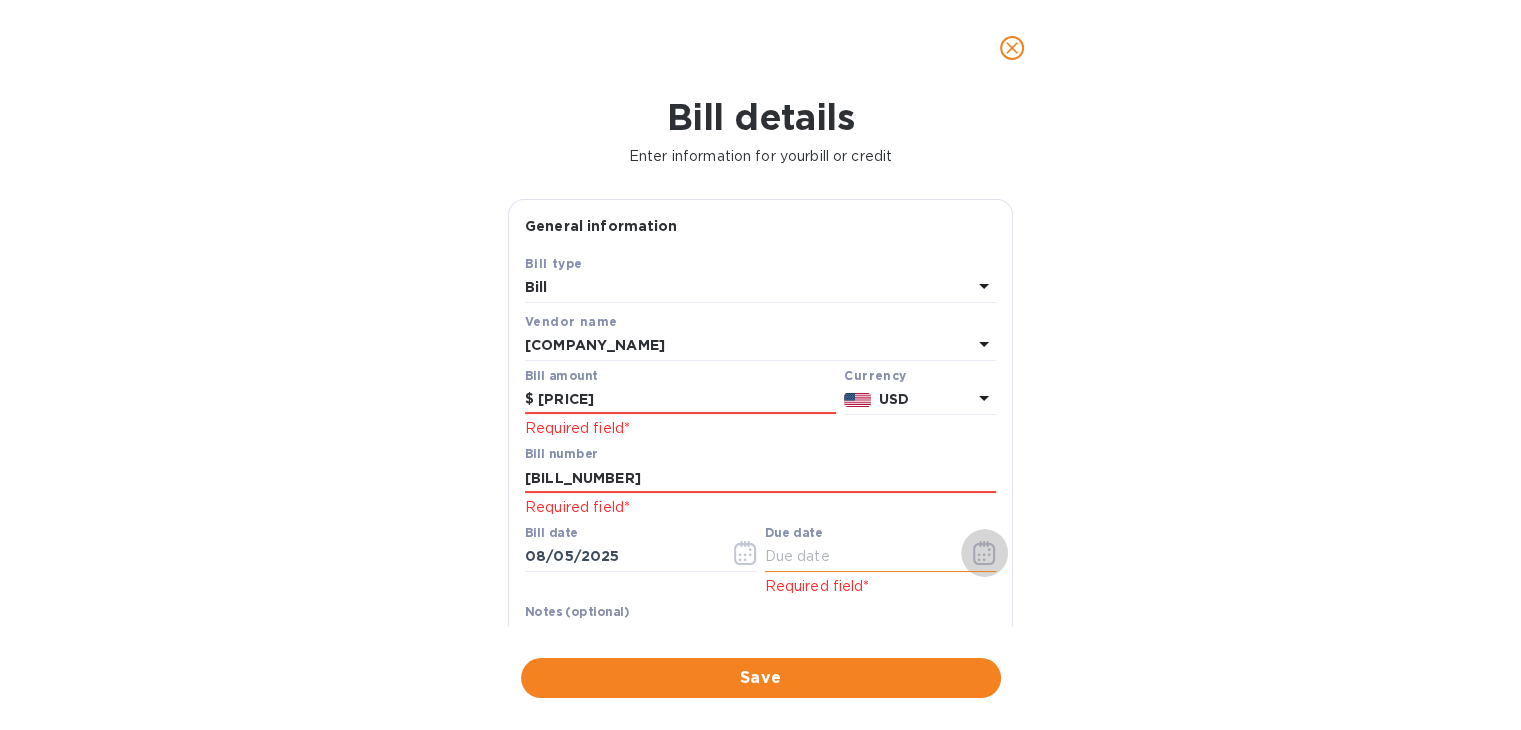 click at bounding box center [984, 553] 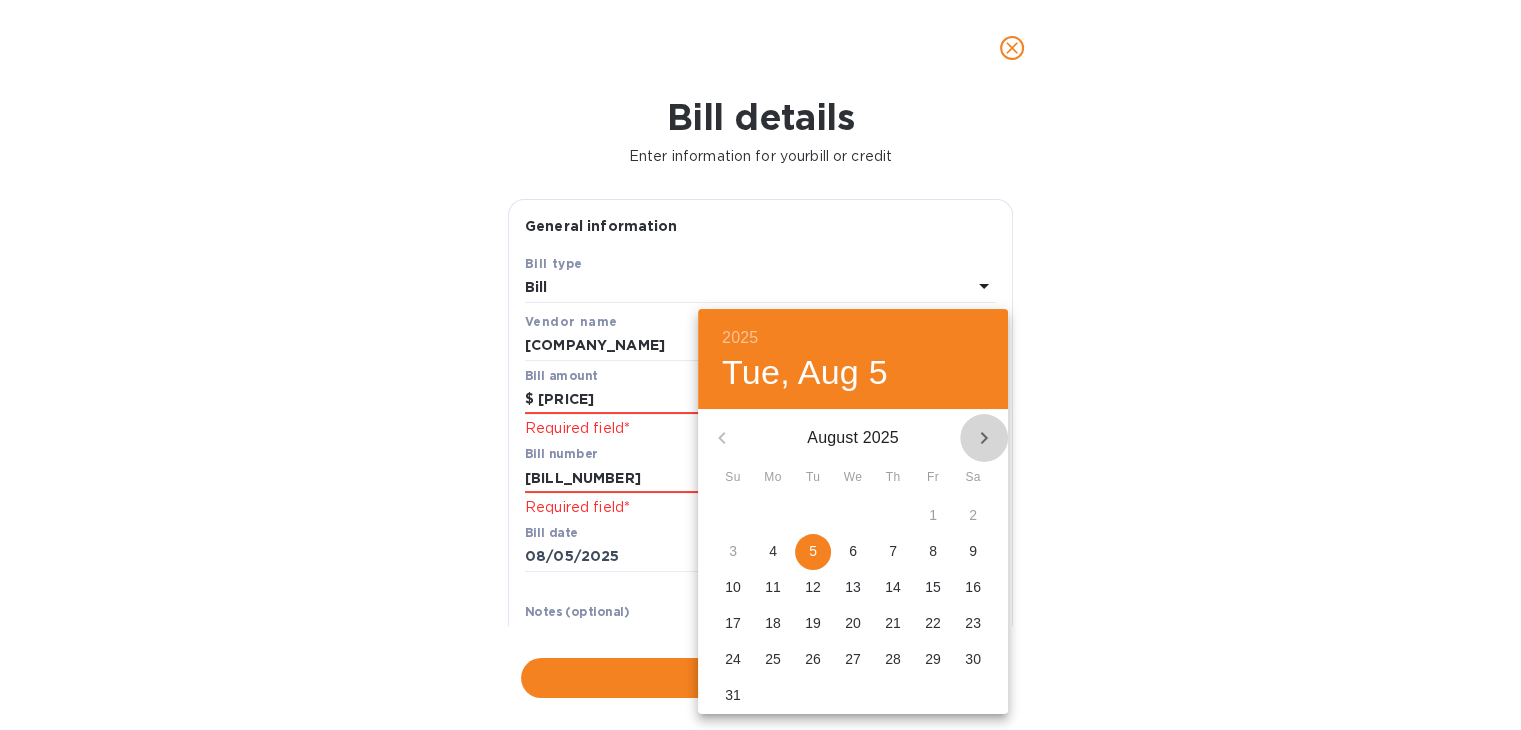 click 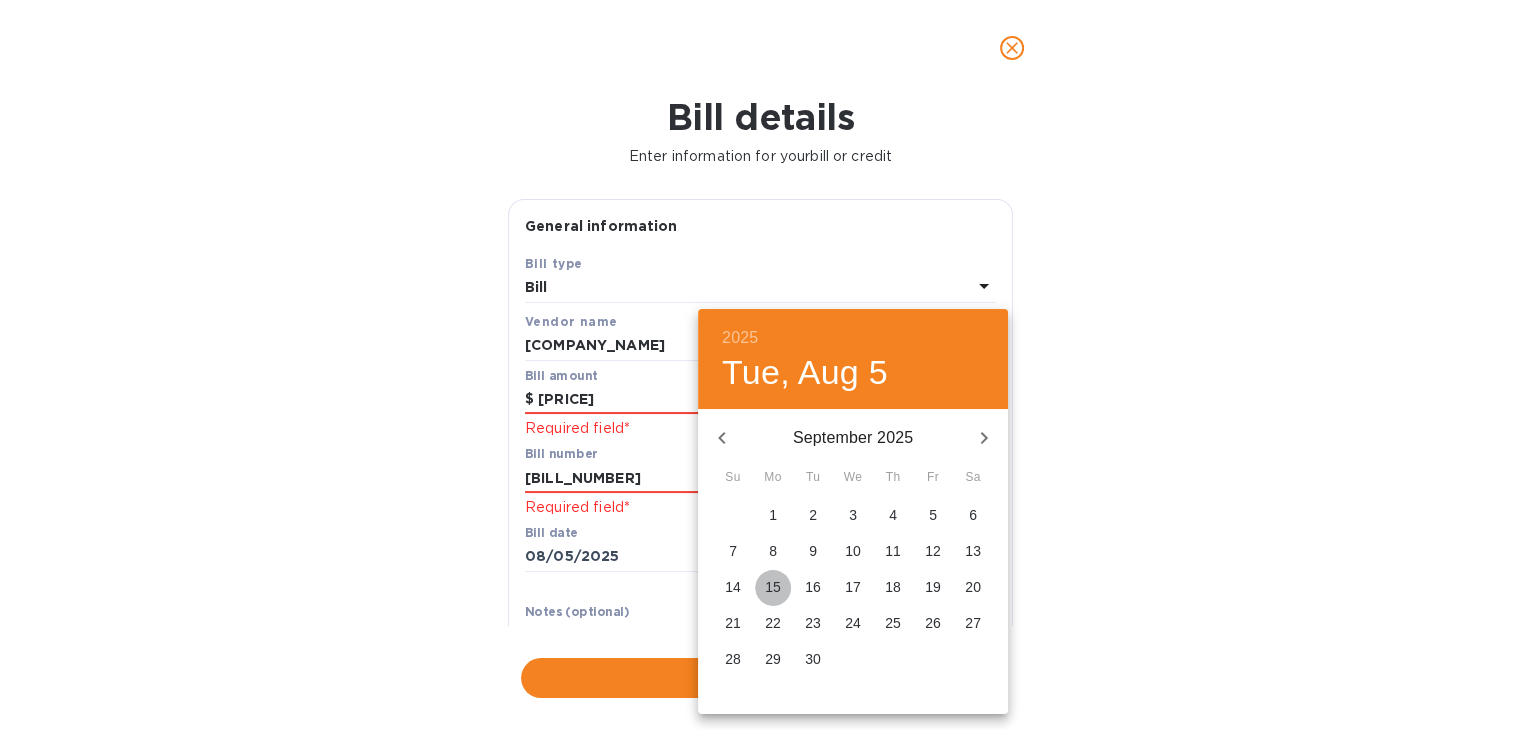 click on "15" at bounding box center (773, 587) 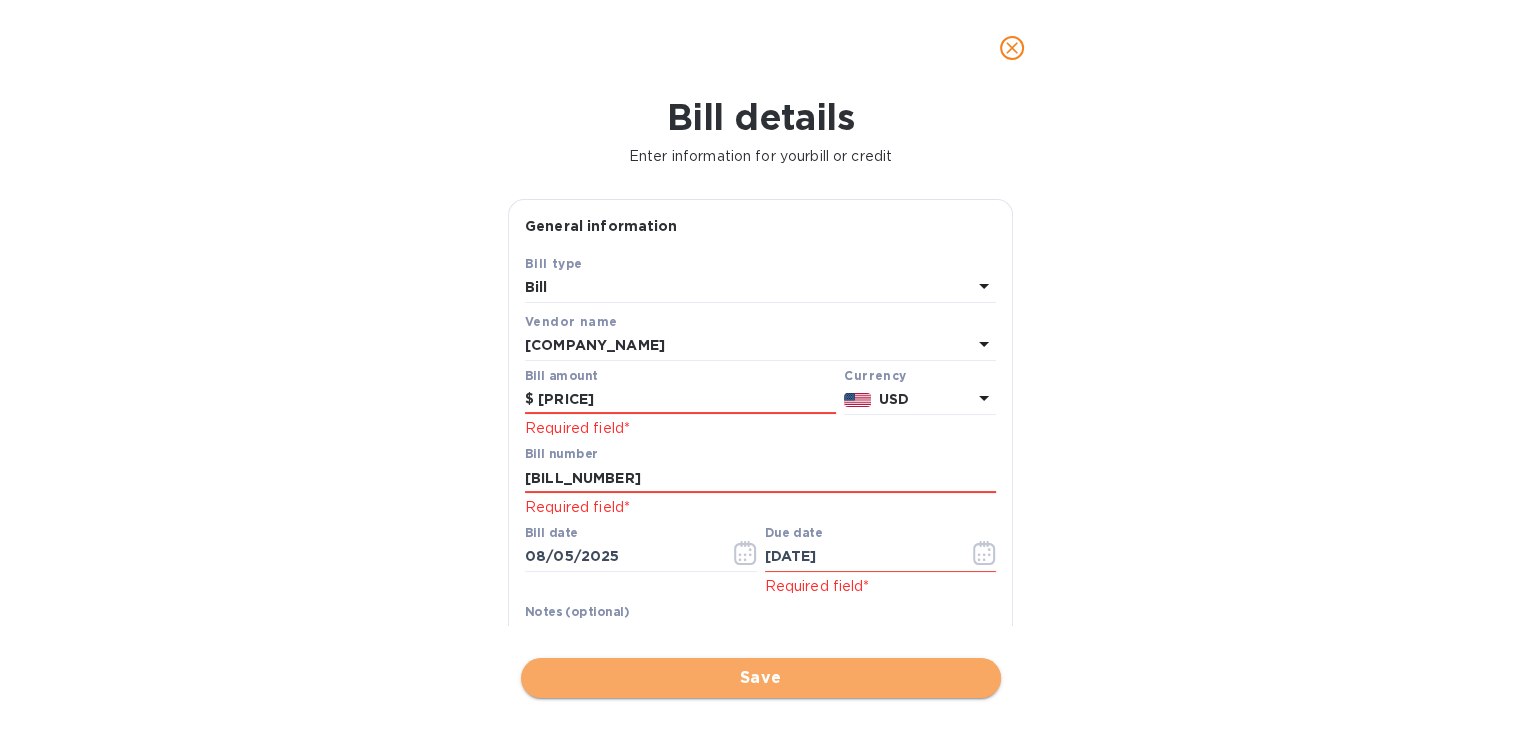 click on "Save" at bounding box center (761, 678) 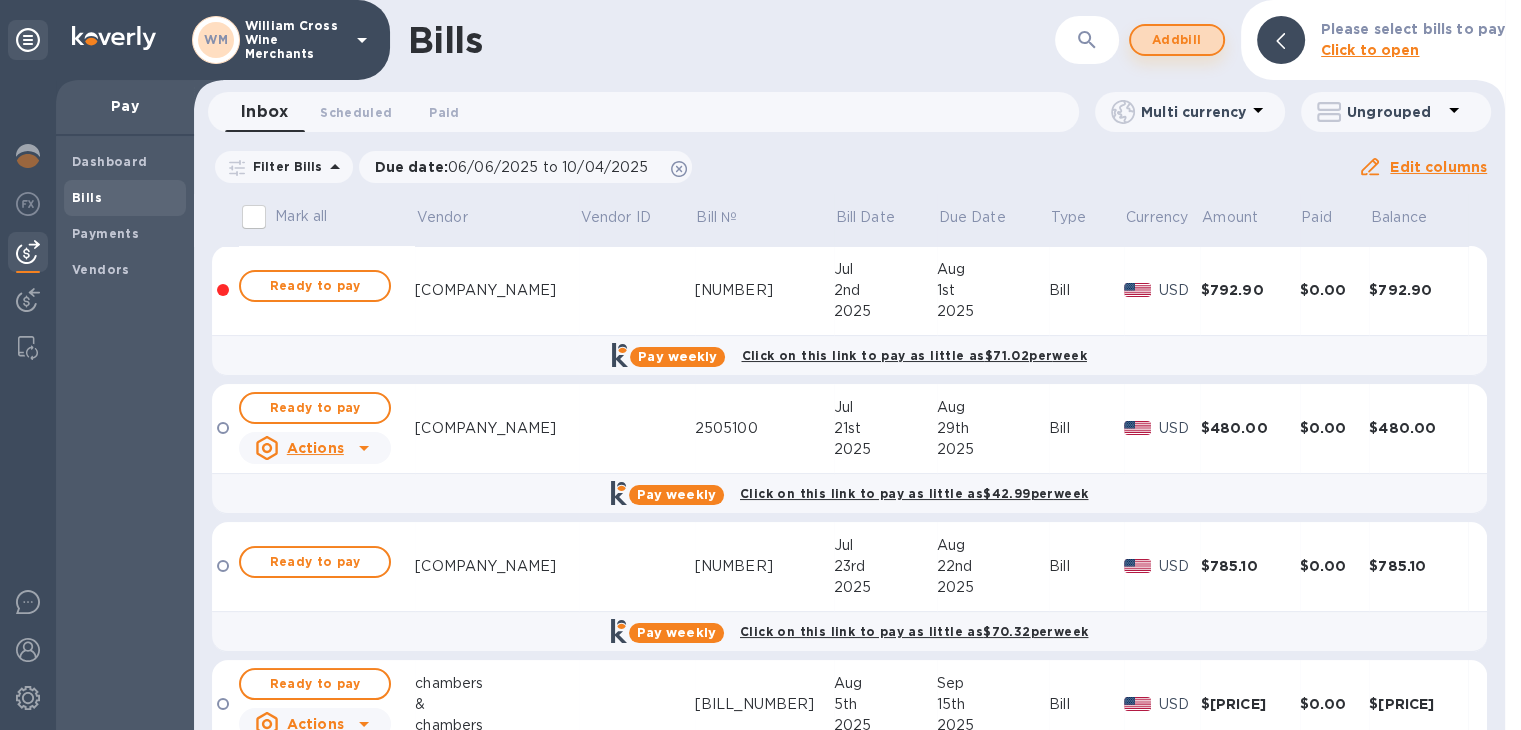 click on "Add   bill" at bounding box center [1177, 40] 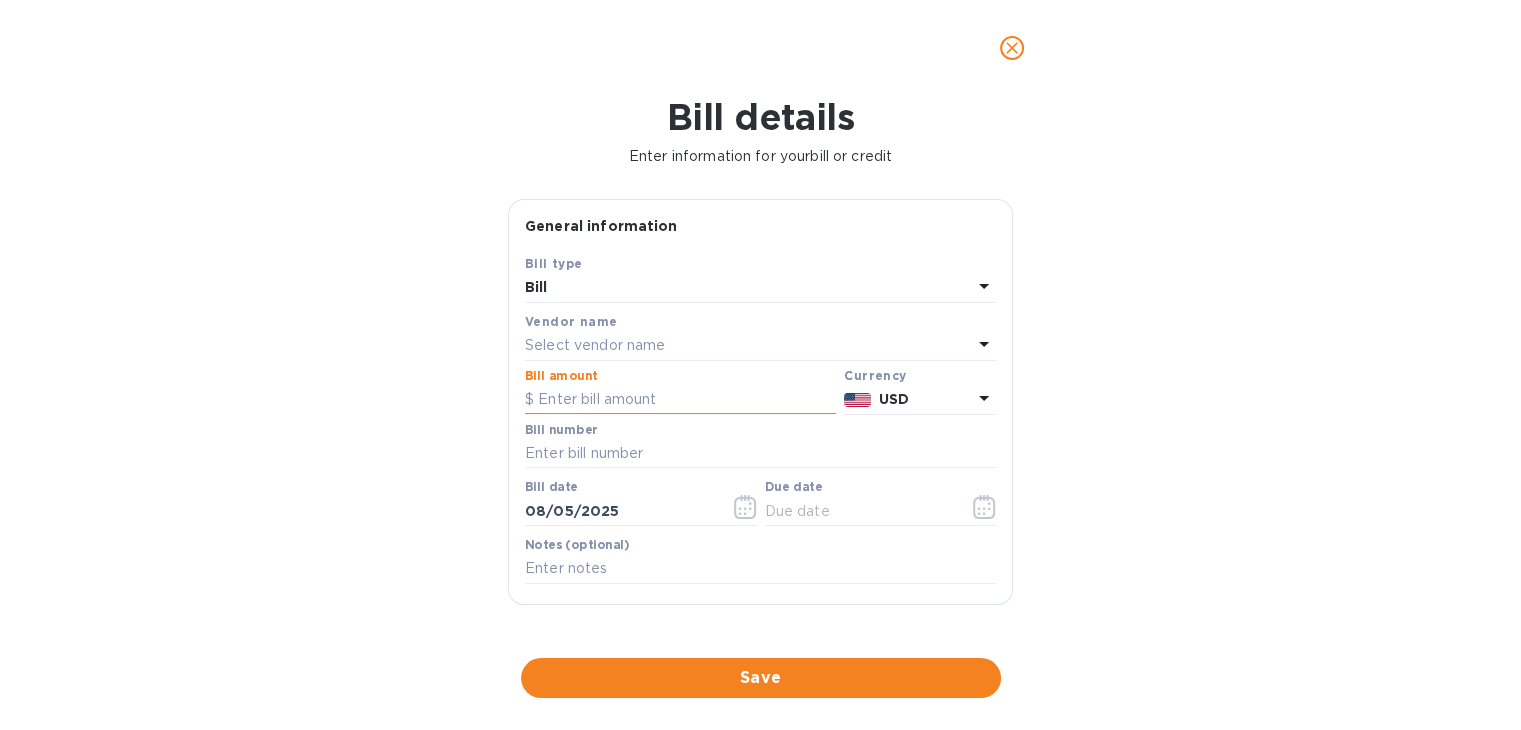 click at bounding box center [680, 400] 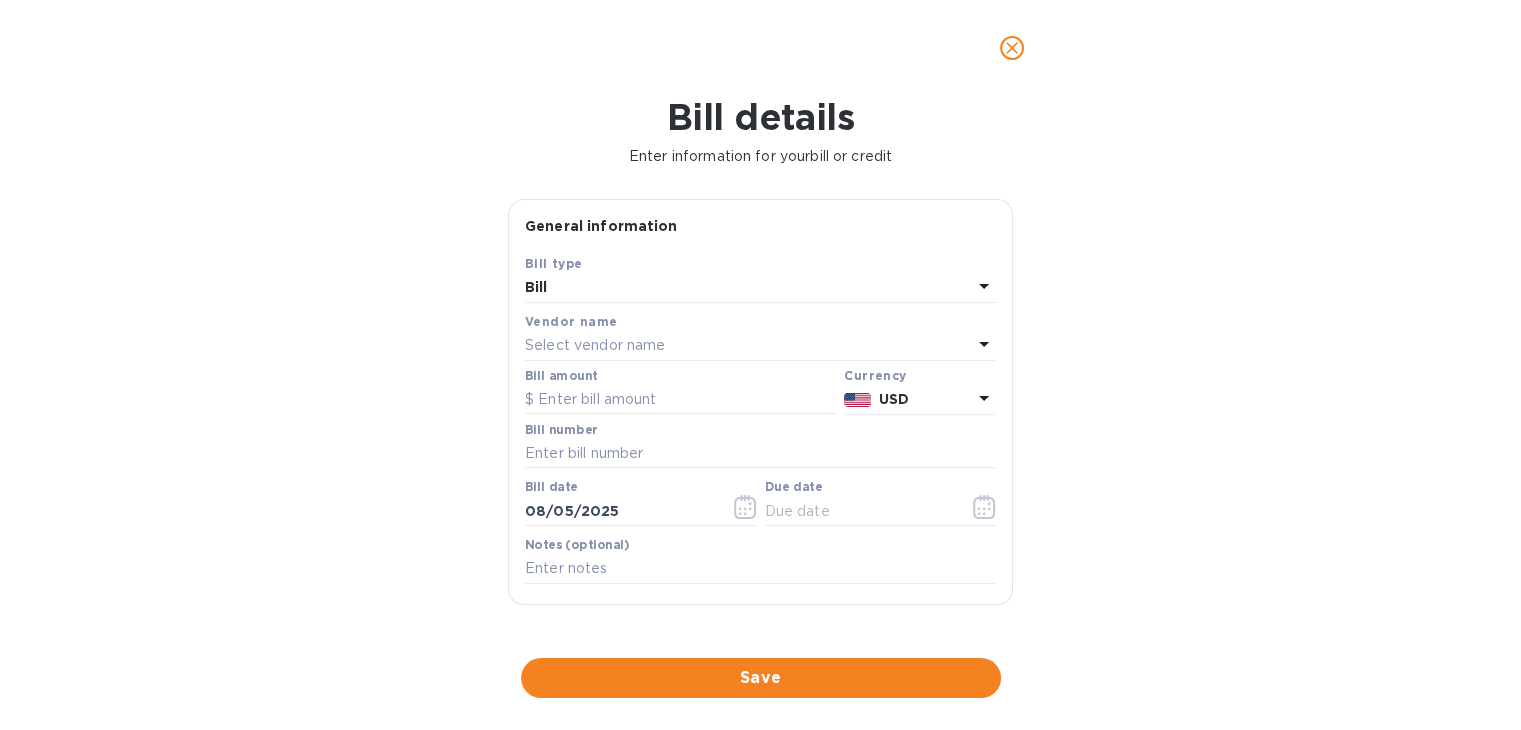 click on "Select vendor name" at bounding box center [595, 345] 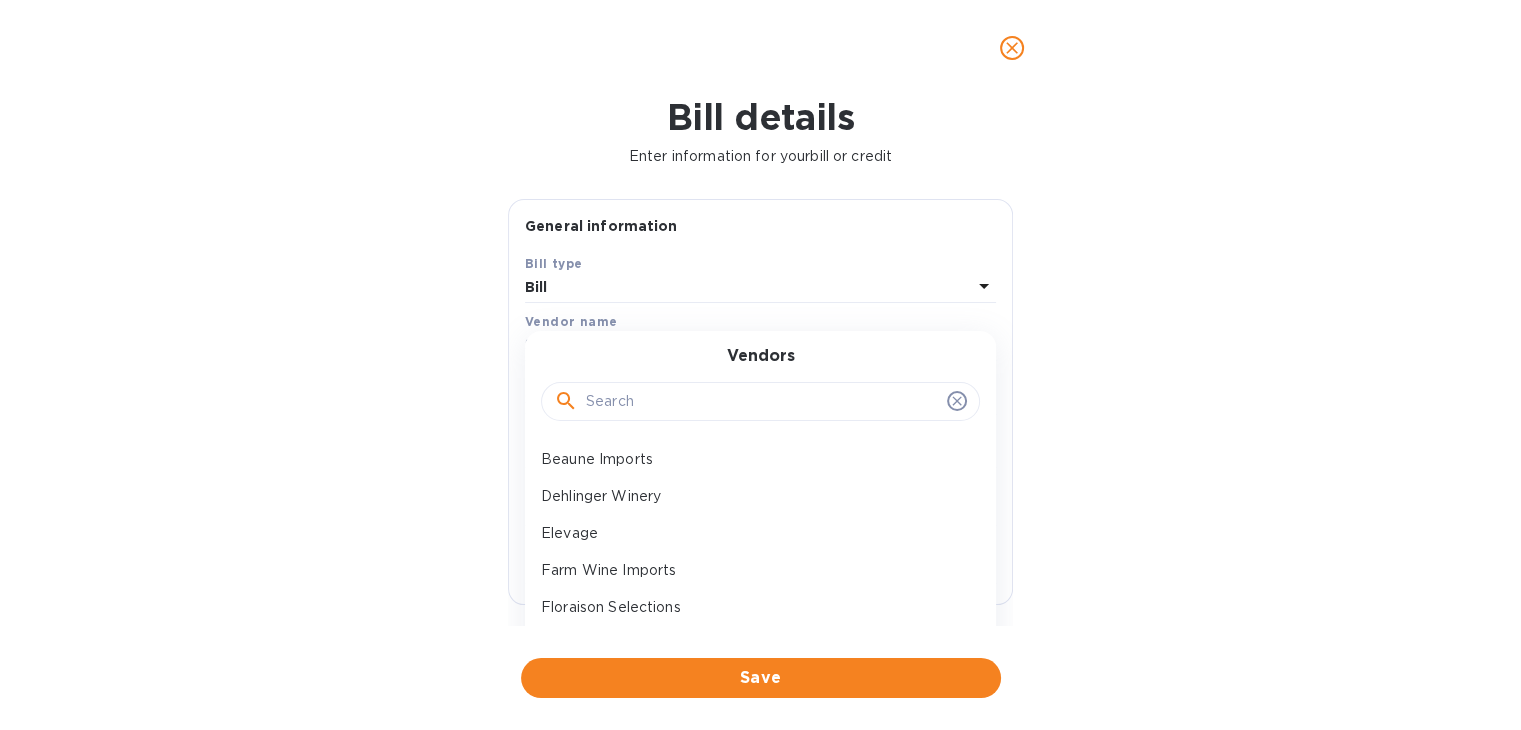 click at bounding box center [762, 402] 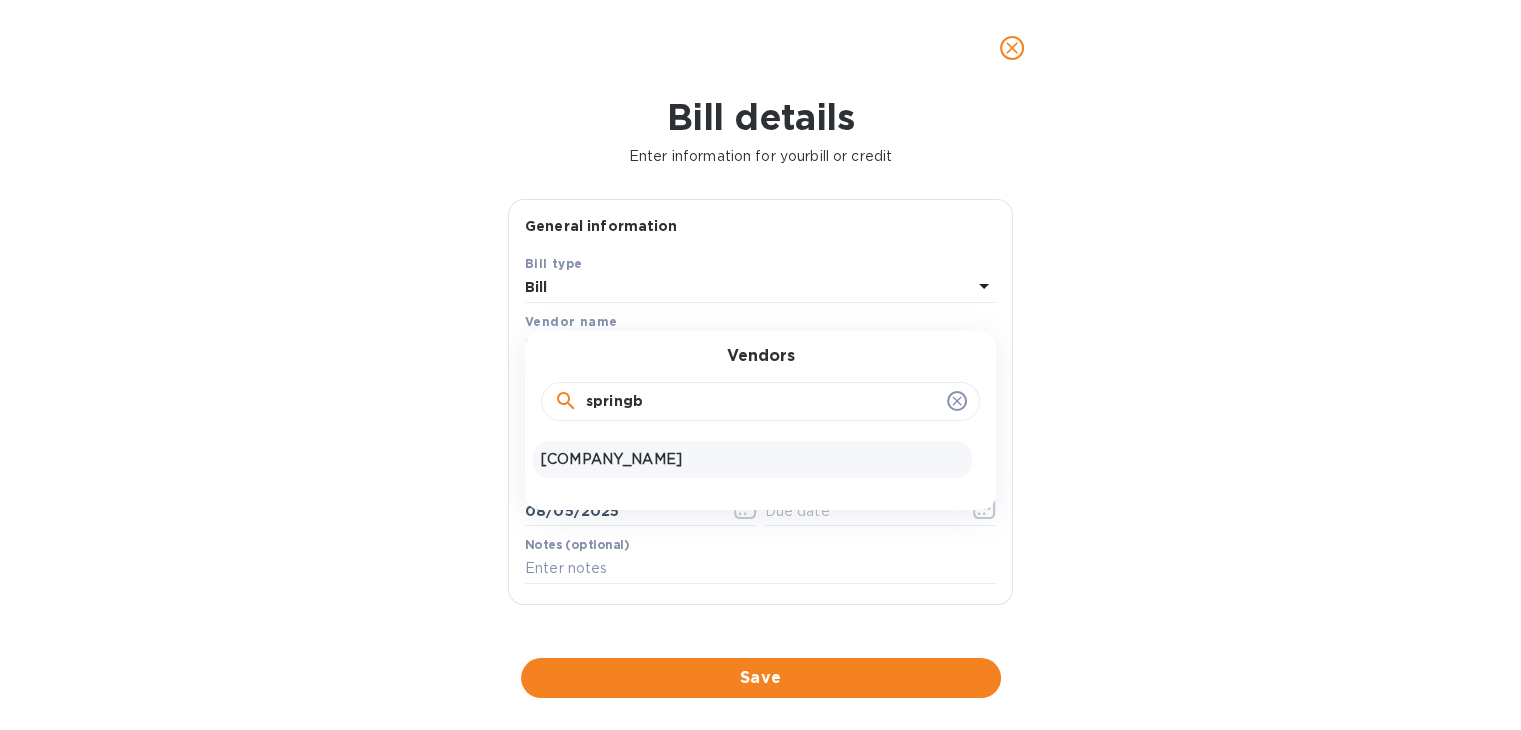 type on "springb" 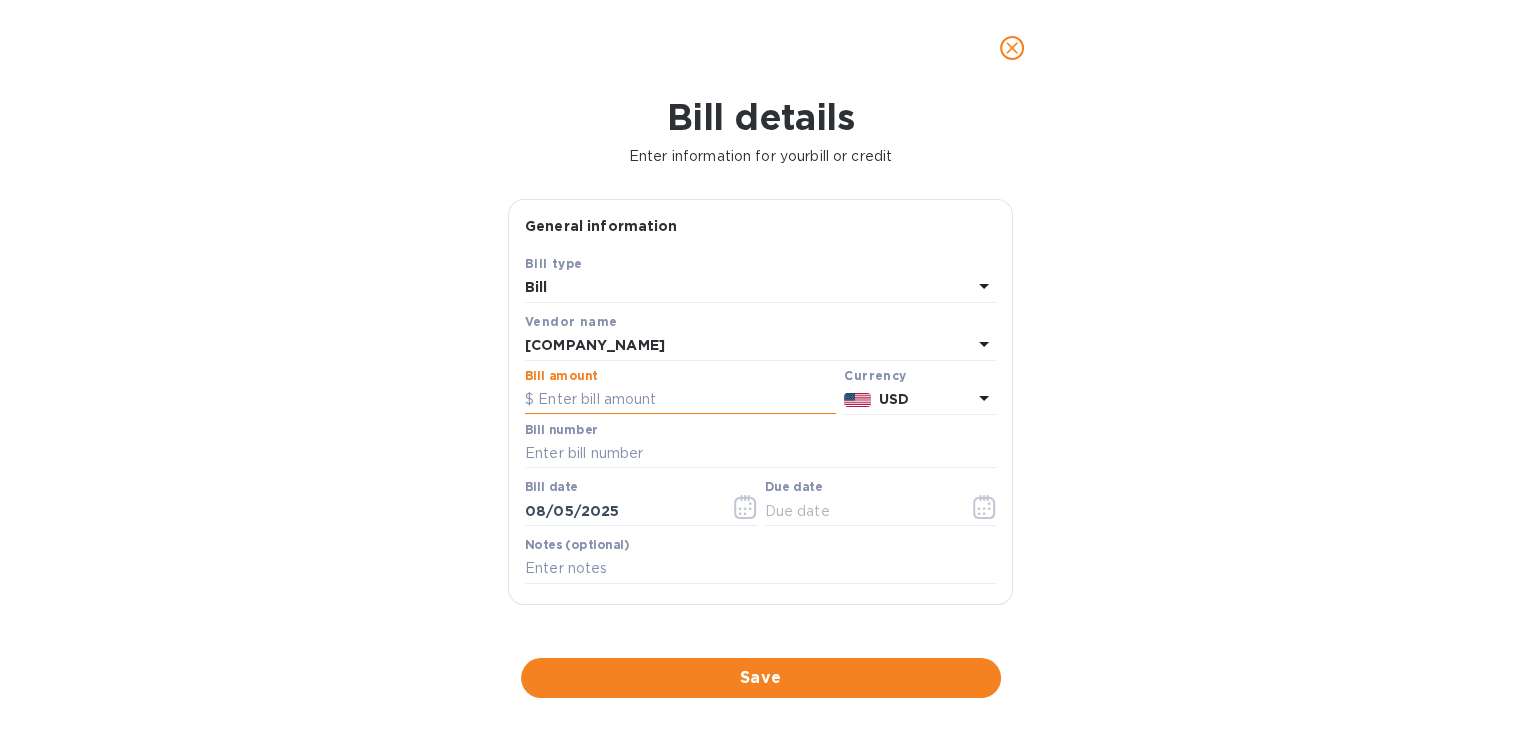 click at bounding box center [680, 400] 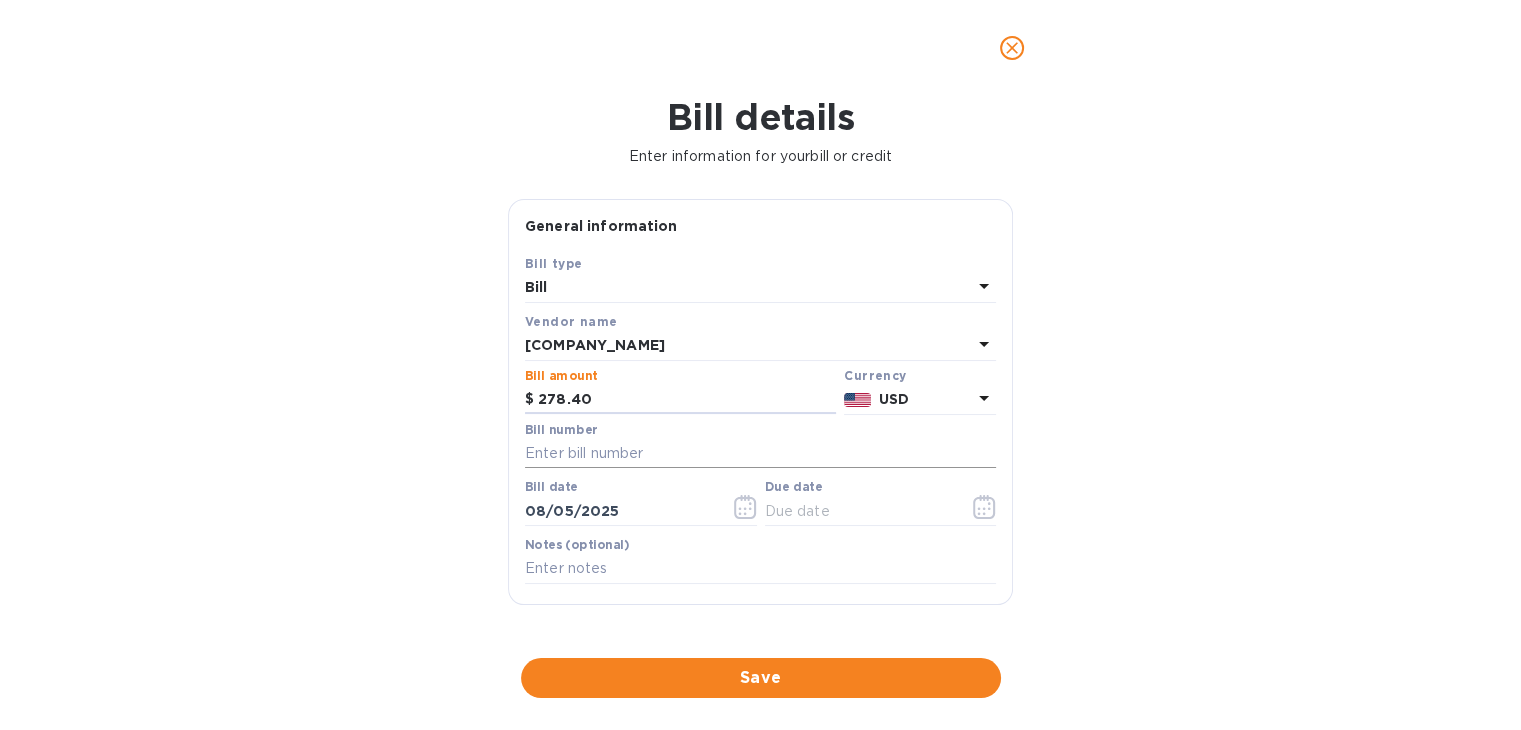 type on "278.40" 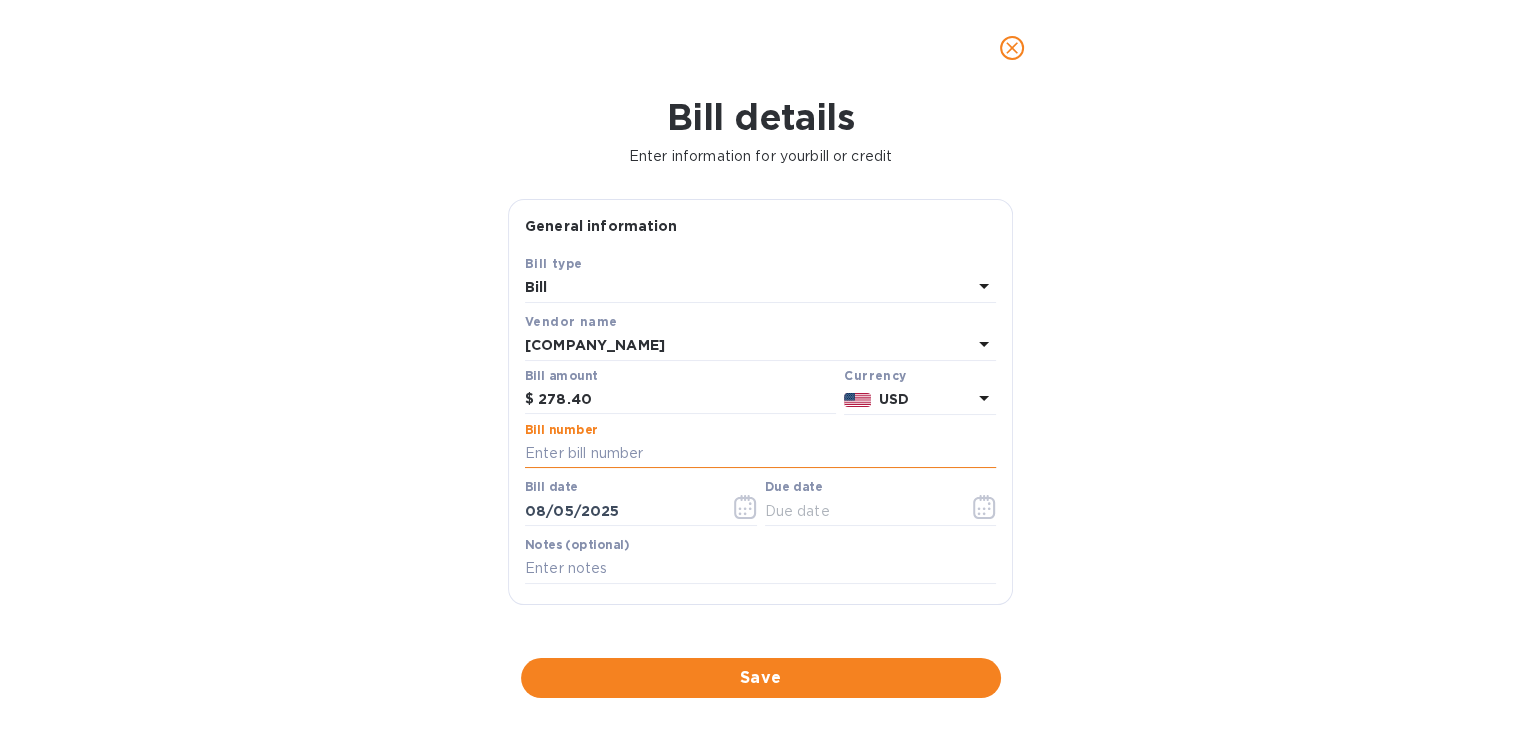 click at bounding box center [760, 454] 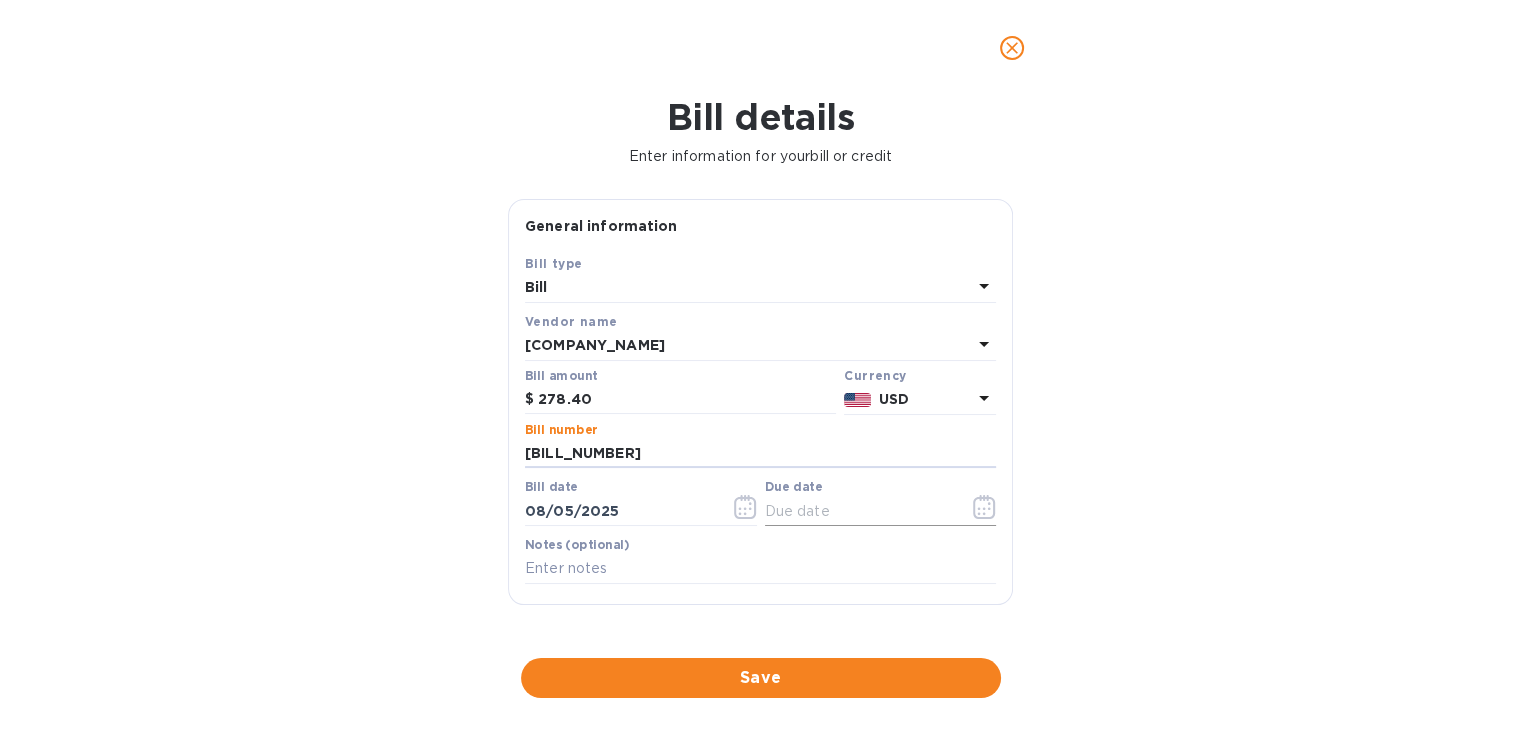 type on "[BILL_NUMBER]" 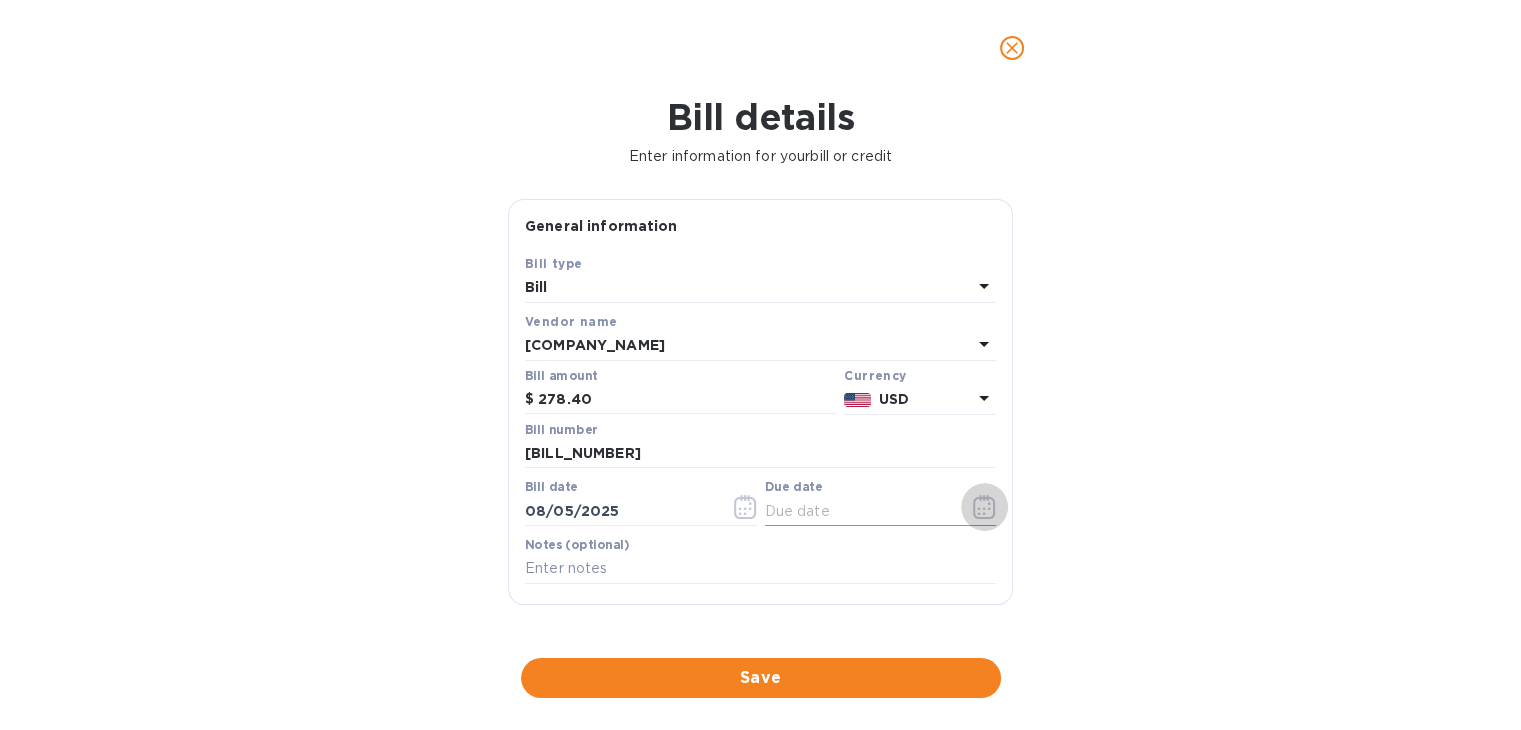 click at bounding box center (984, 507) 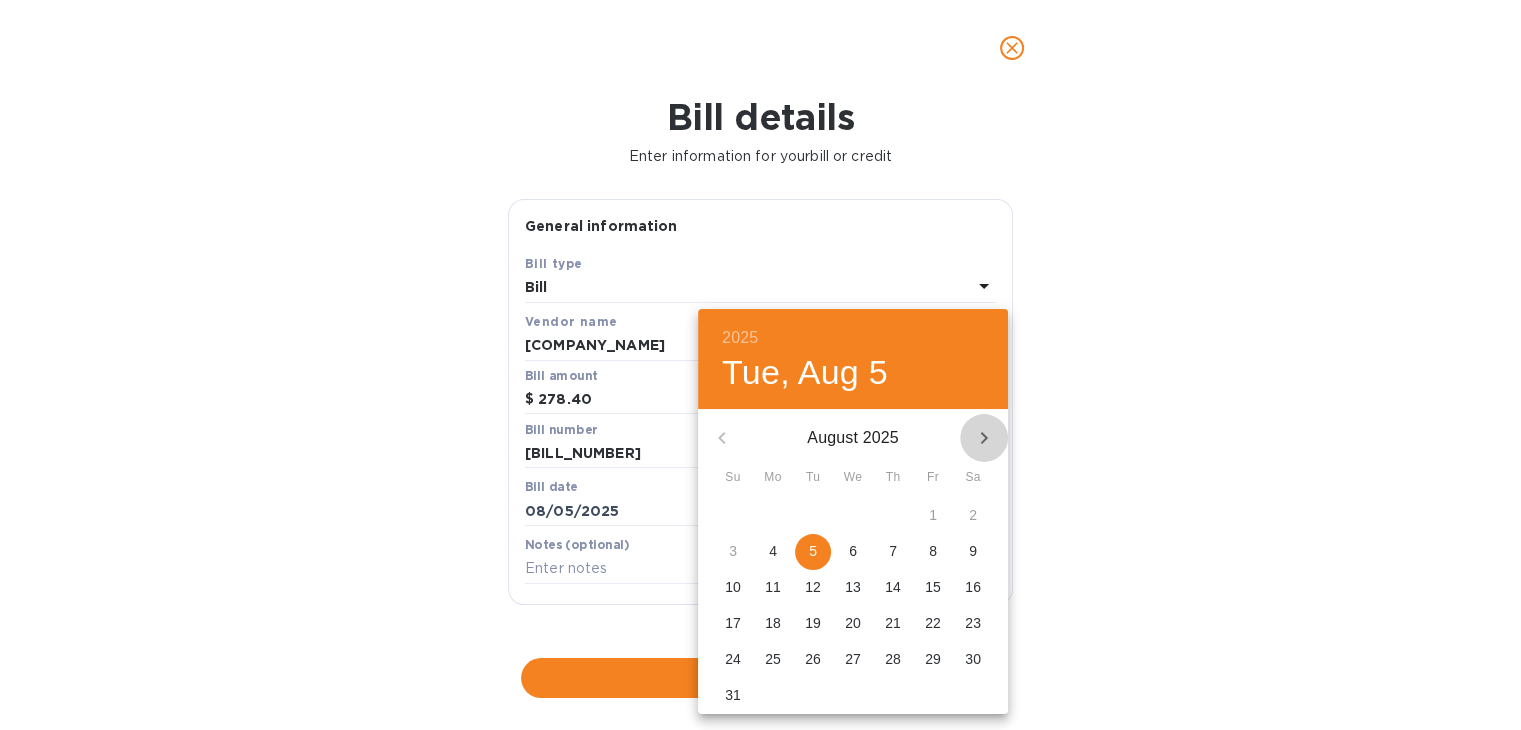 click 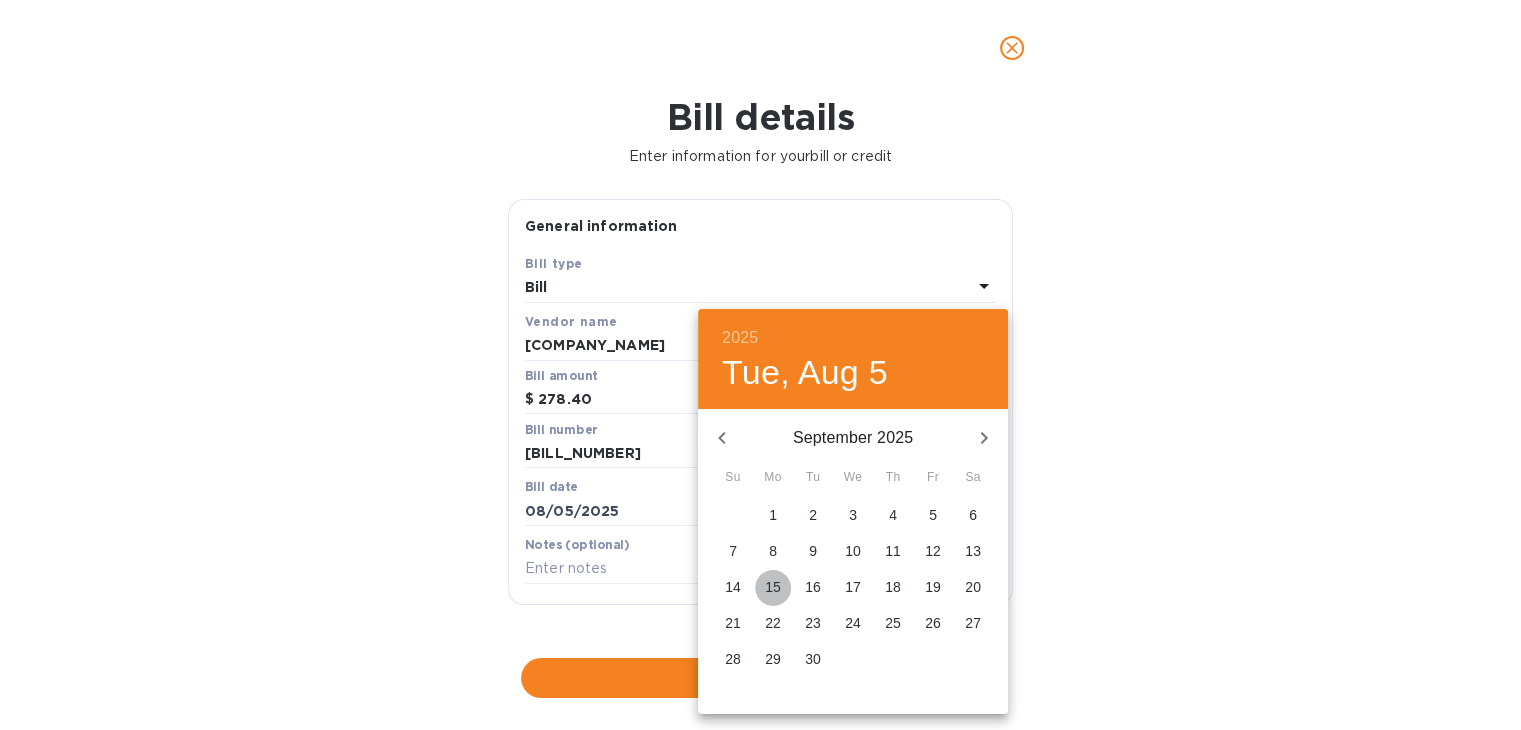 click on "15" at bounding box center (773, 587) 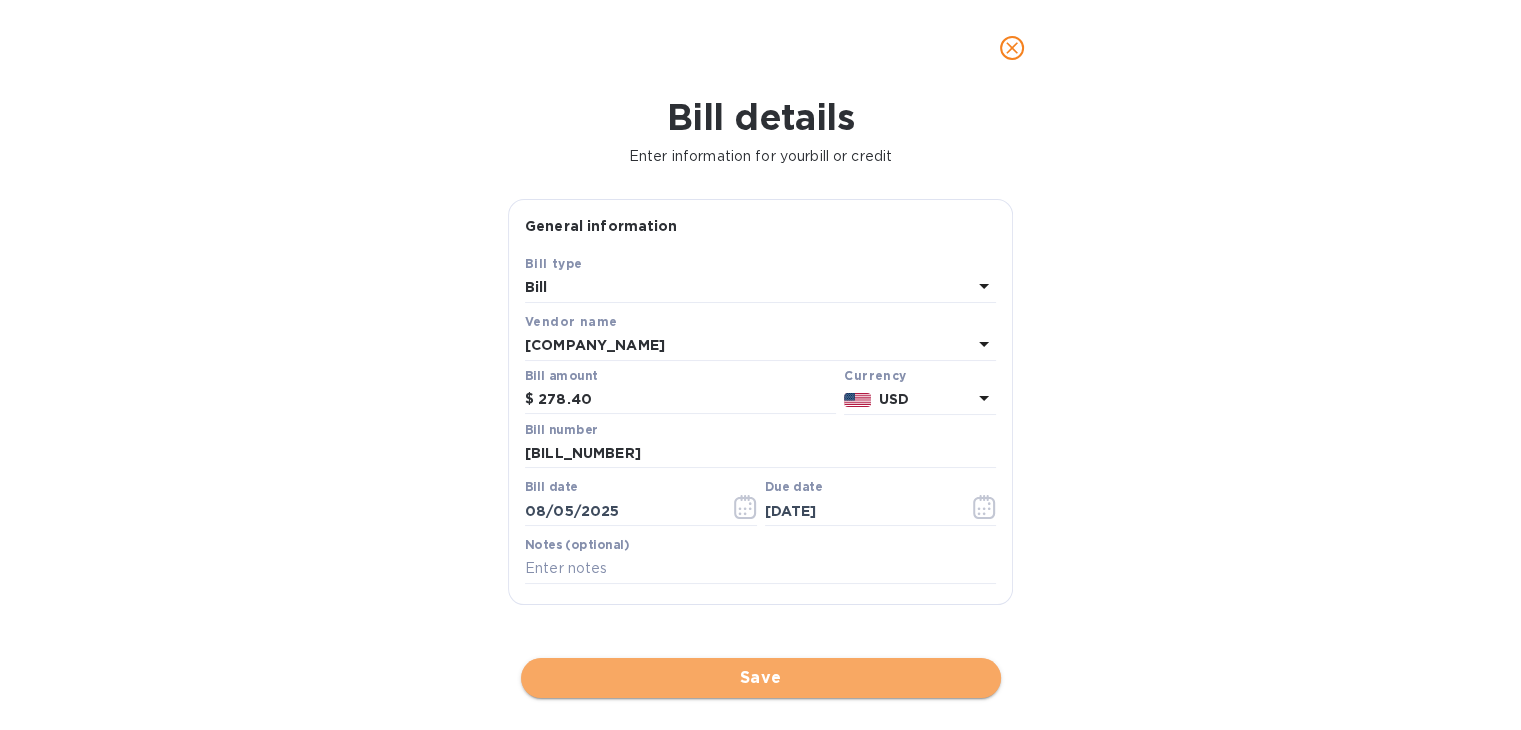 click on "Save" at bounding box center [761, 678] 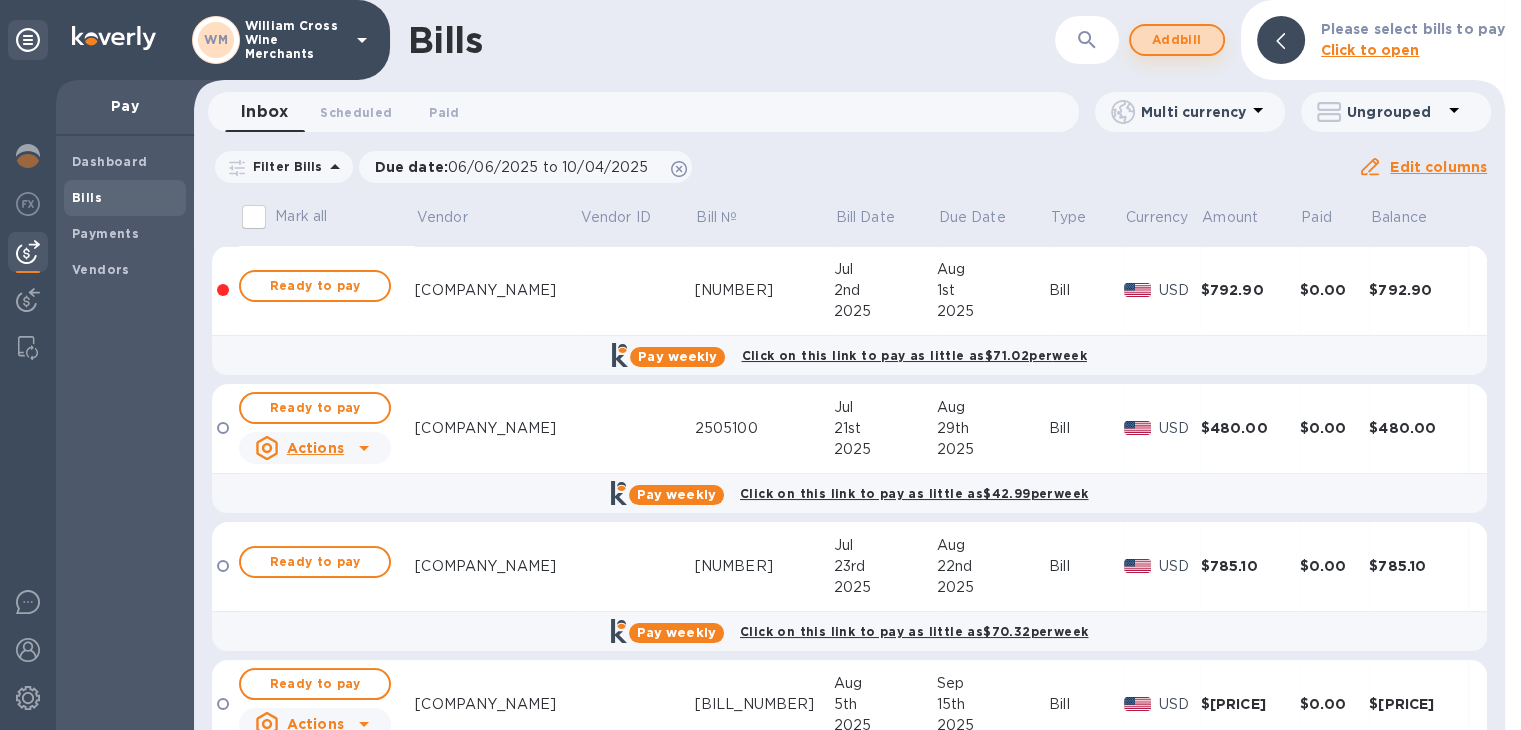 click on "Add   bill" at bounding box center (1177, 40) 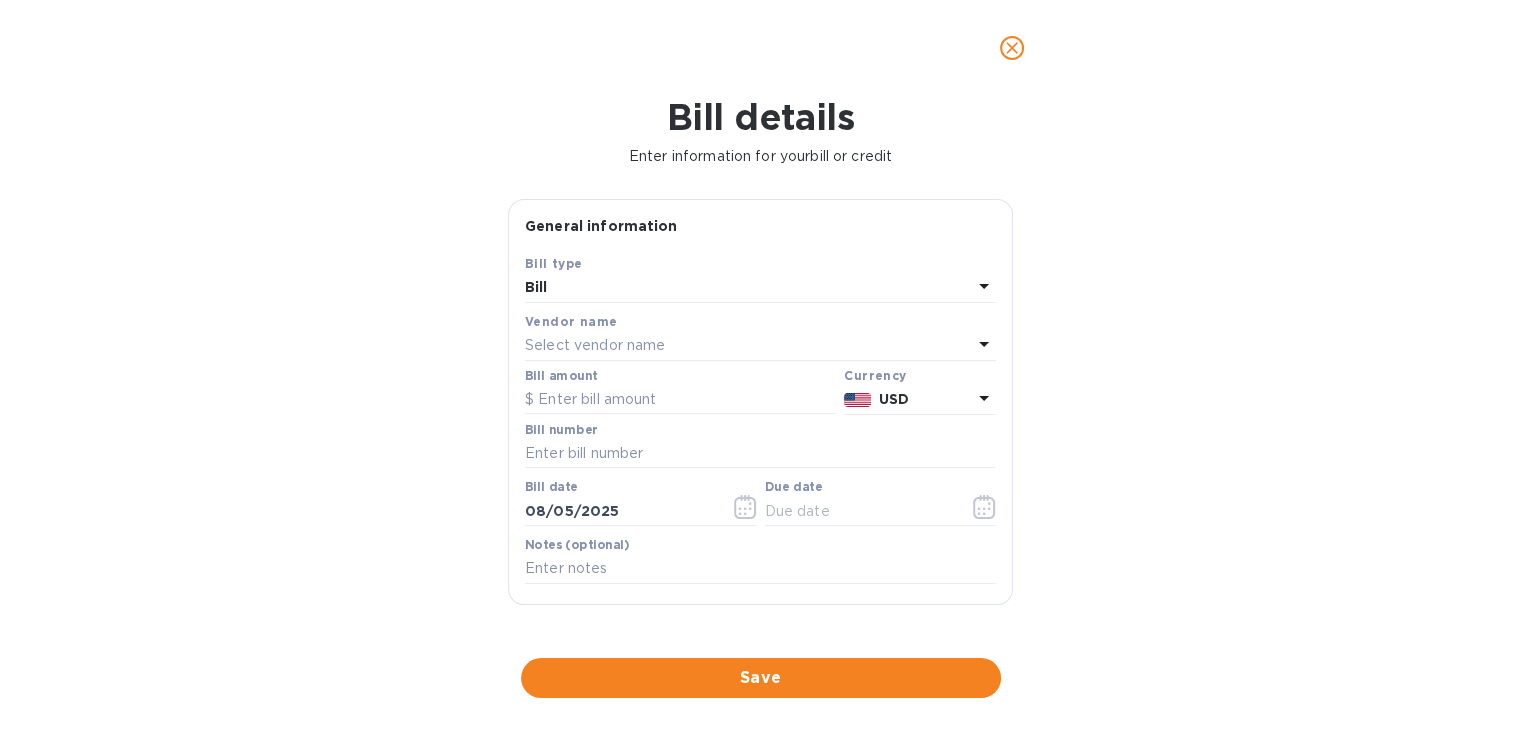 click on "Select vendor name" at bounding box center [595, 345] 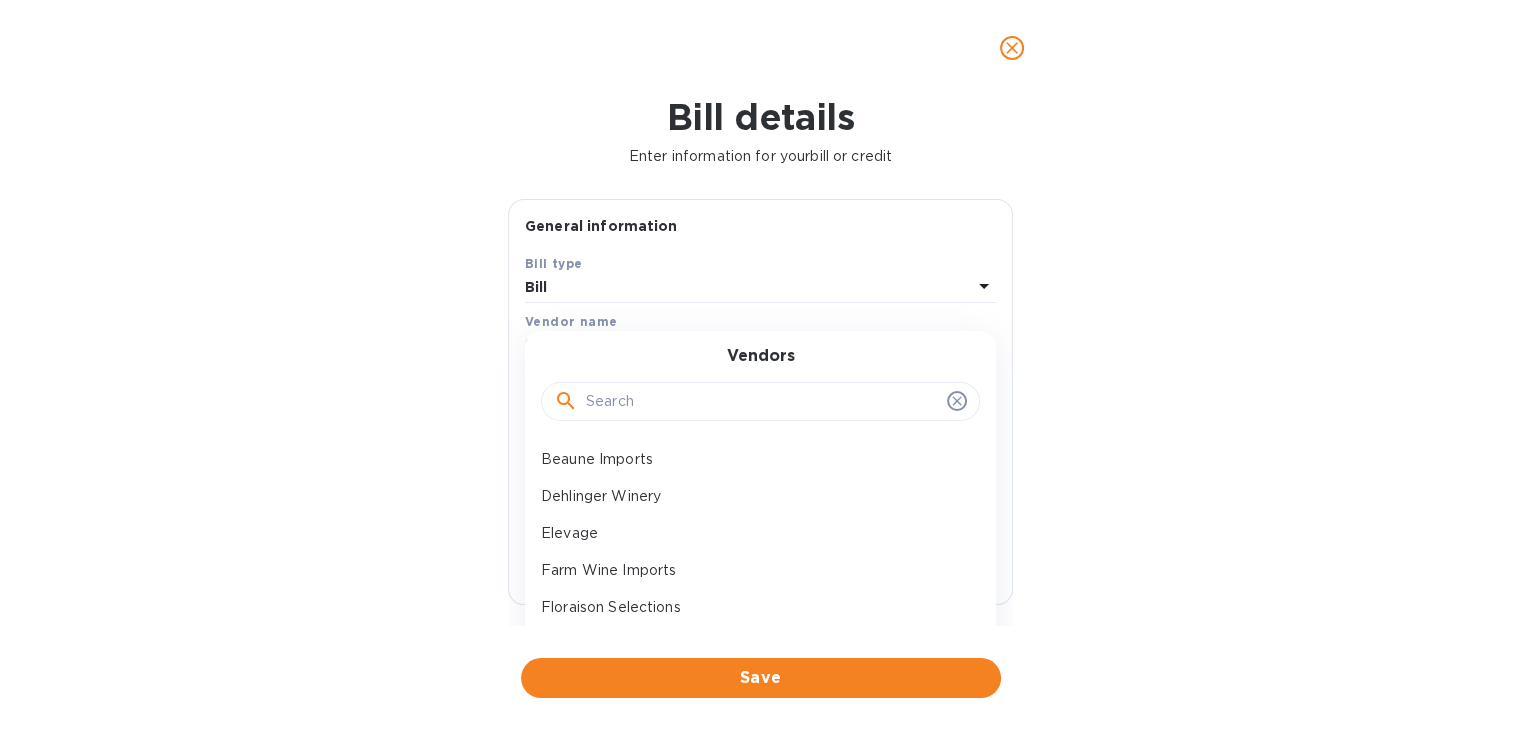 click at bounding box center (762, 402) 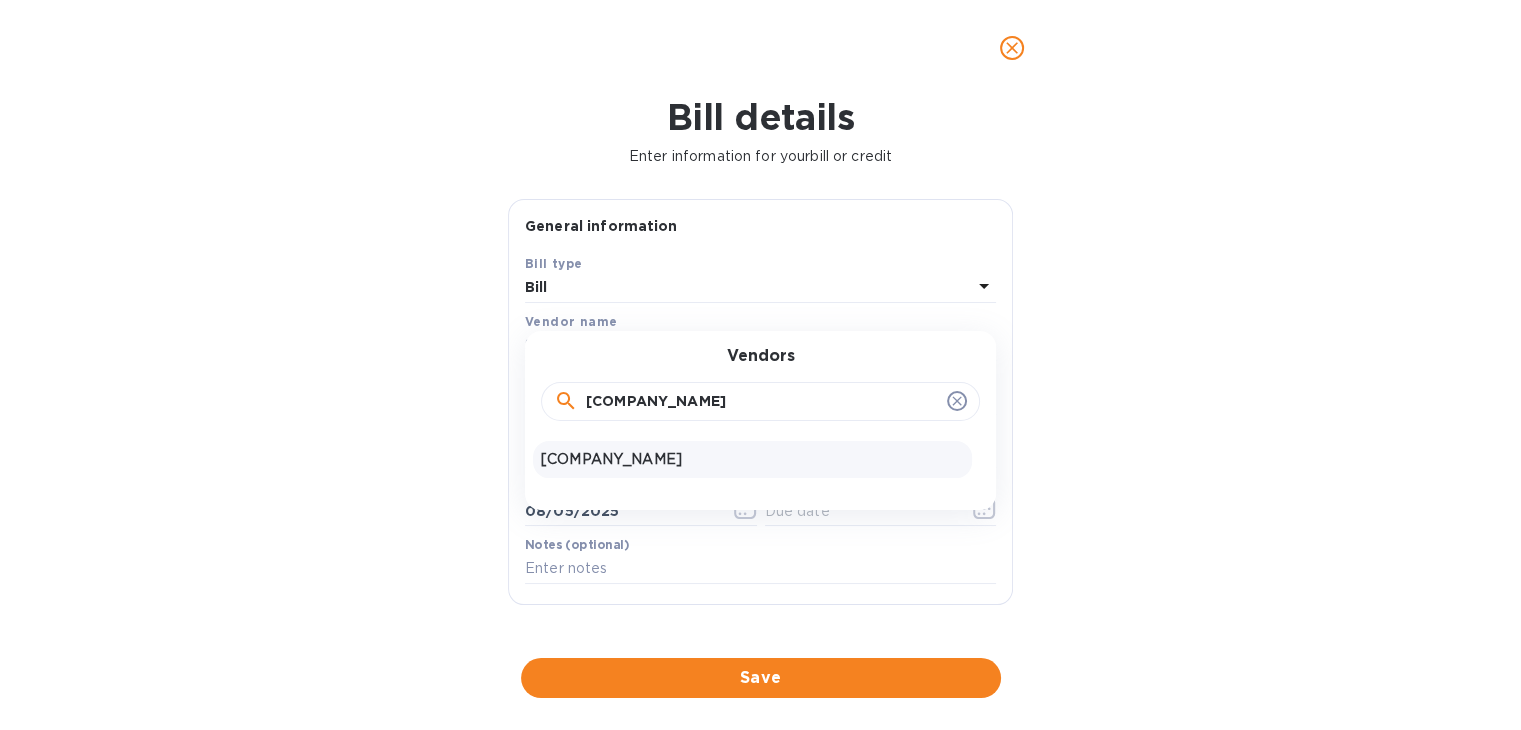 type on "[COMPANY_NAME]" 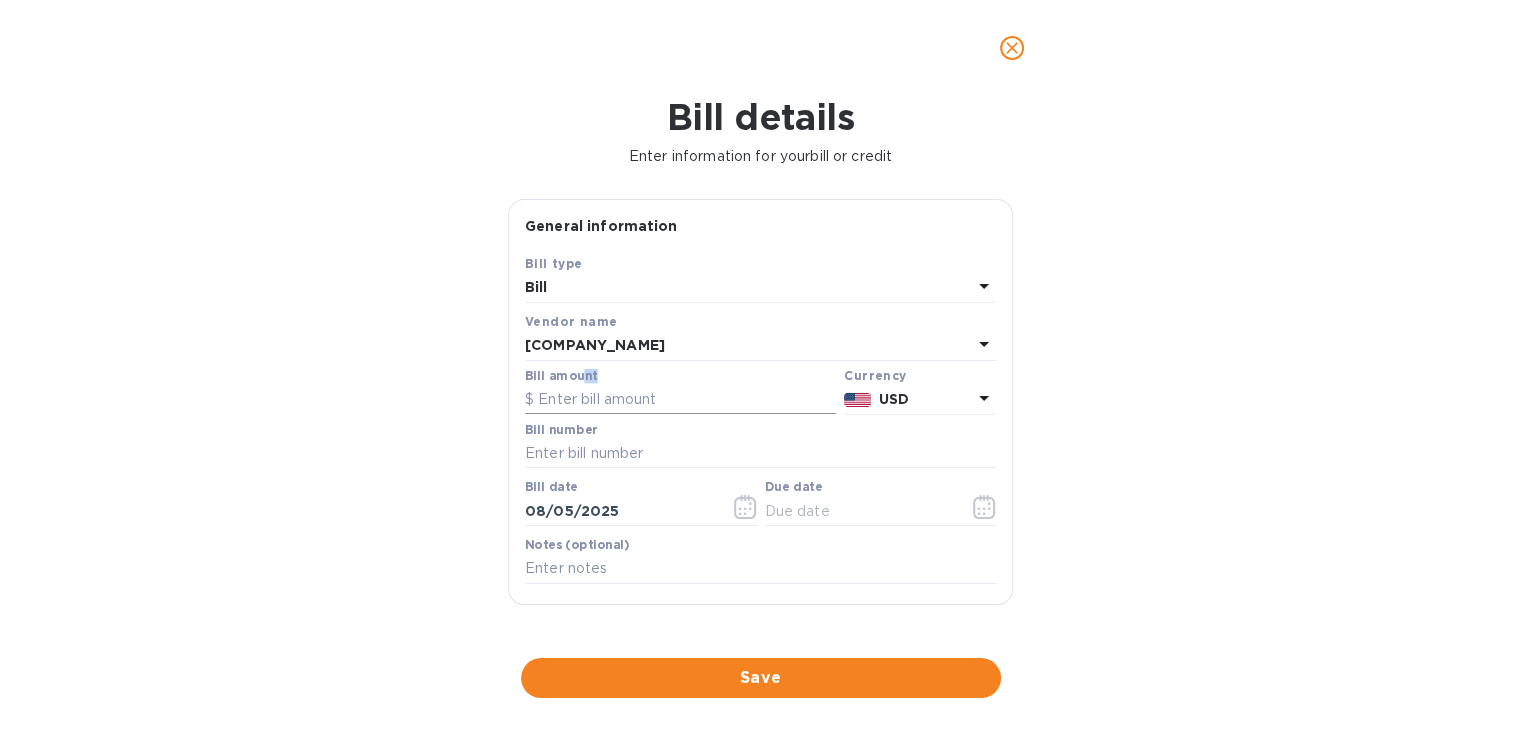 drag, startPoint x: 583, startPoint y: 383, endPoint x: 571, endPoint y: 405, distance: 25.059929 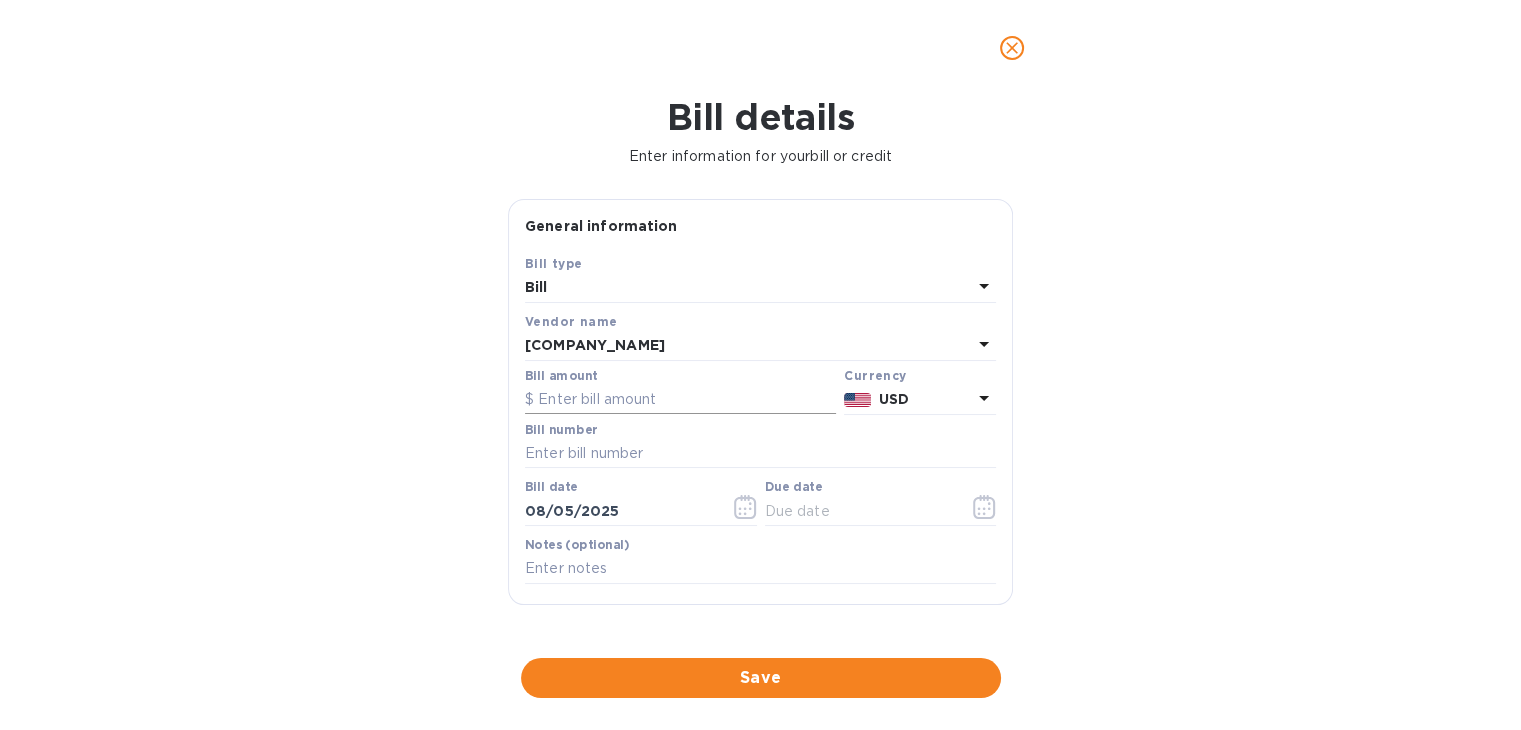 click at bounding box center [680, 400] 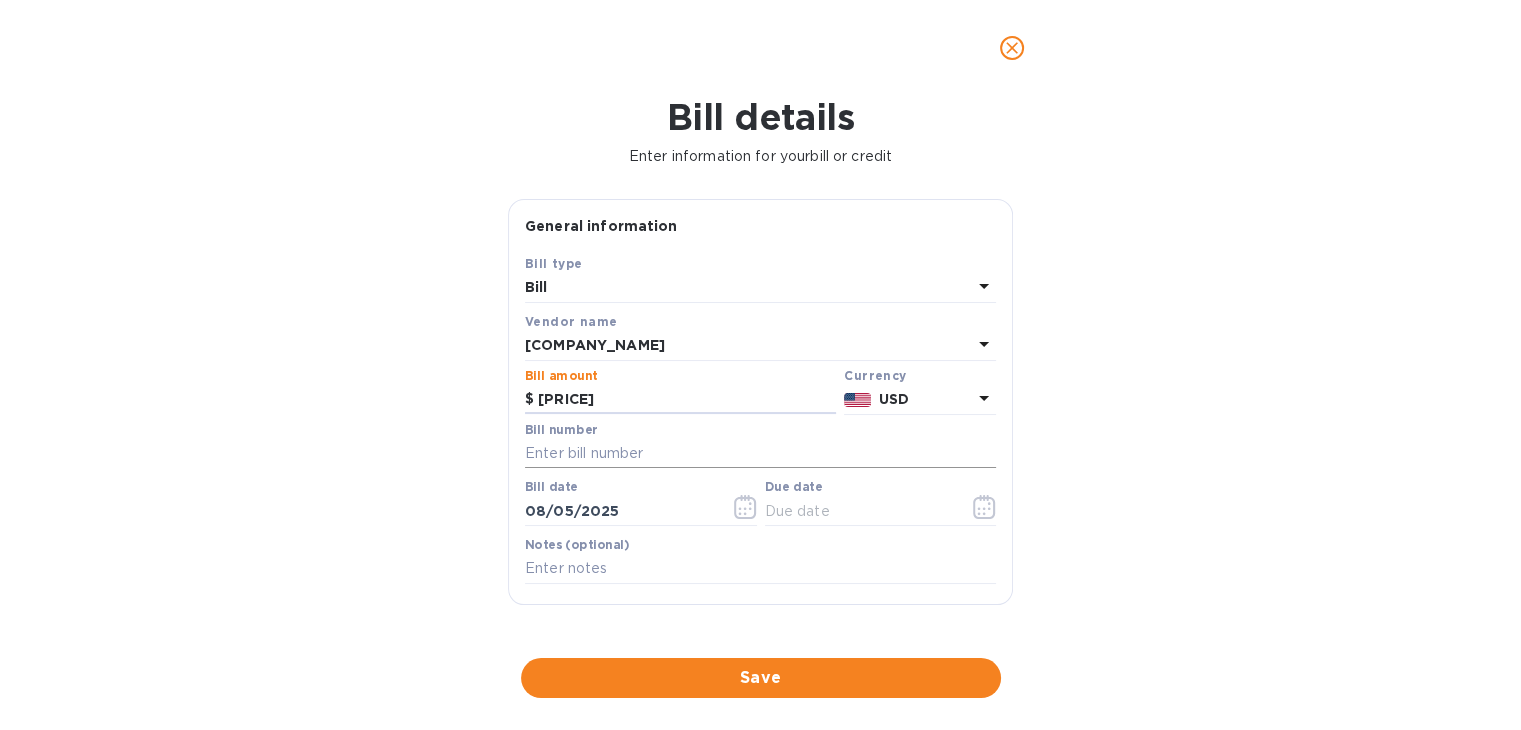 type on "[PRICE]" 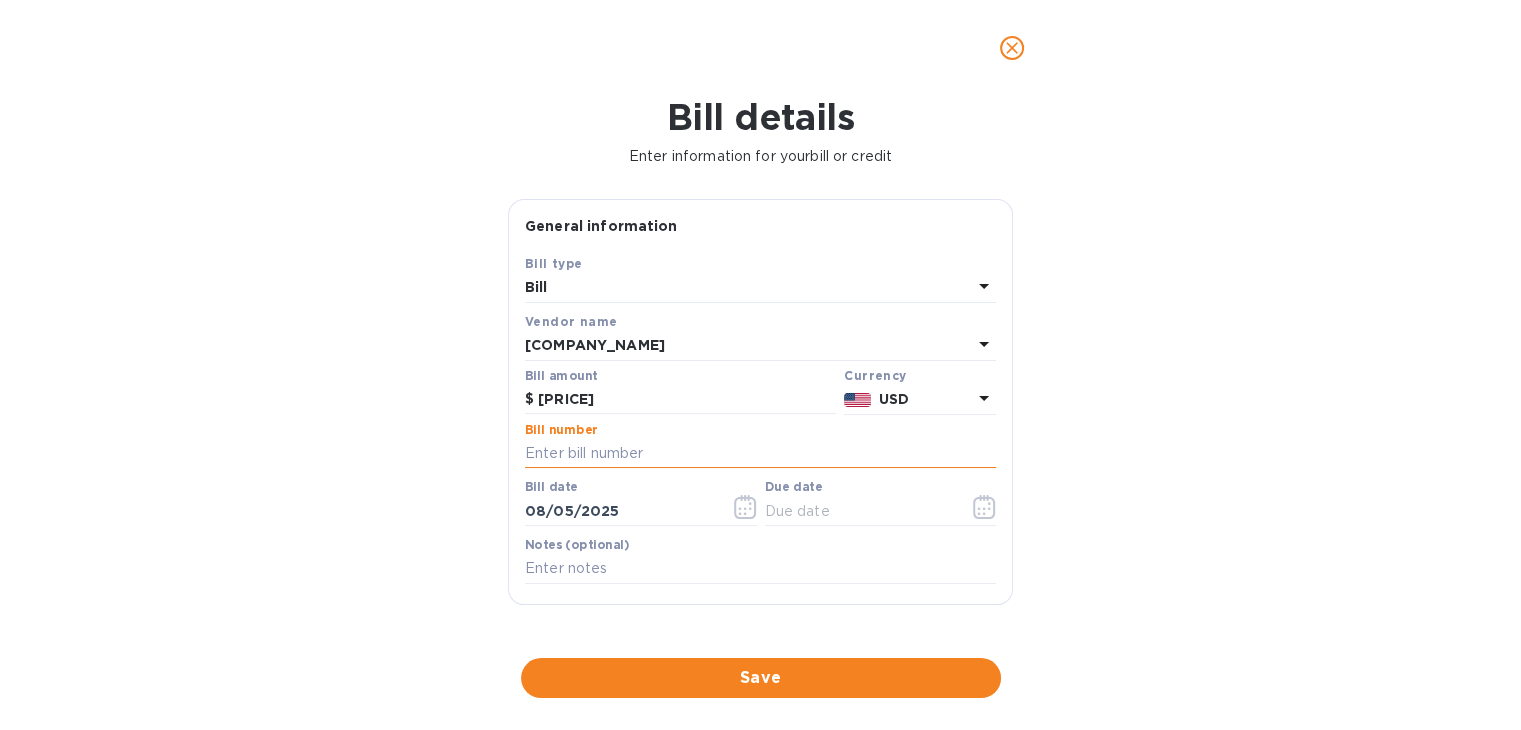 click at bounding box center (760, 454) 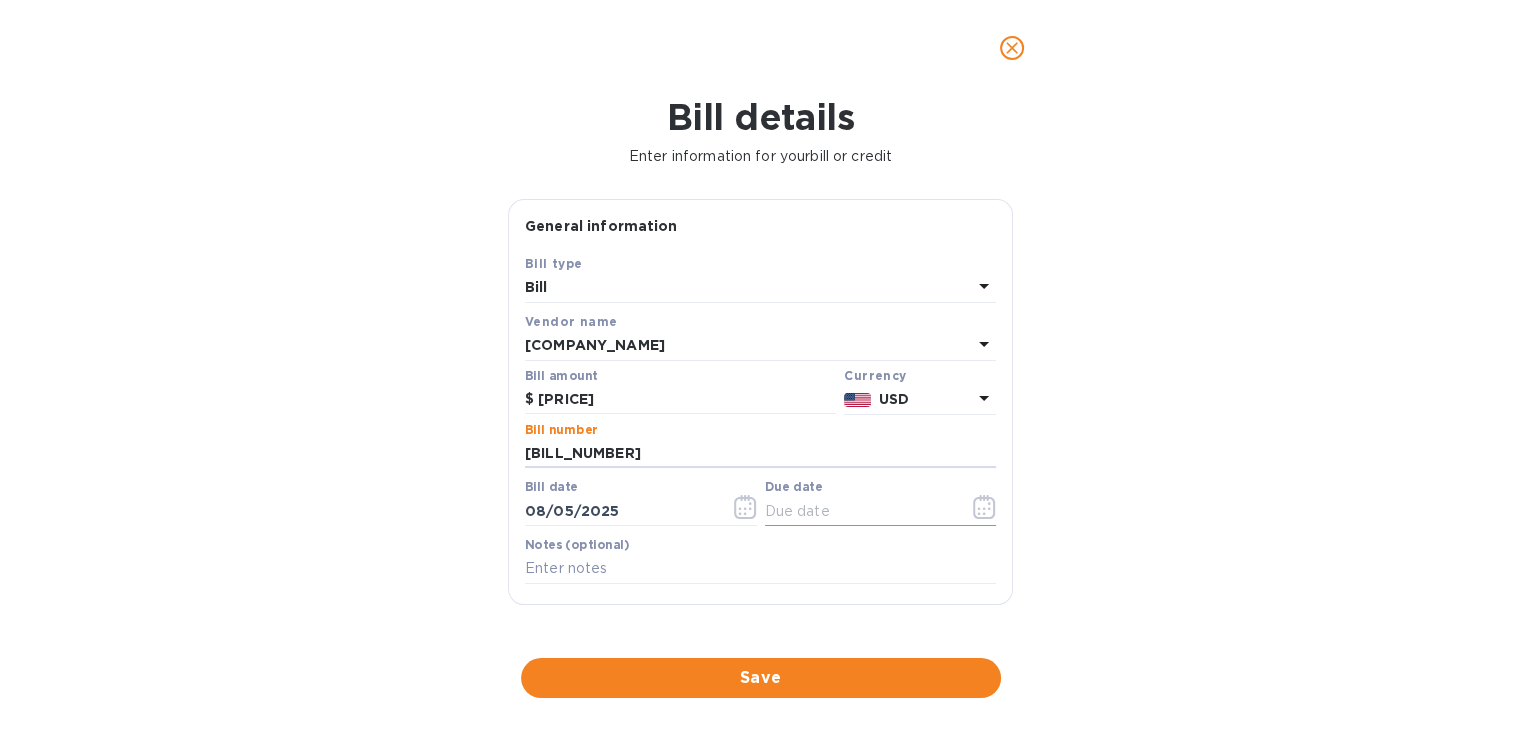 type on "[BILL_NUMBER]" 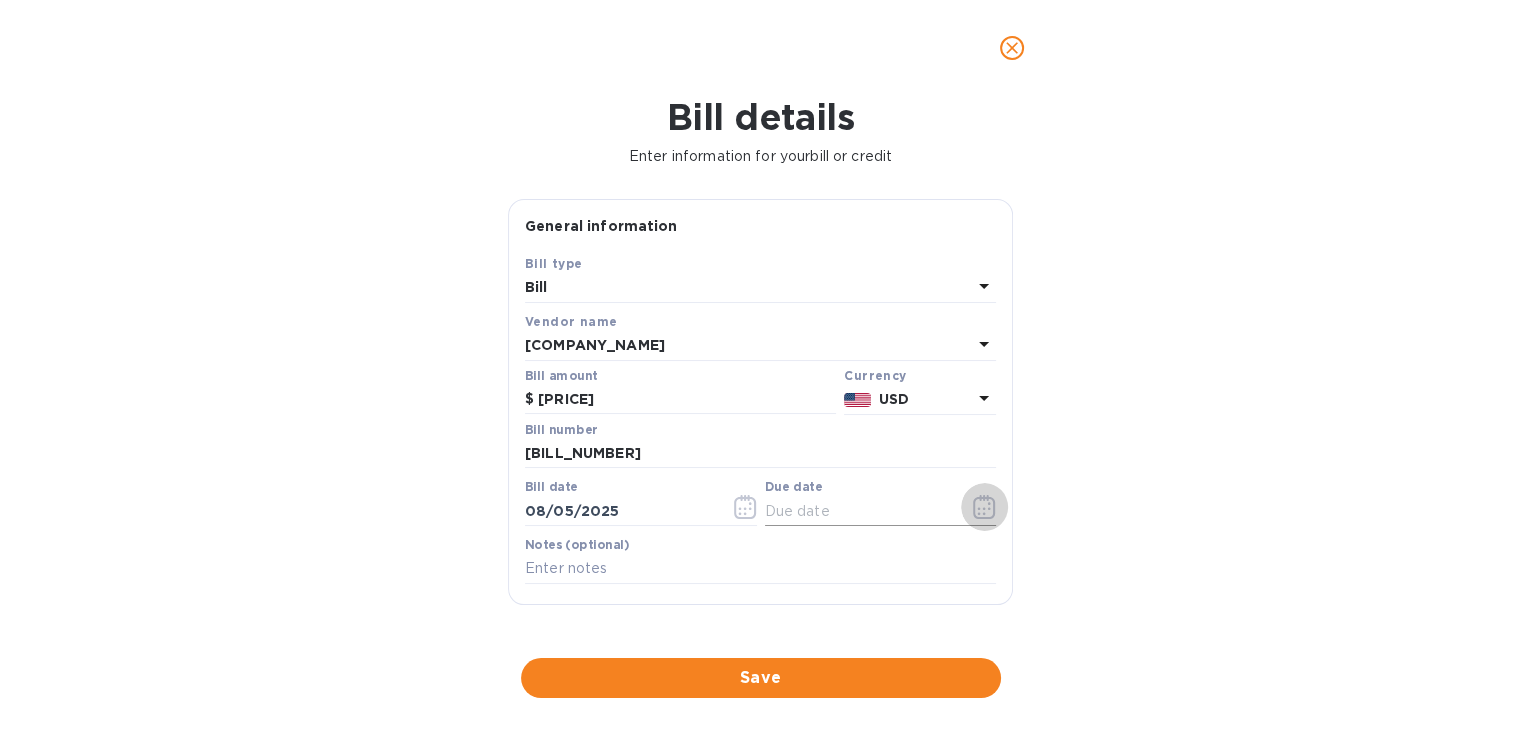 click 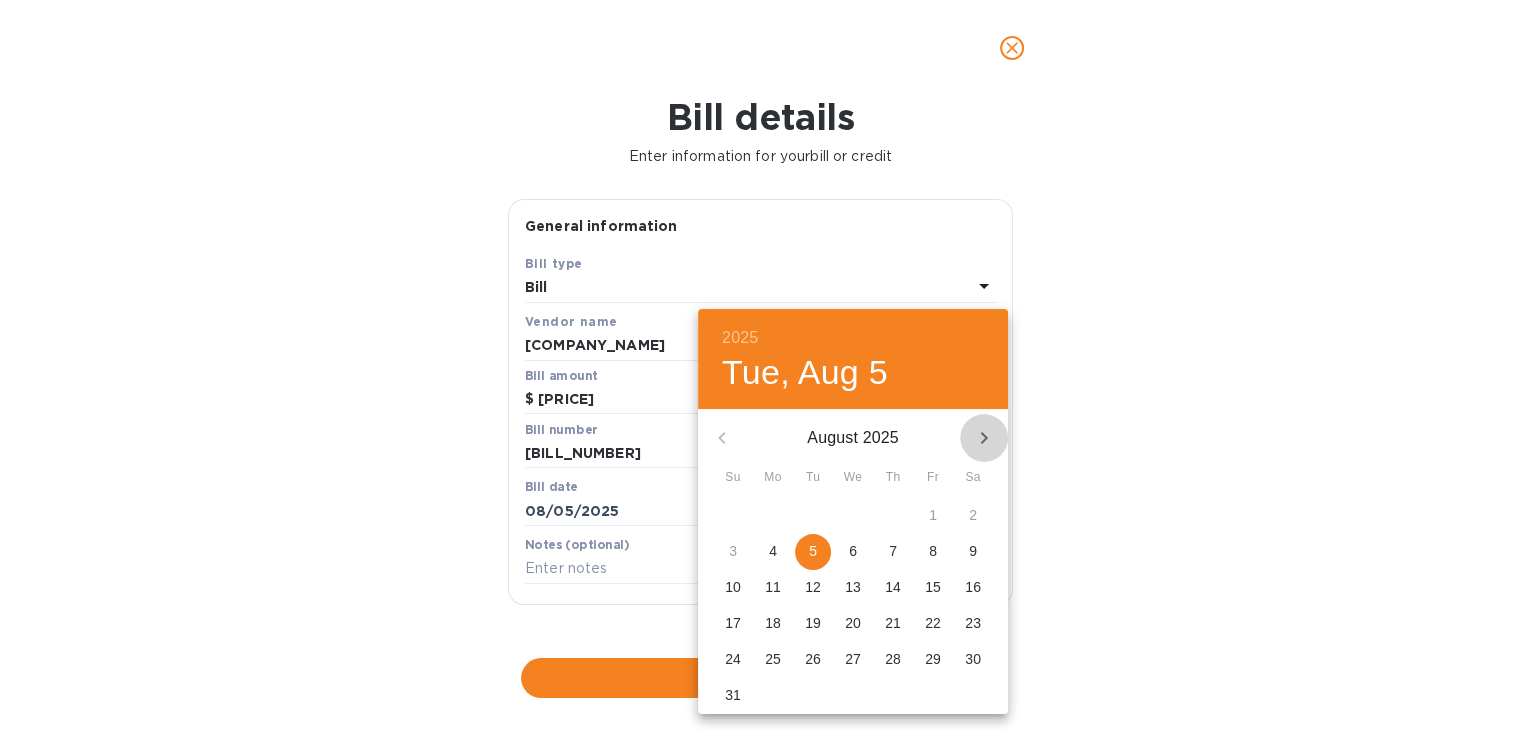 click 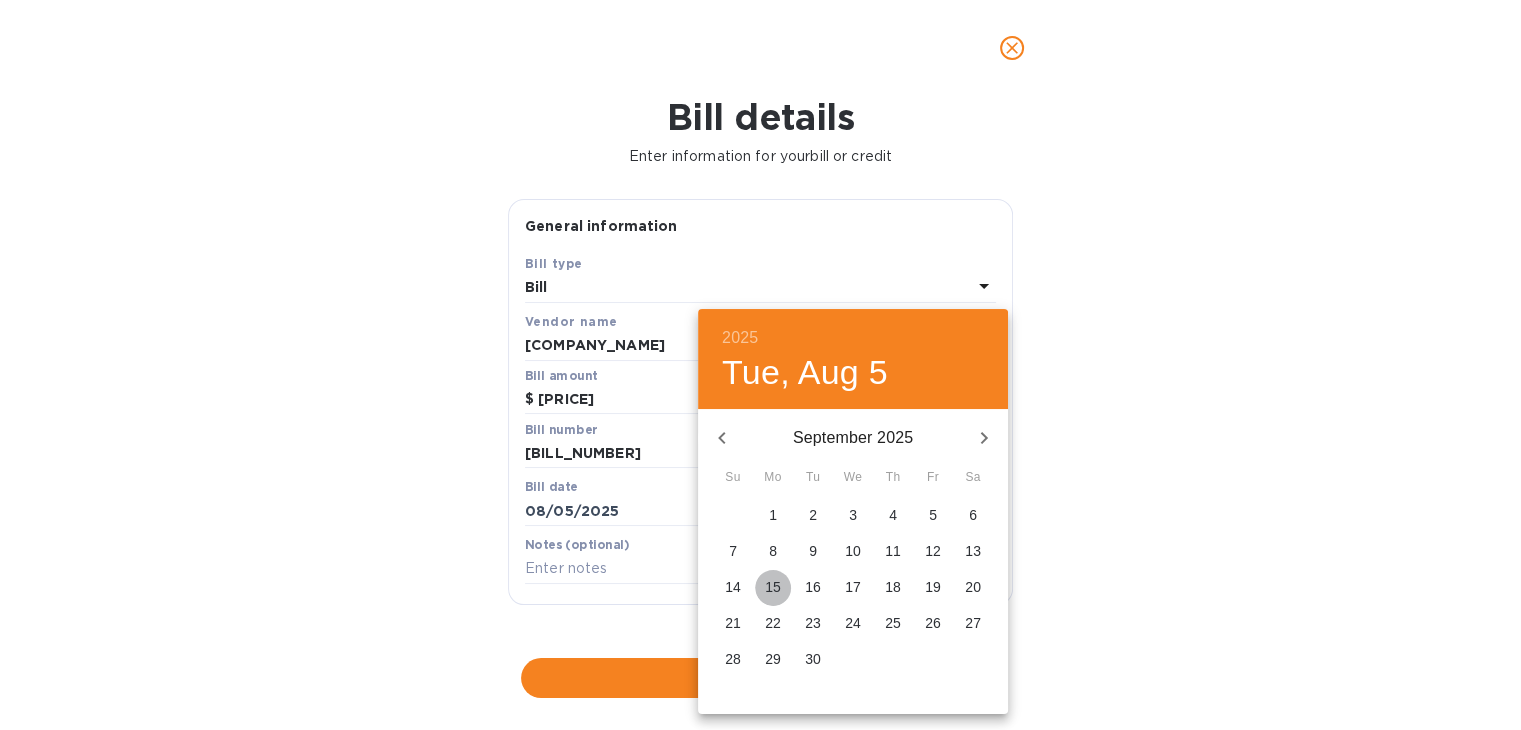 click on "15" at bounding box center [773, 587] 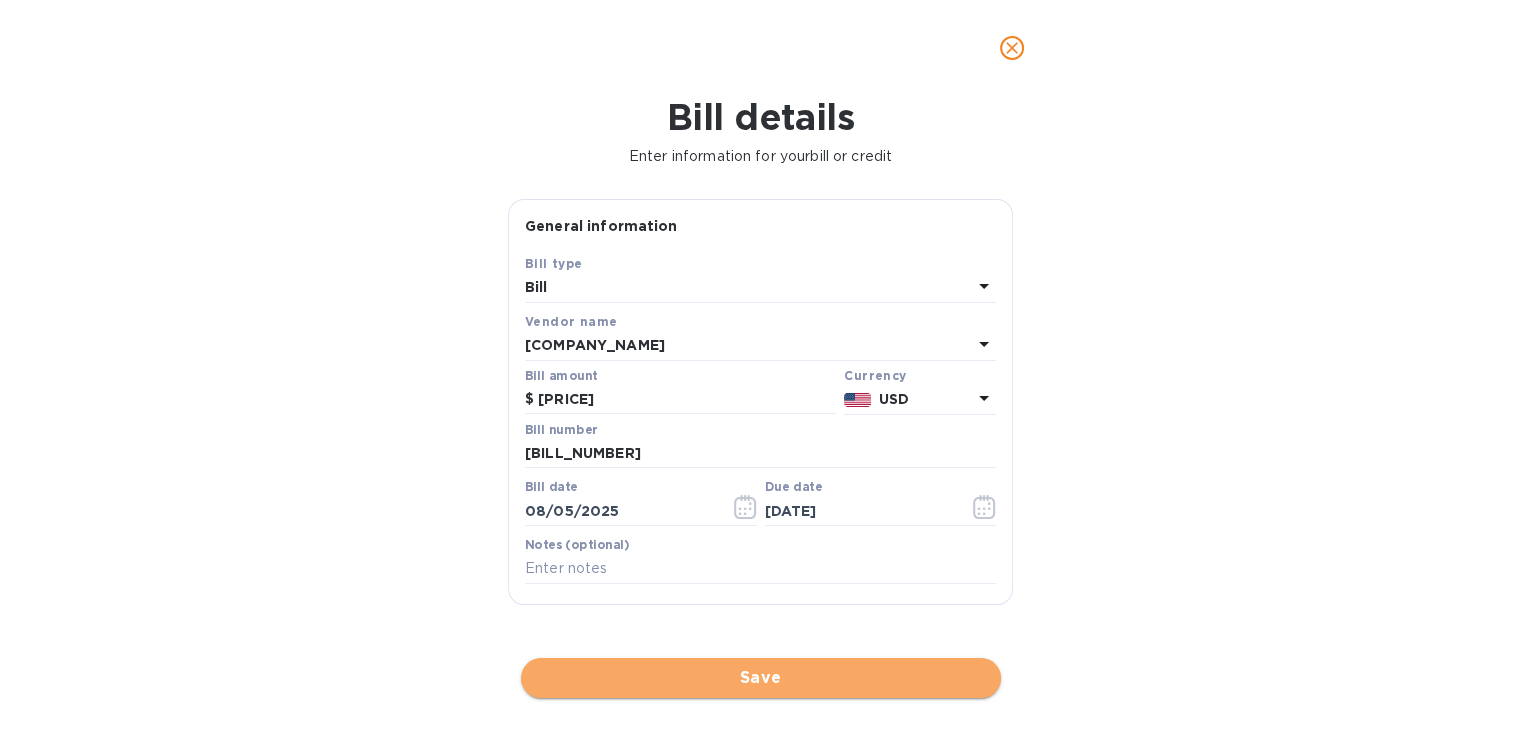 click on "Save" at bounding box center (761, 678) 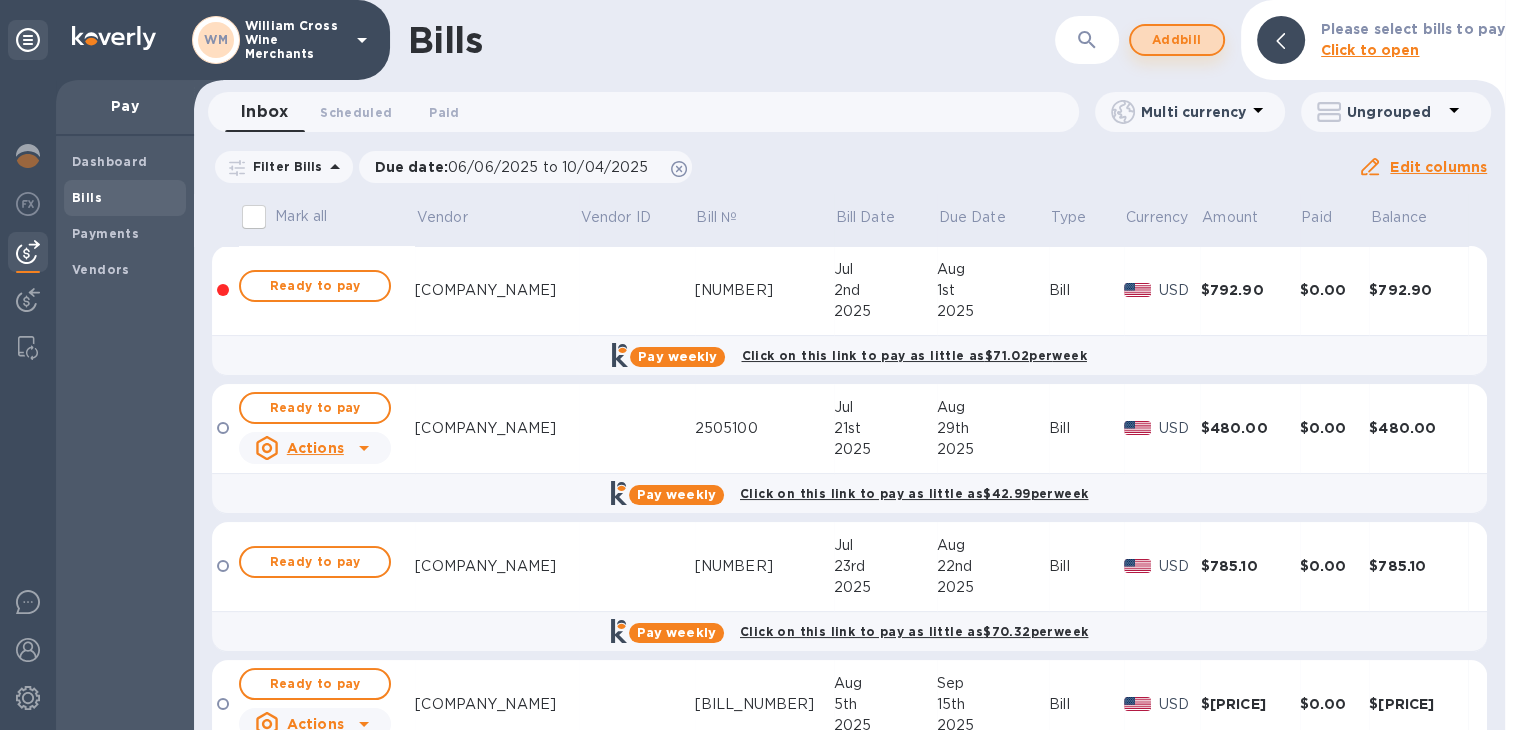 click on "Add   bill" at bounding box center [1177, 40] 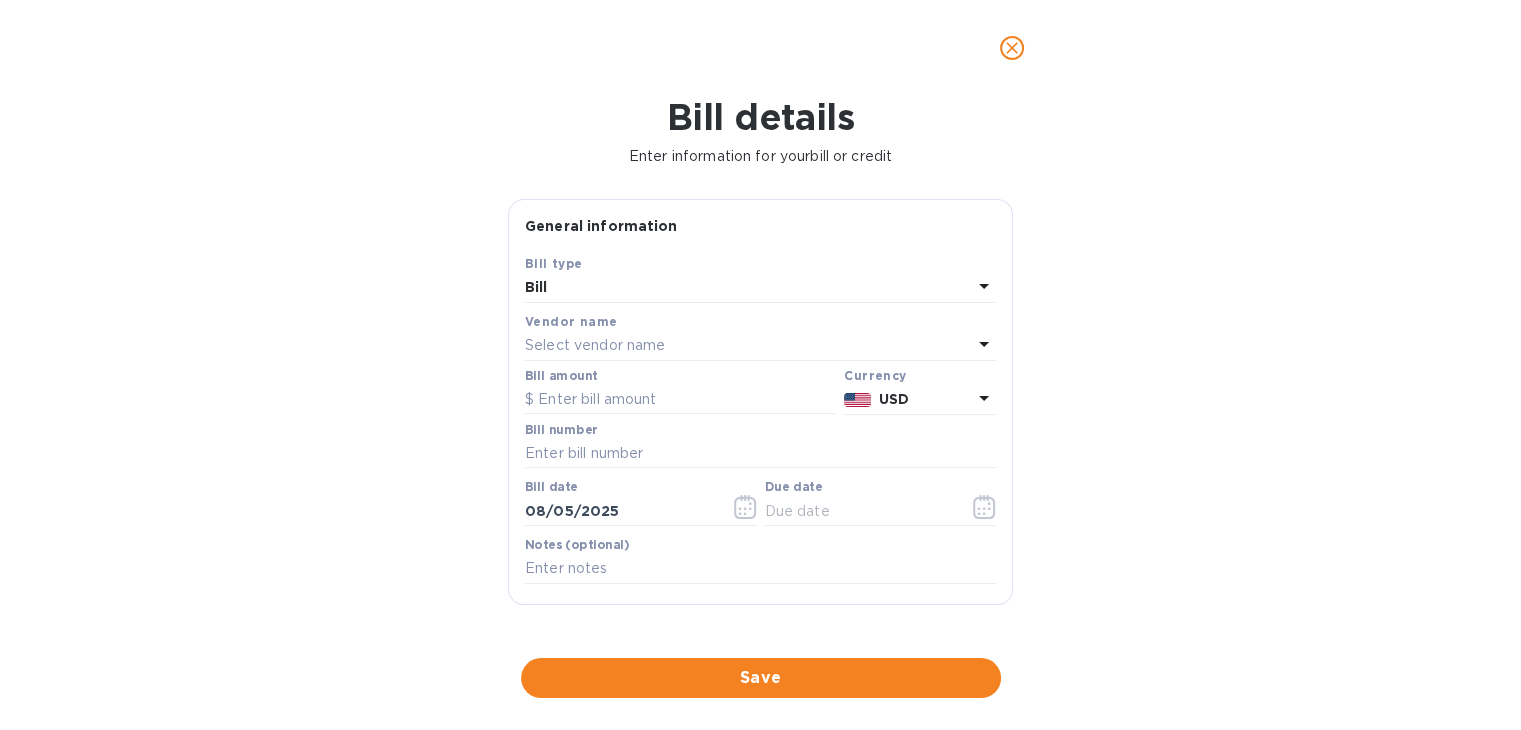 click on "Select vendor name" at bounding box center (748, 346) 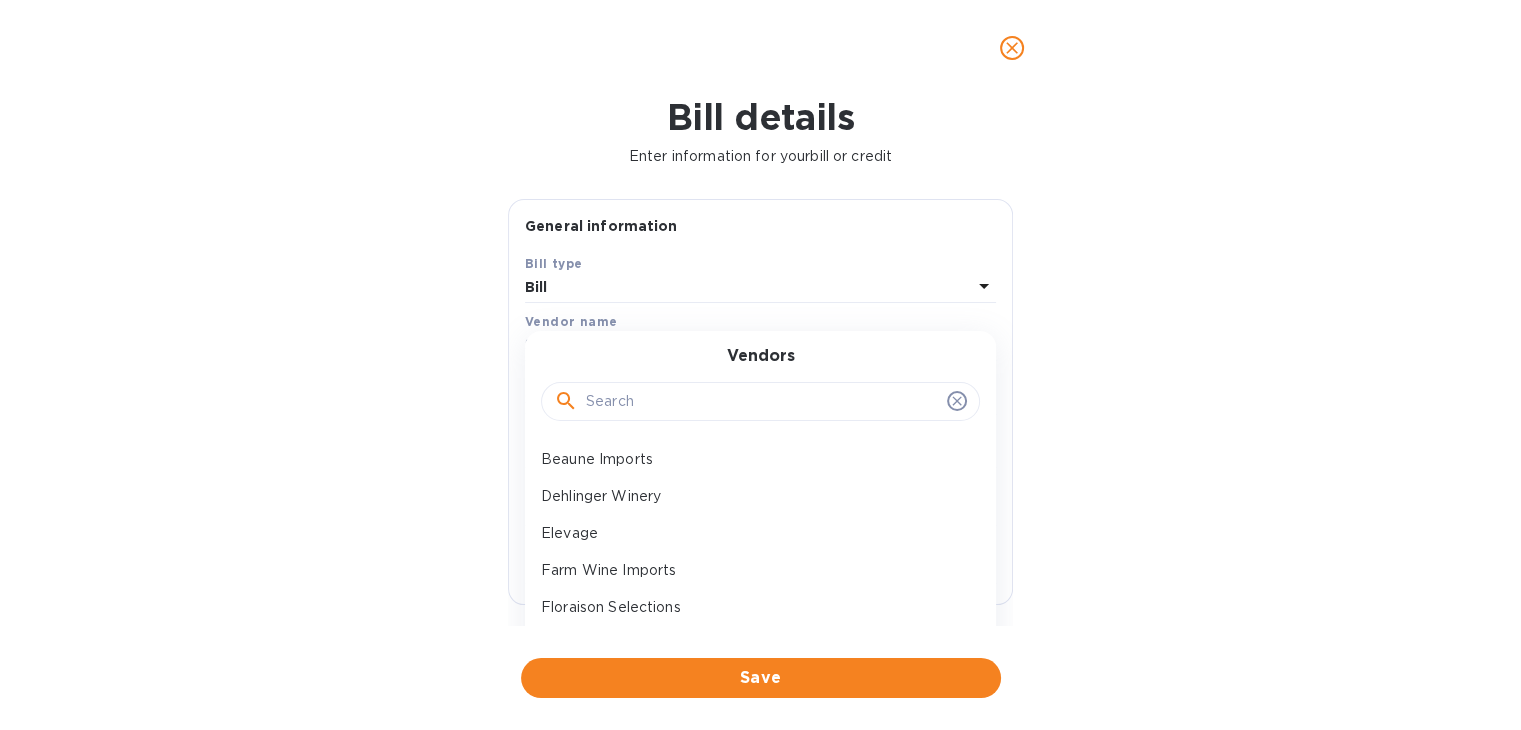 click at bounding box center [762, 402] 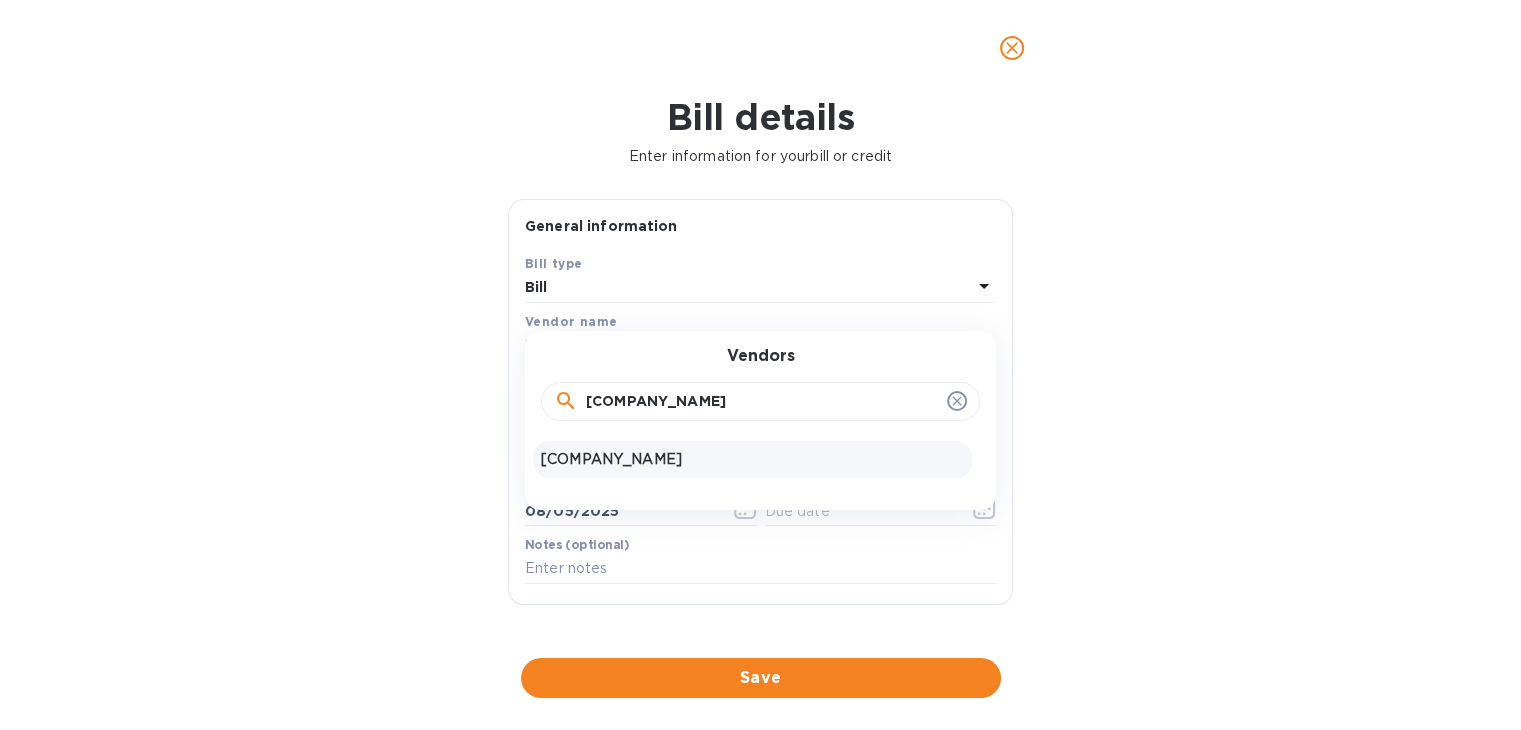 type on "[COMPANY_NAME]" 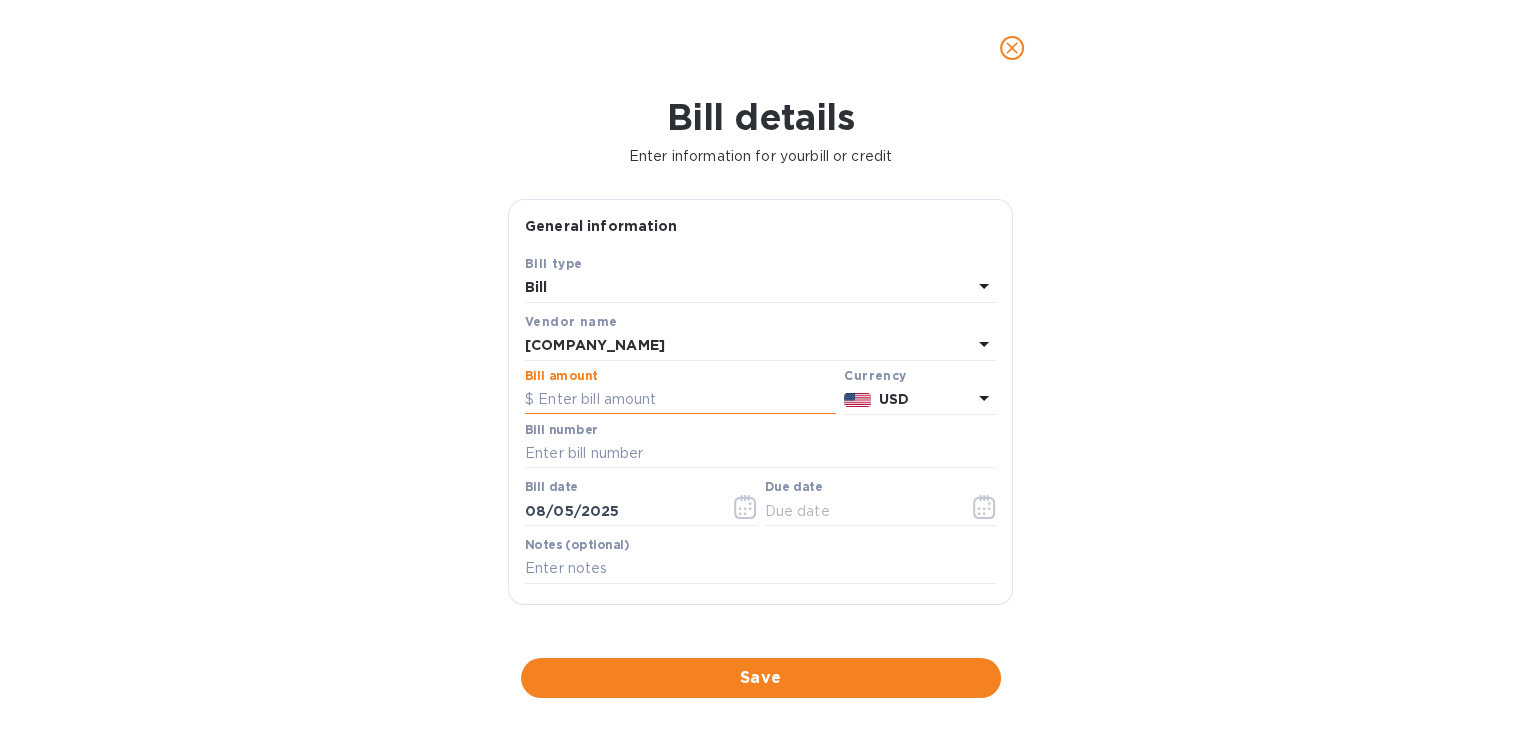 click at bounding box center (680, 400) 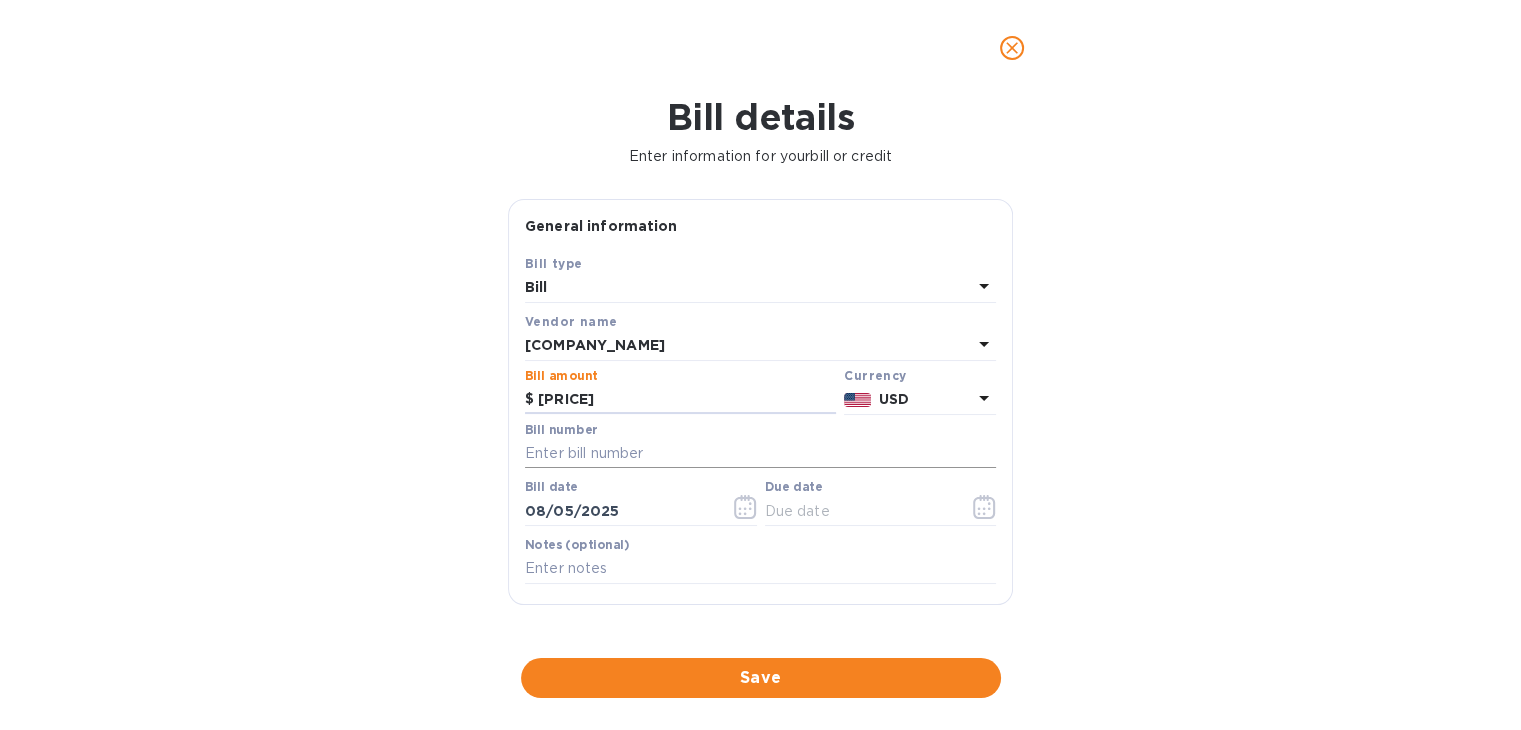 type on "[PRICE]" 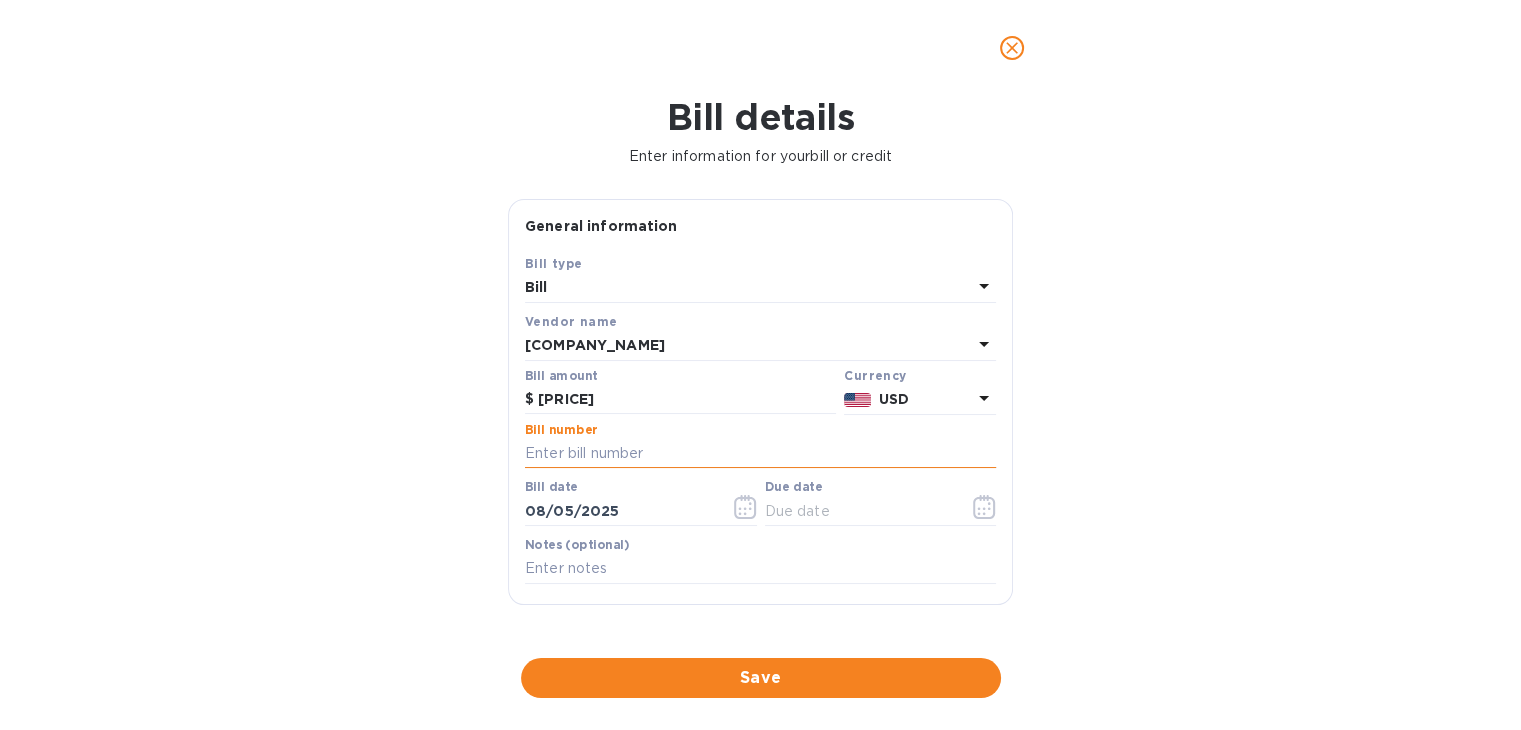 click at bounding box center [760, 454] 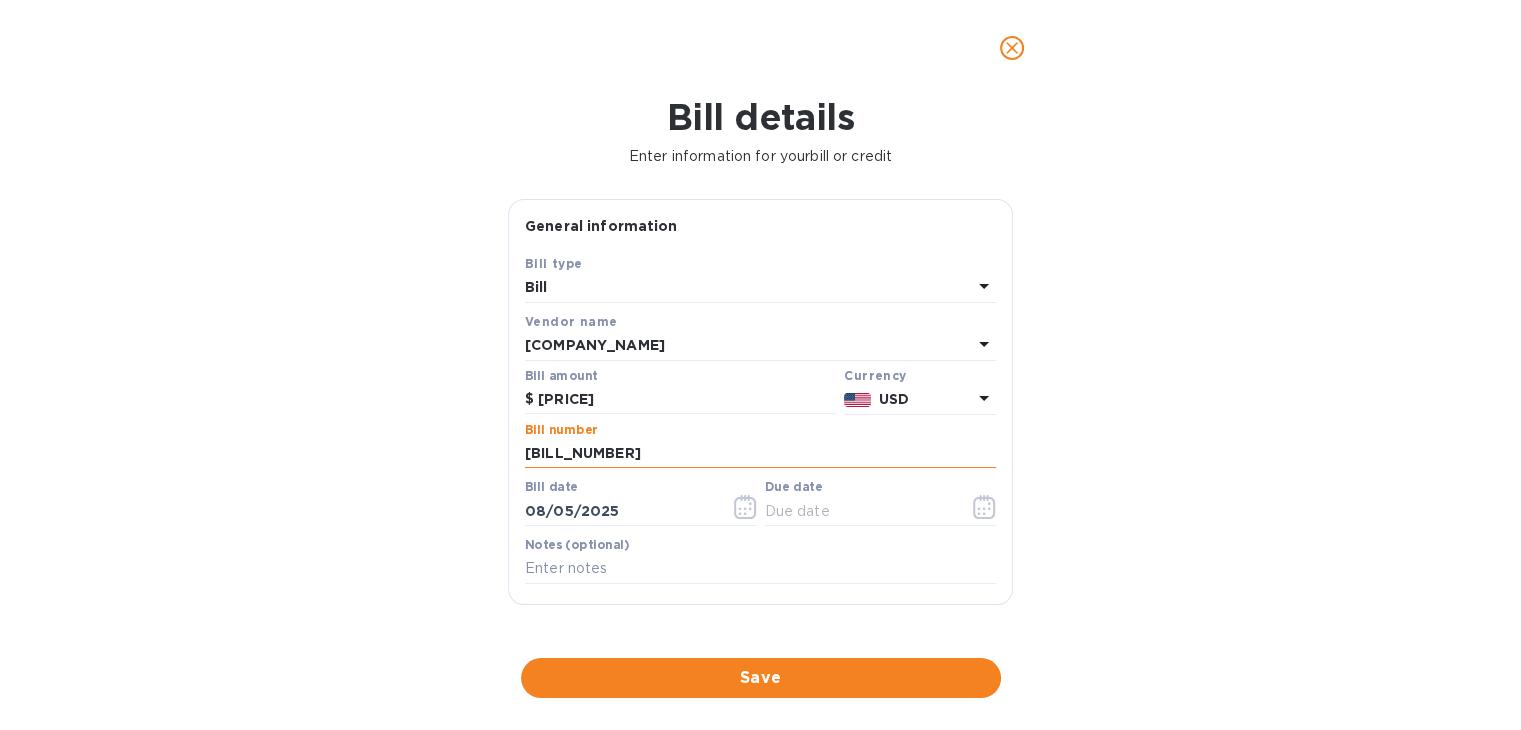 type on "[BILL_NUMBER]" 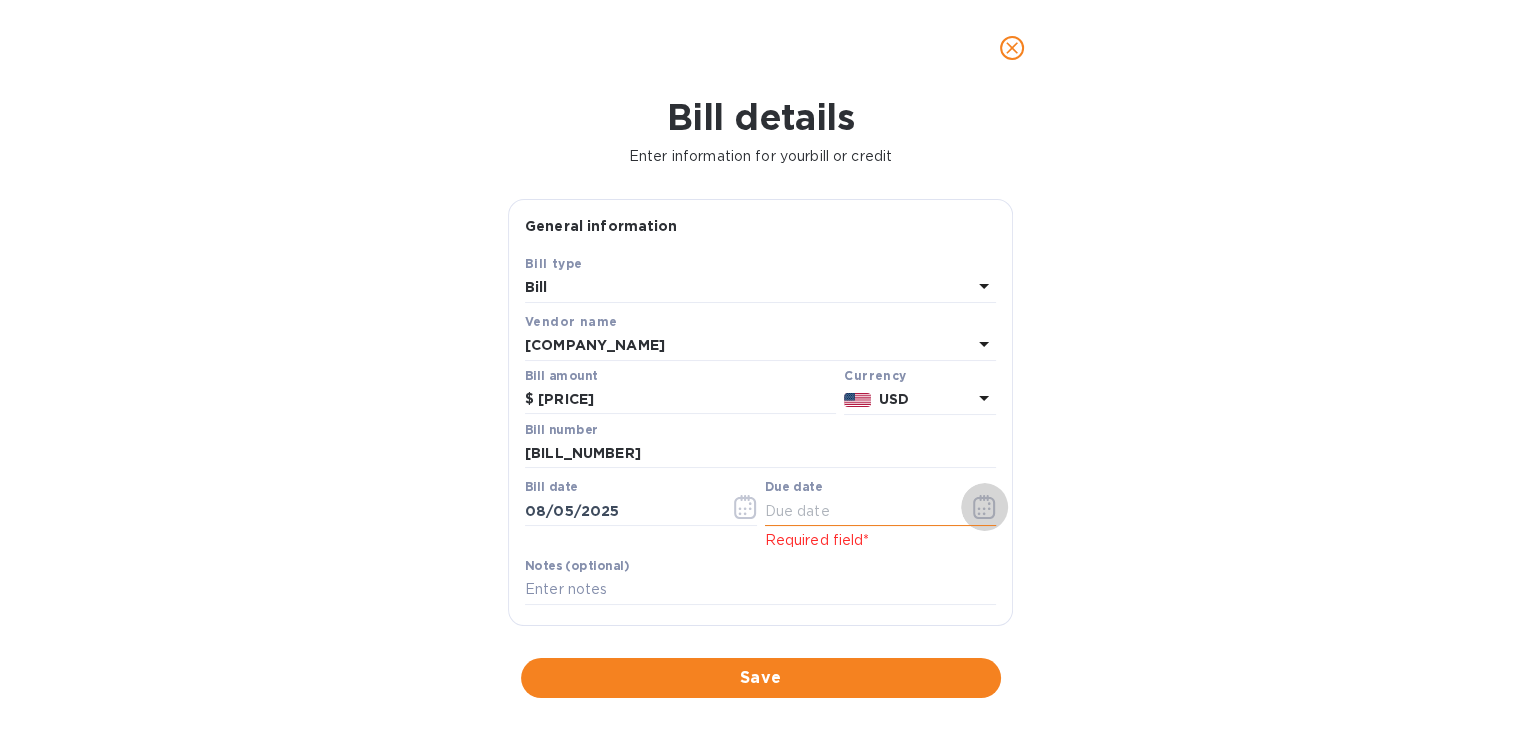 click 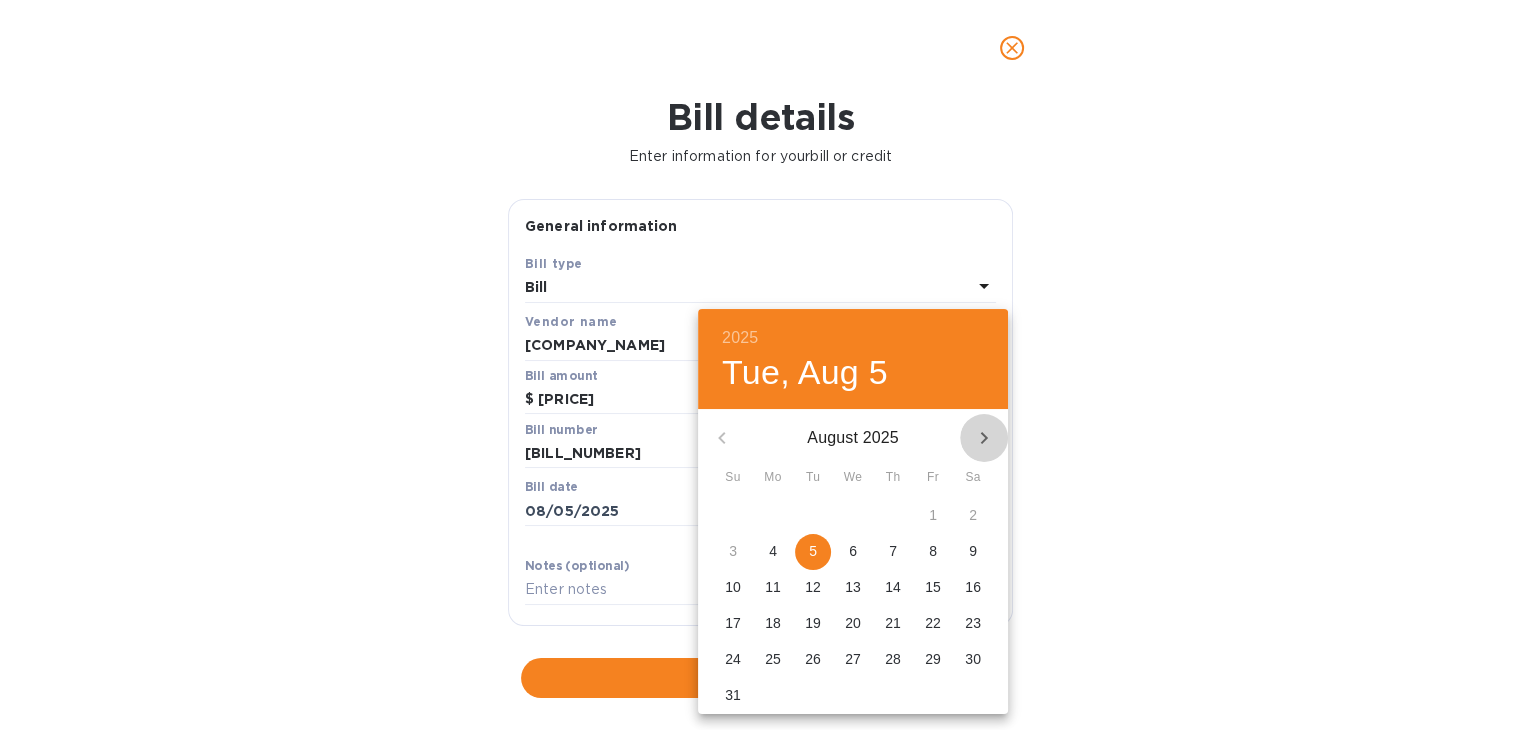 click 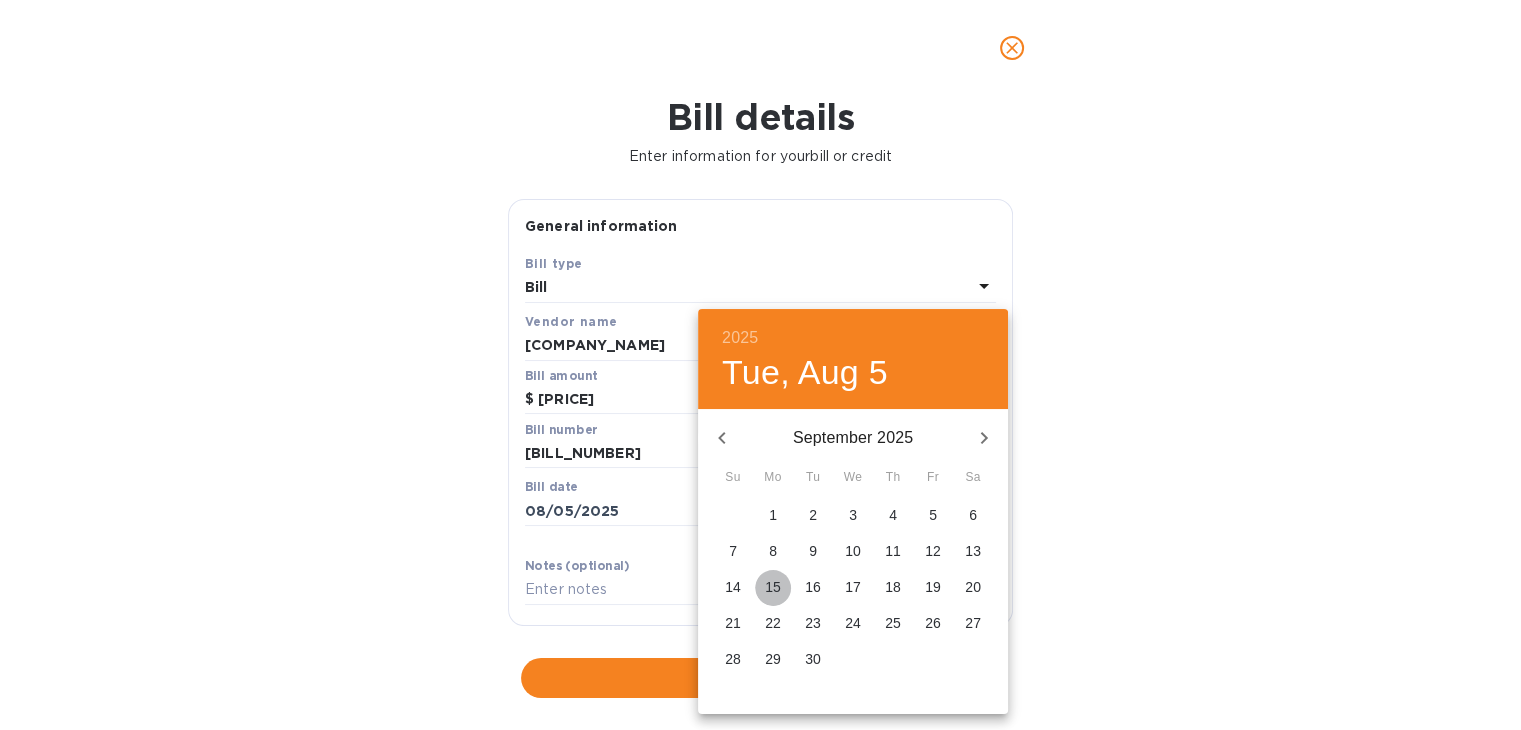 click on "15" at bounding box center [773, 587] 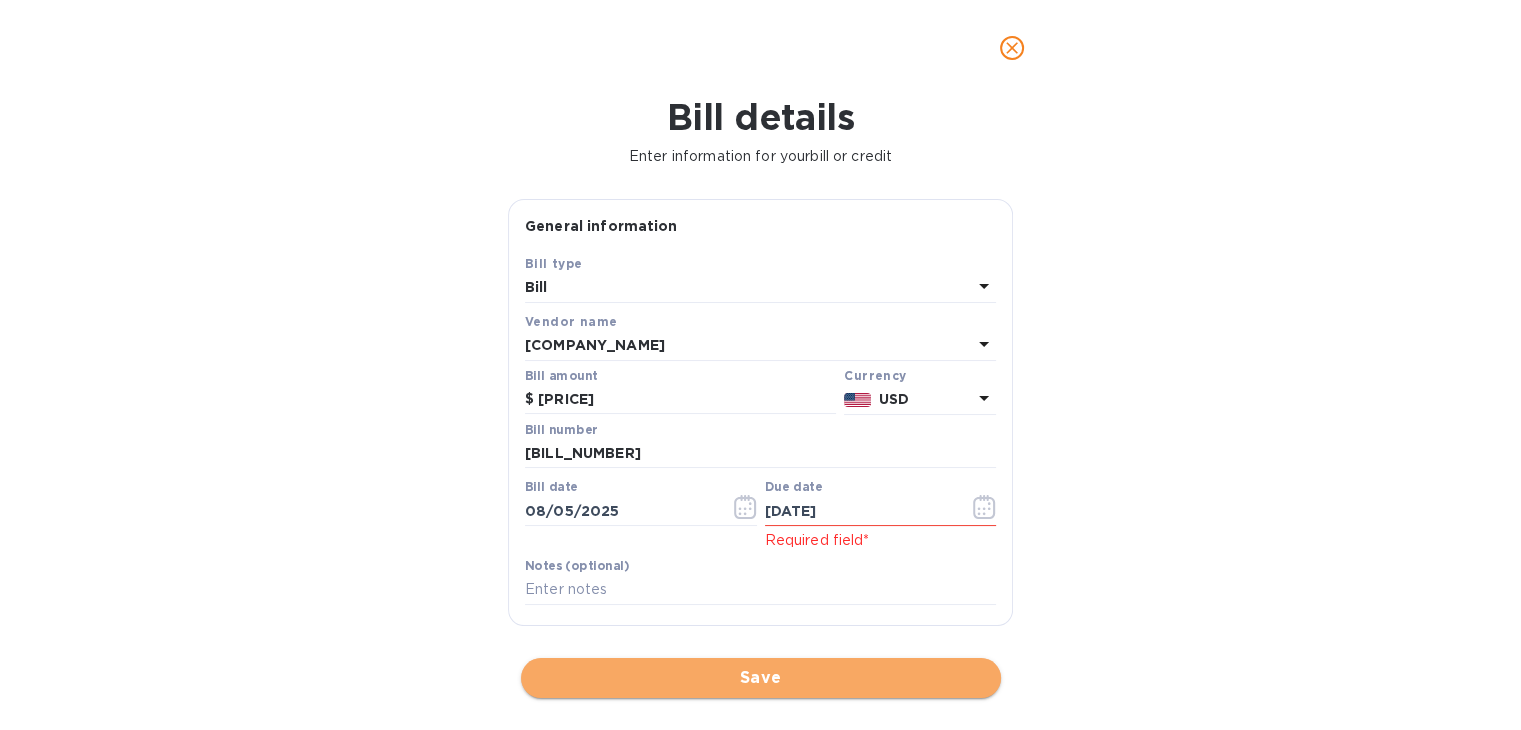 click on "Save" at bounding box center (761, 678) 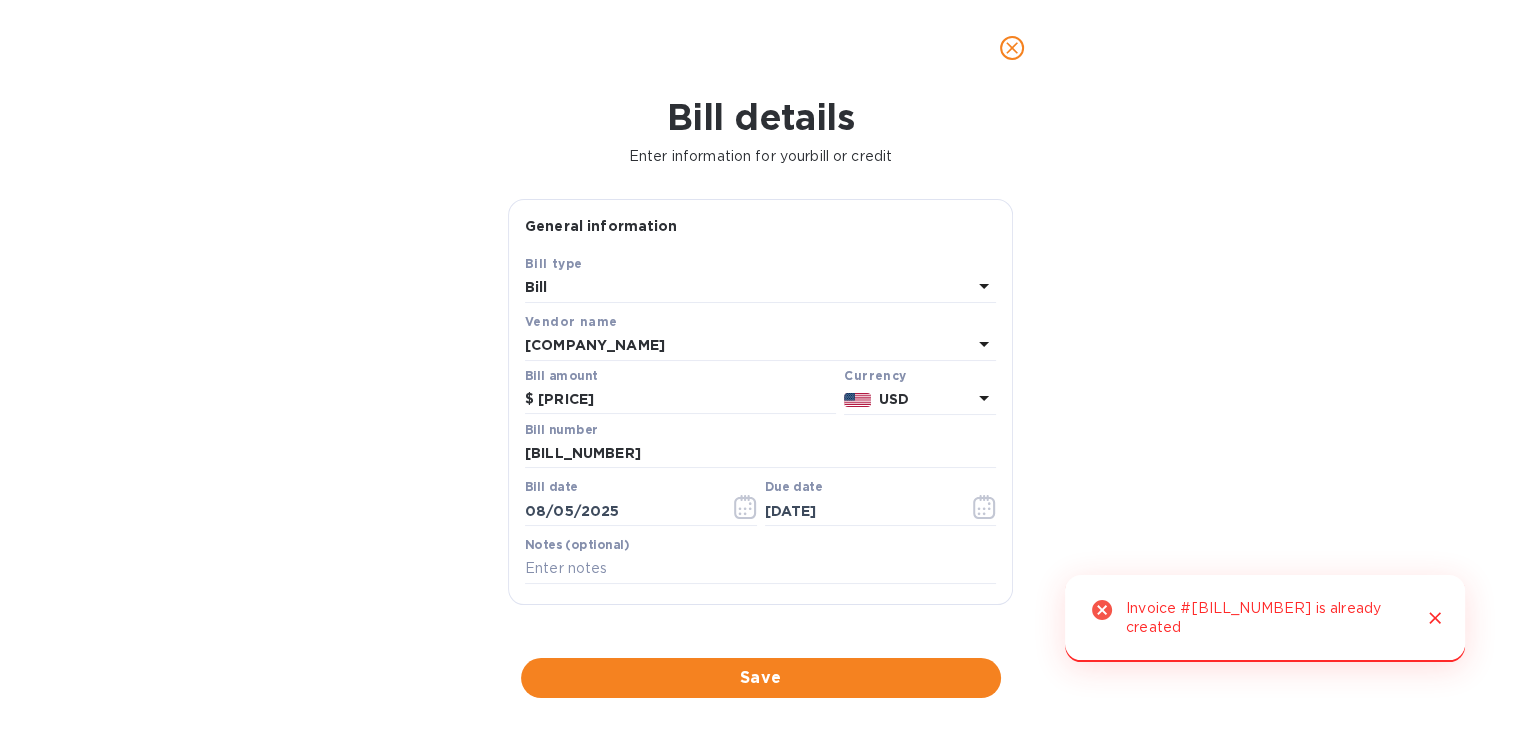 click on "[COMPANY_NAME]" at bounding box center [748, 346] 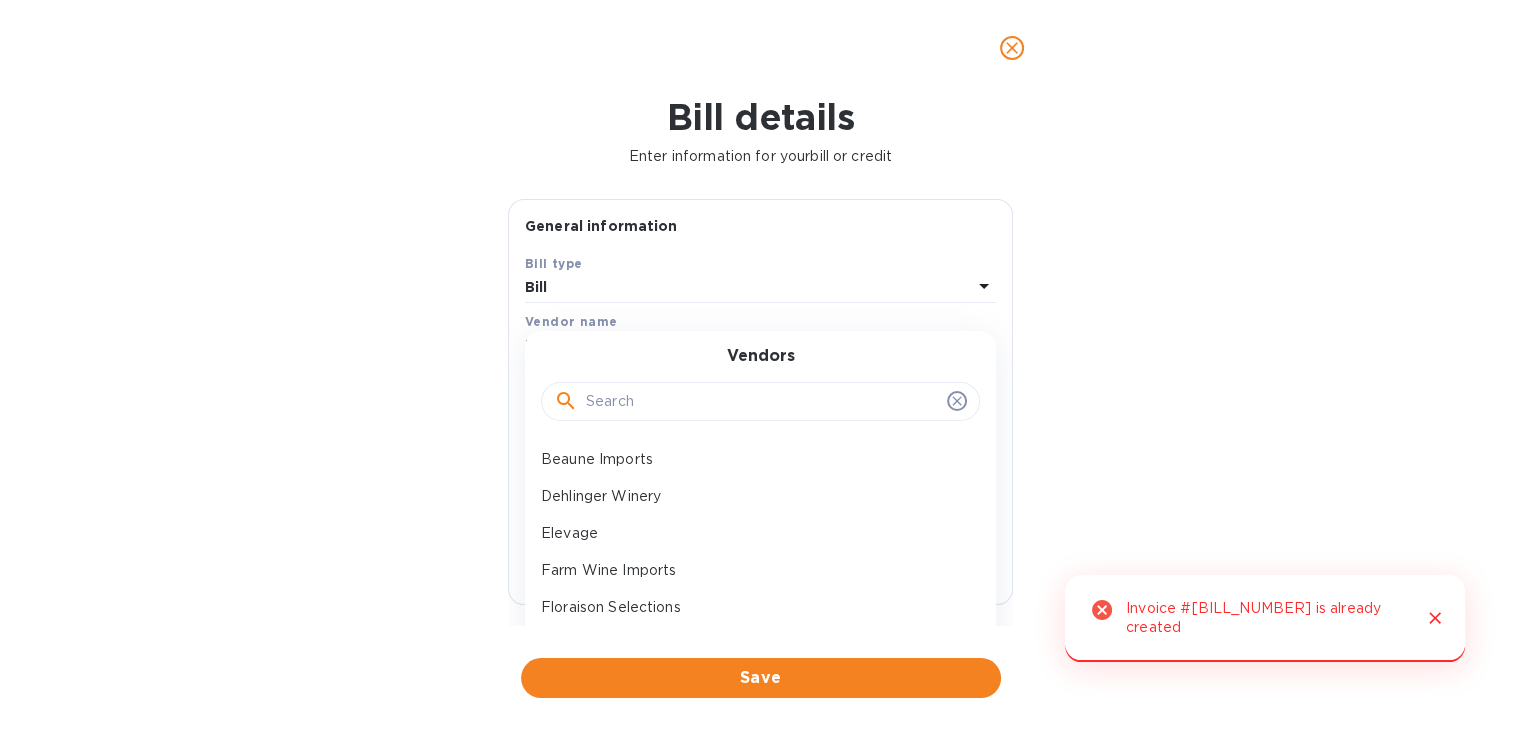 click at bounding box center [762, 402] 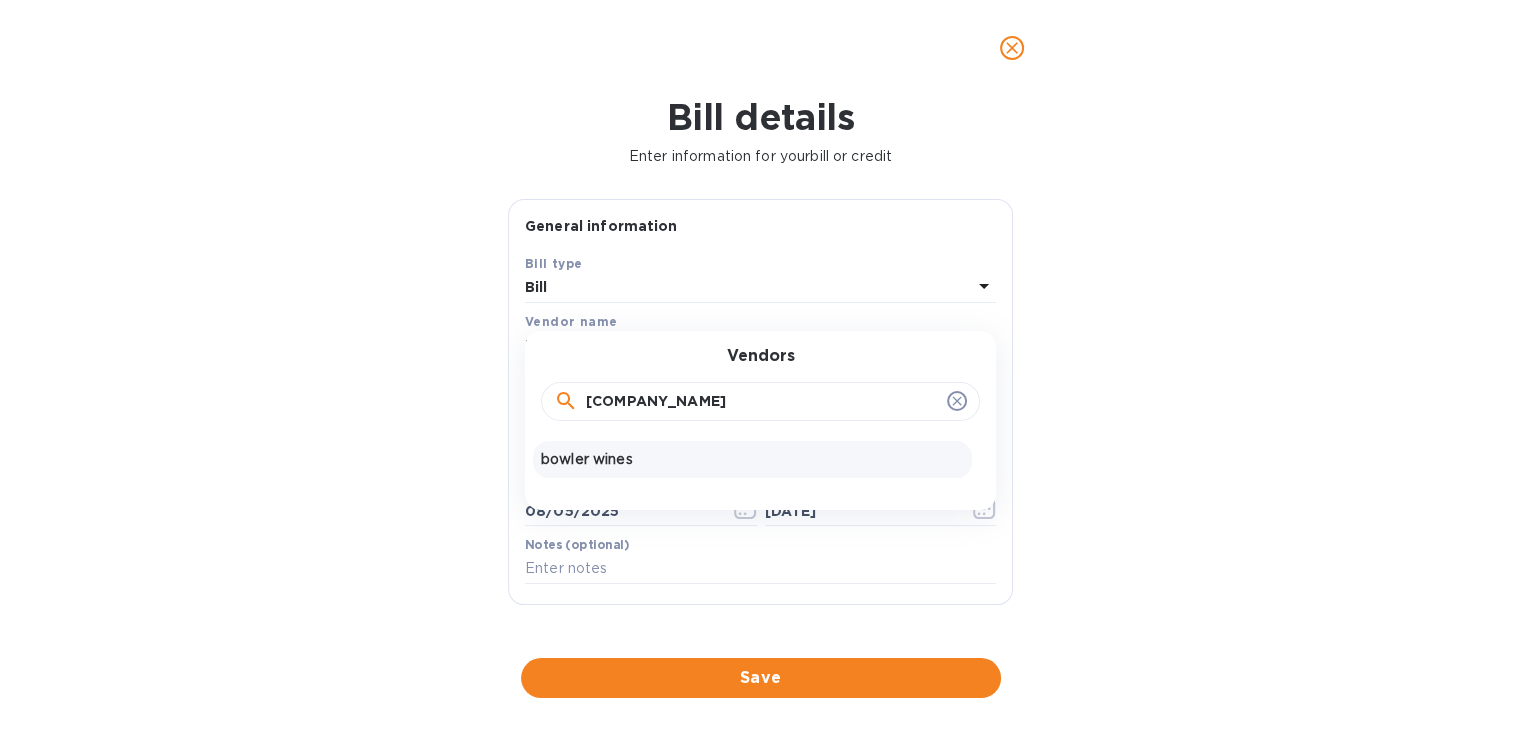 type on "[COMPANY_NAME]" 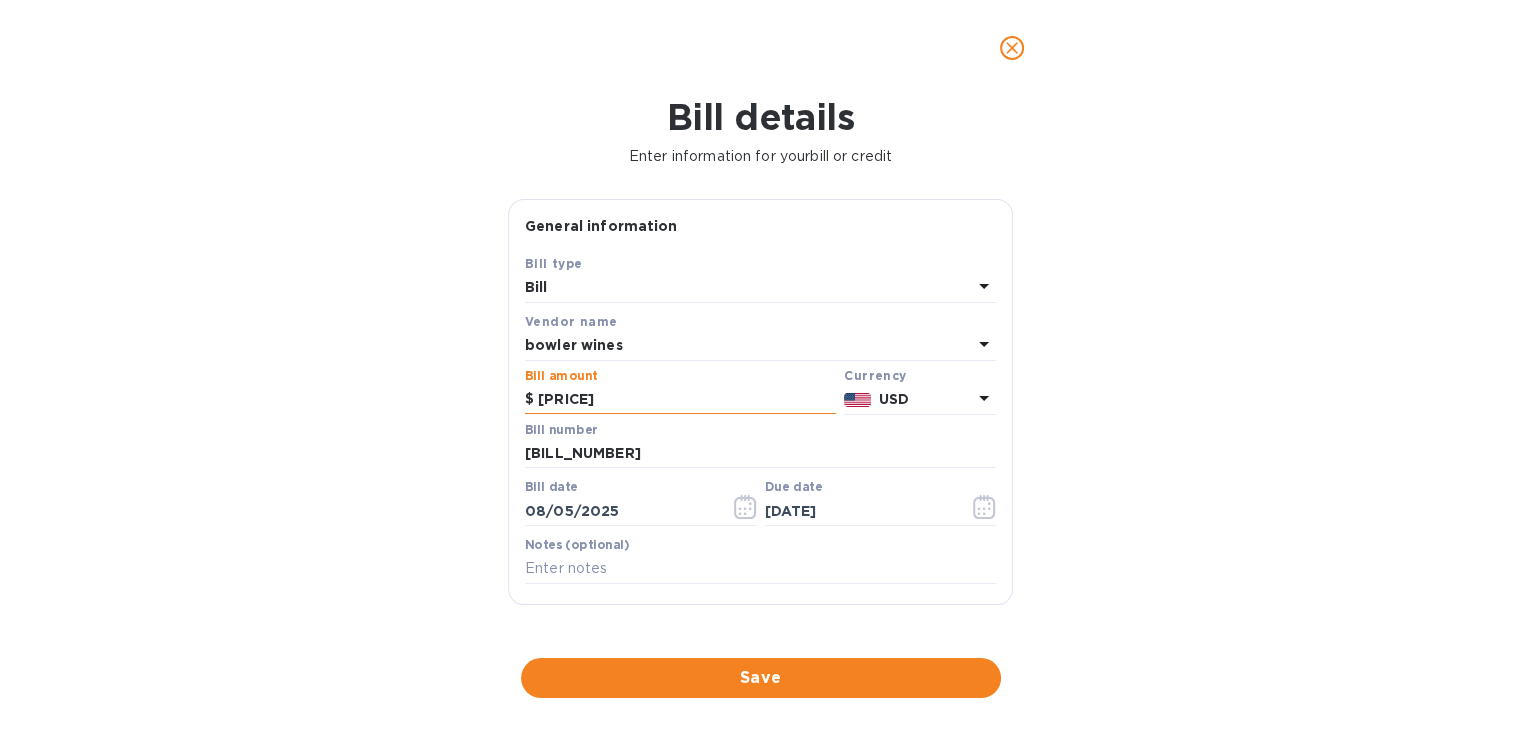click on "[PRICE]" at bounding box center [687, 400] 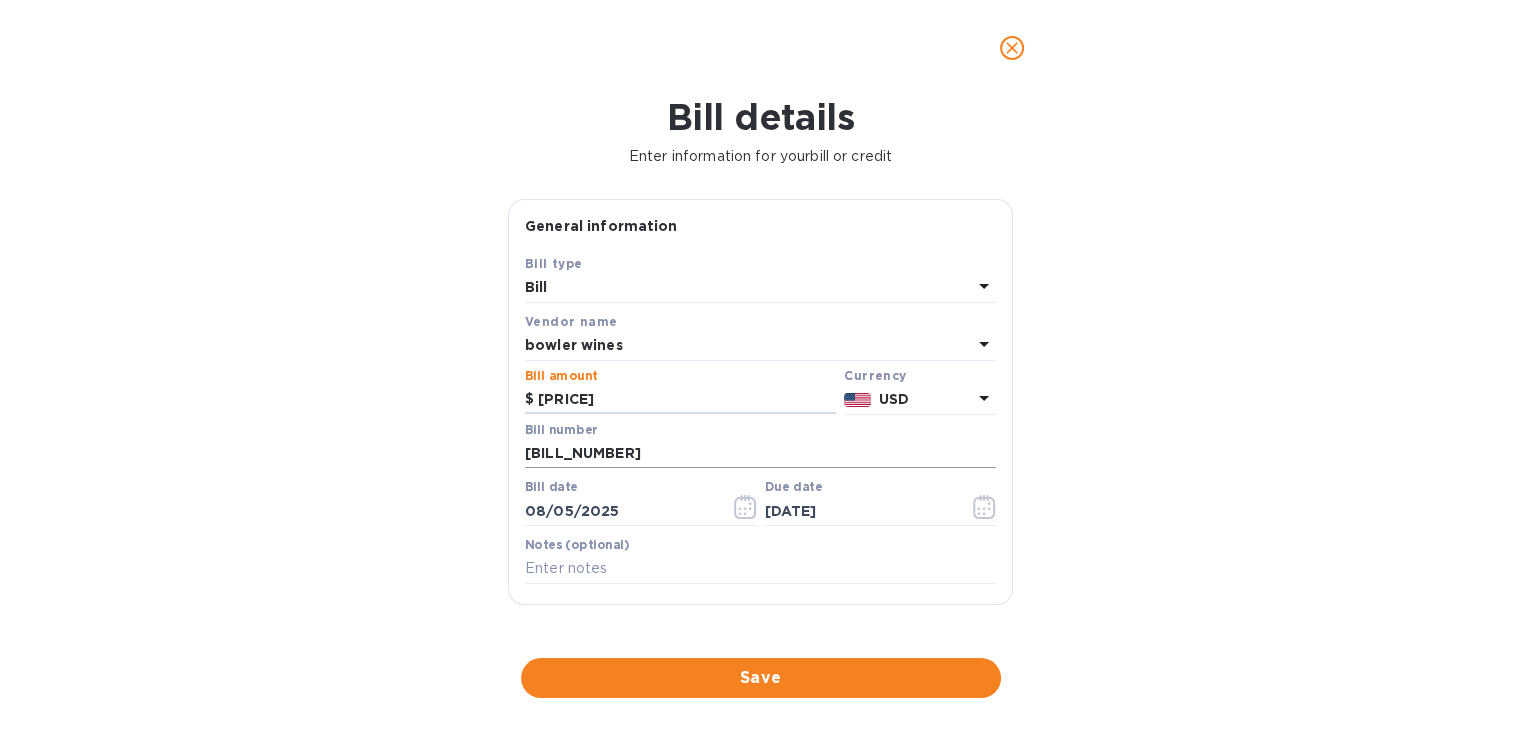 type on "[PRICE]" 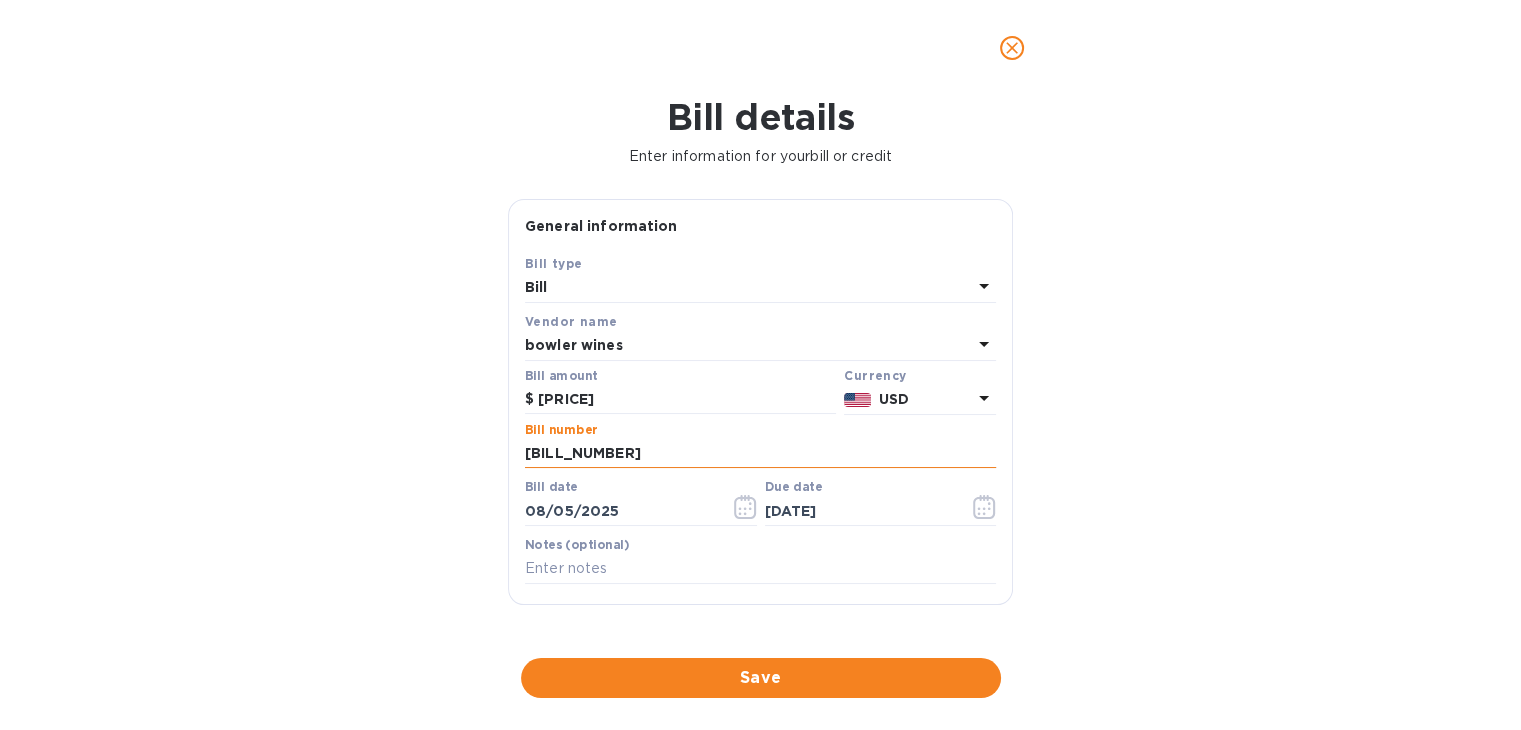 click on "[BILL_NUMBER]" at bounding box center (760, 454) 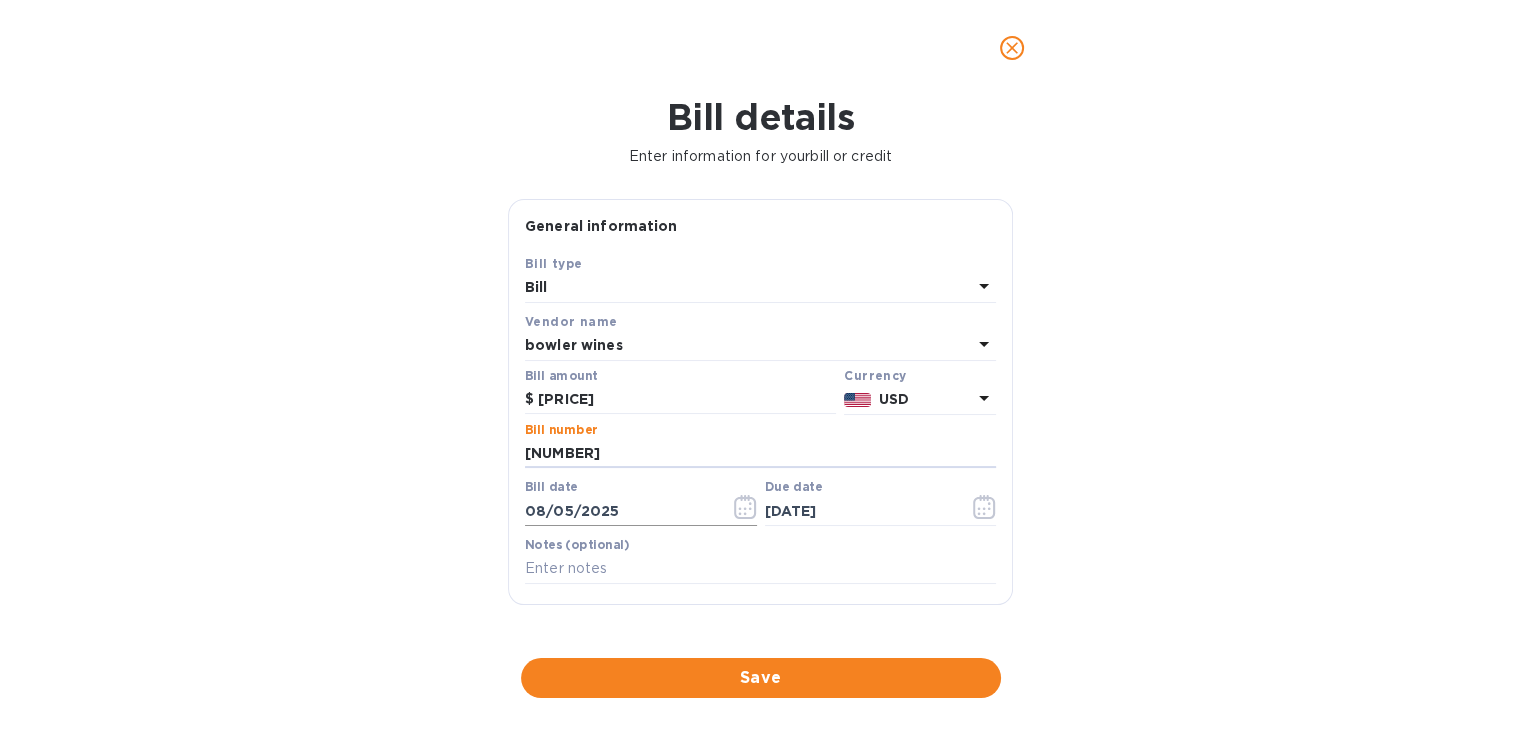 type on "[NUMBER]" 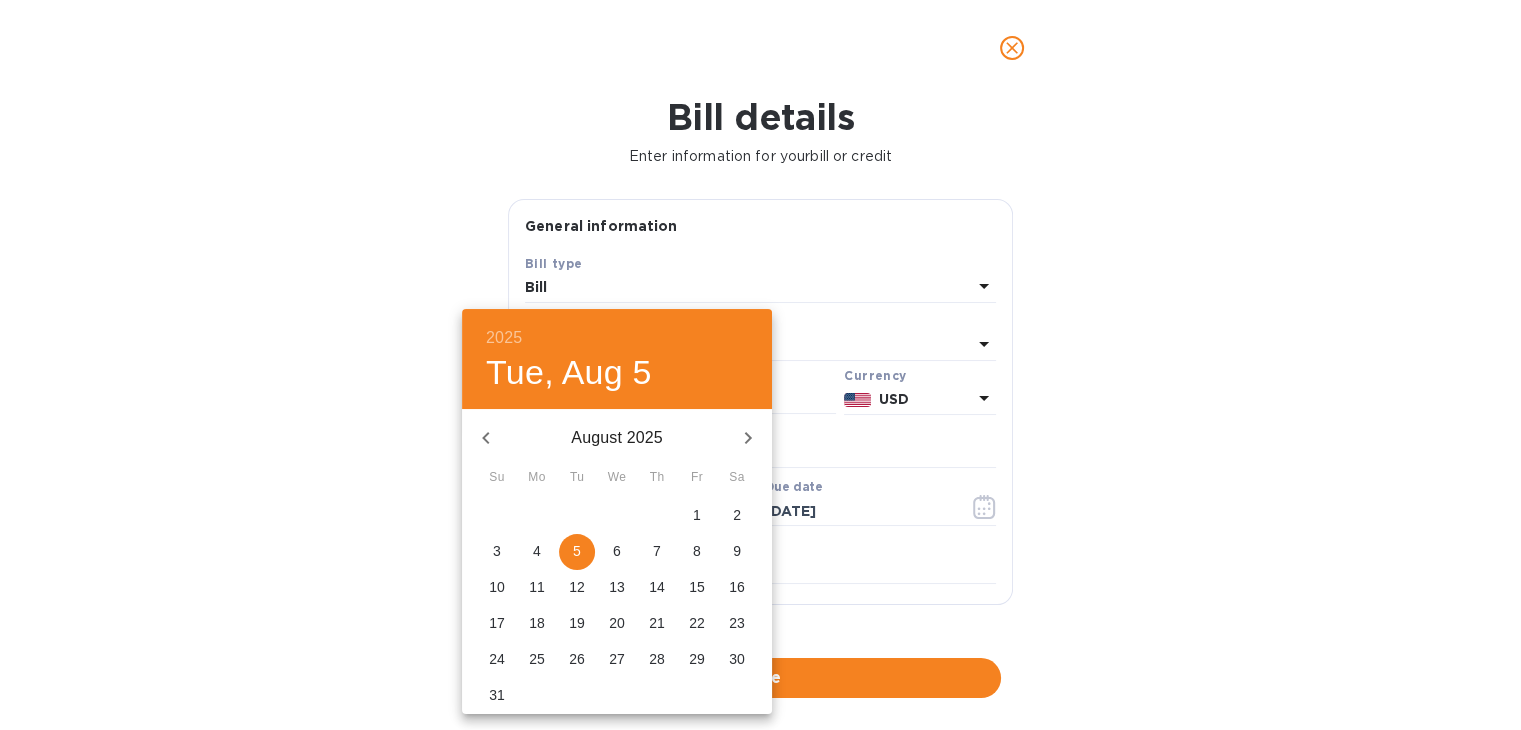 click 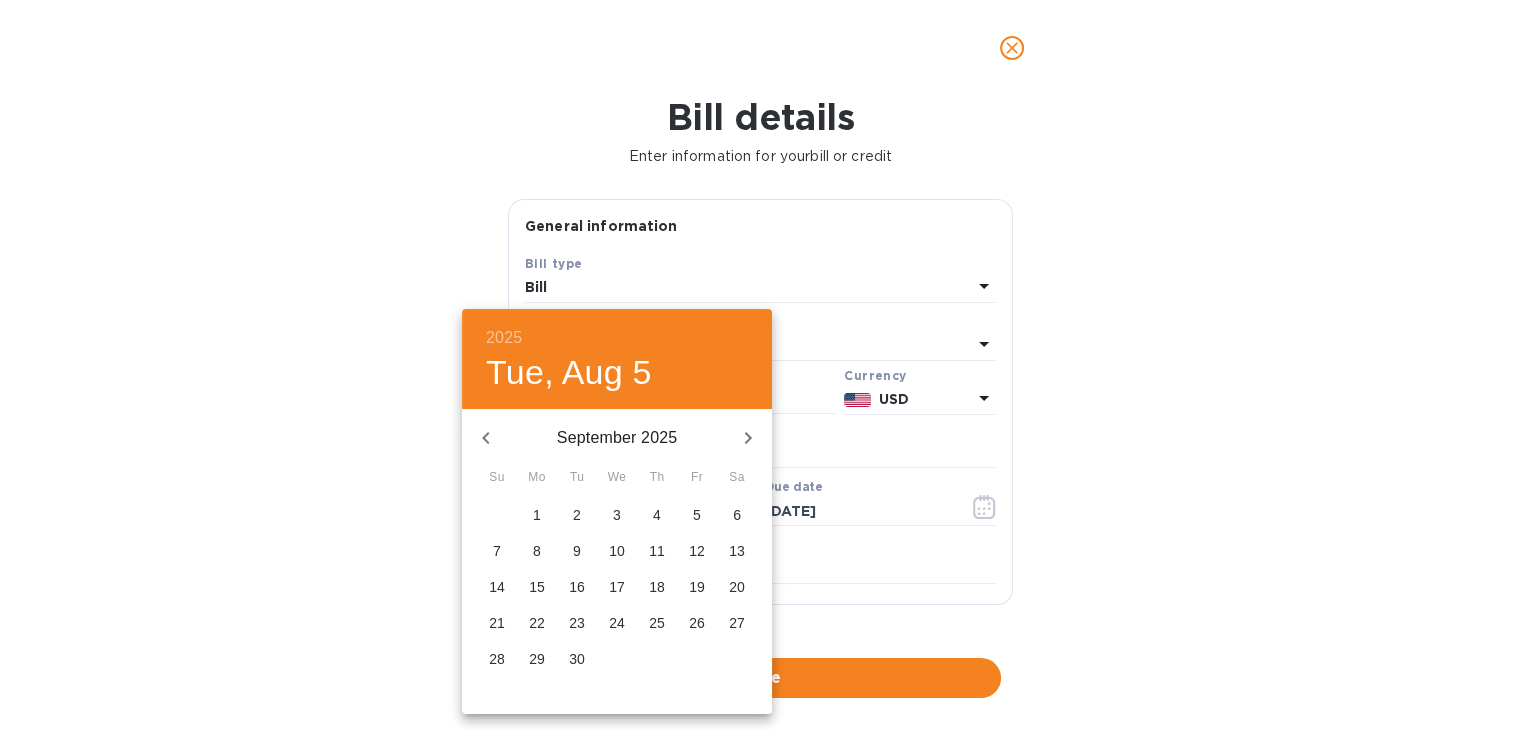 click 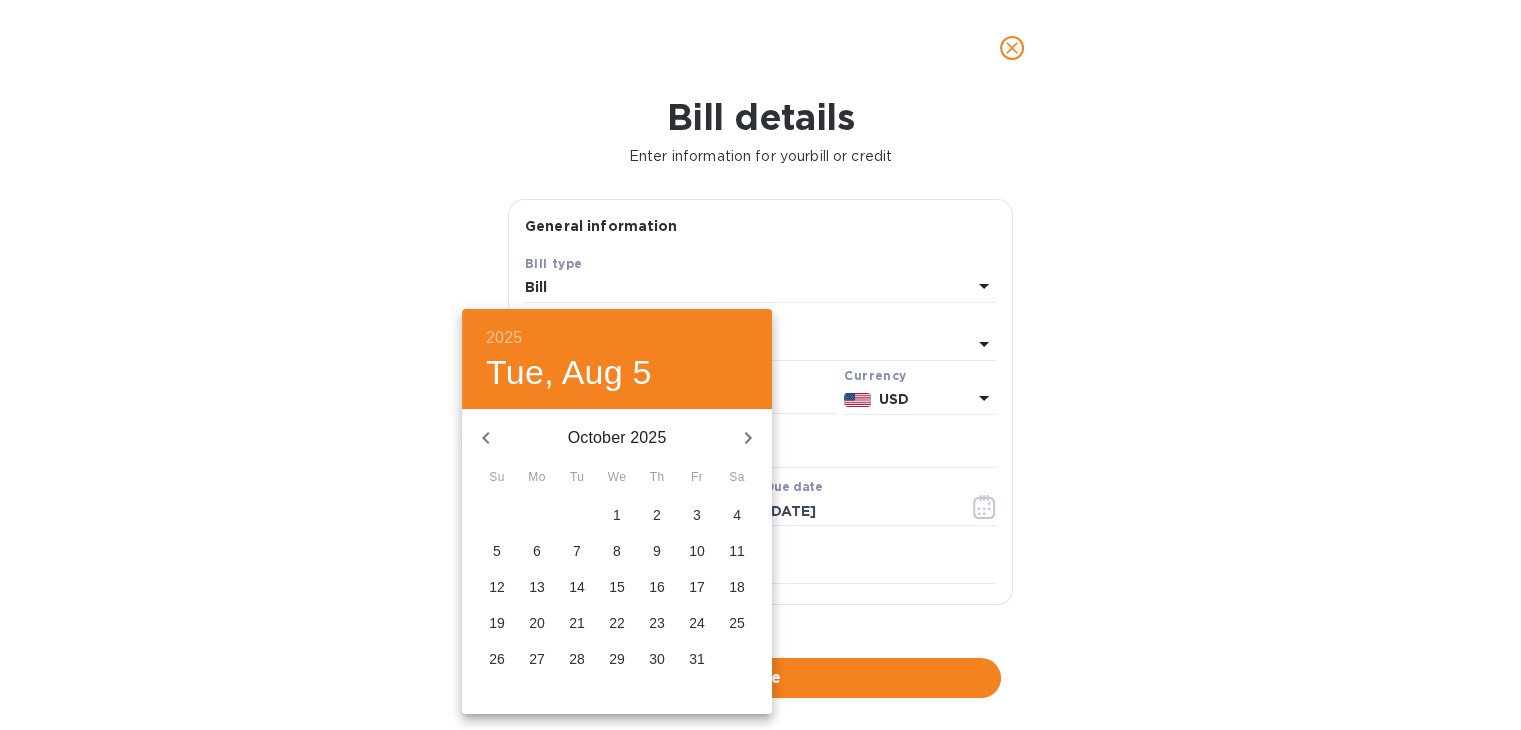 click at bounding box center (760, 365) 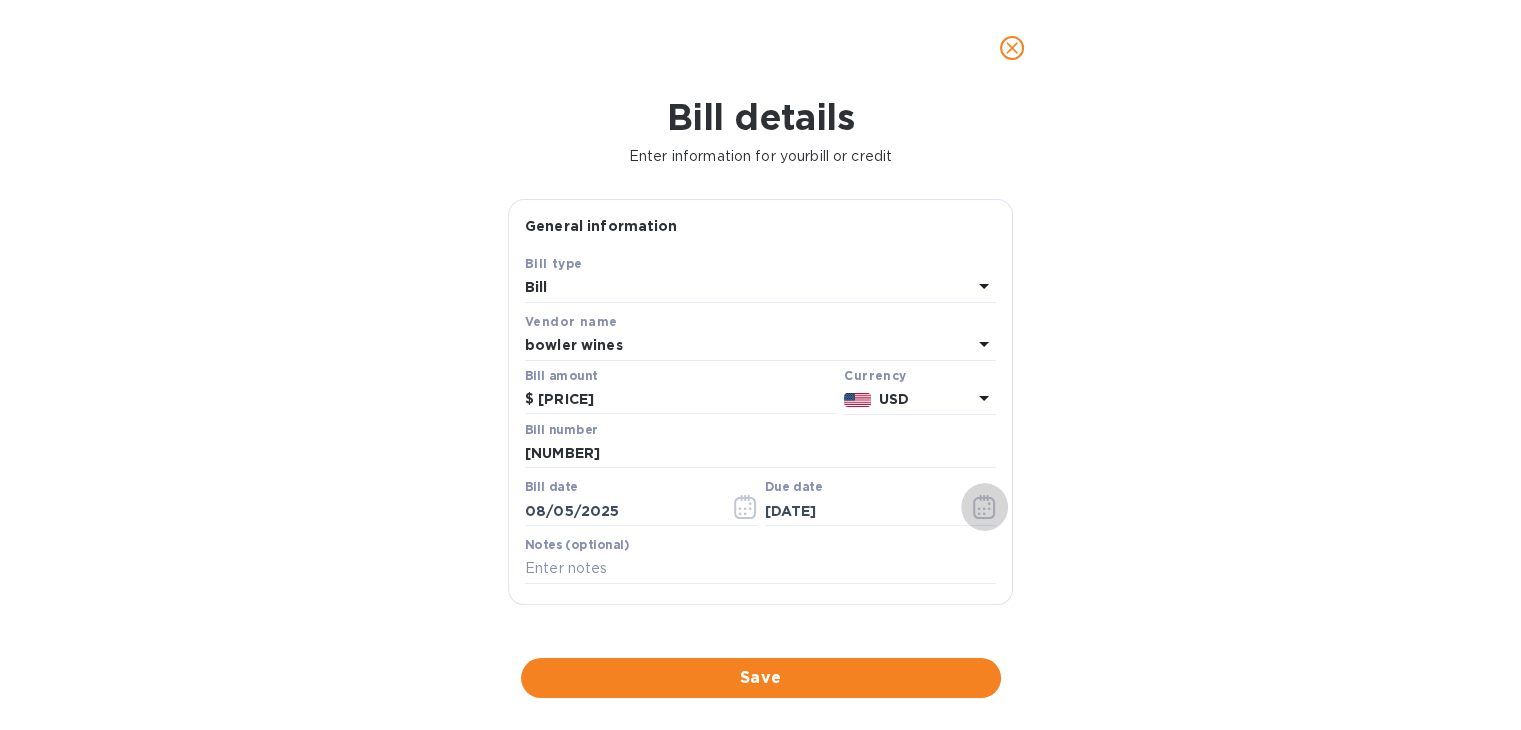 click 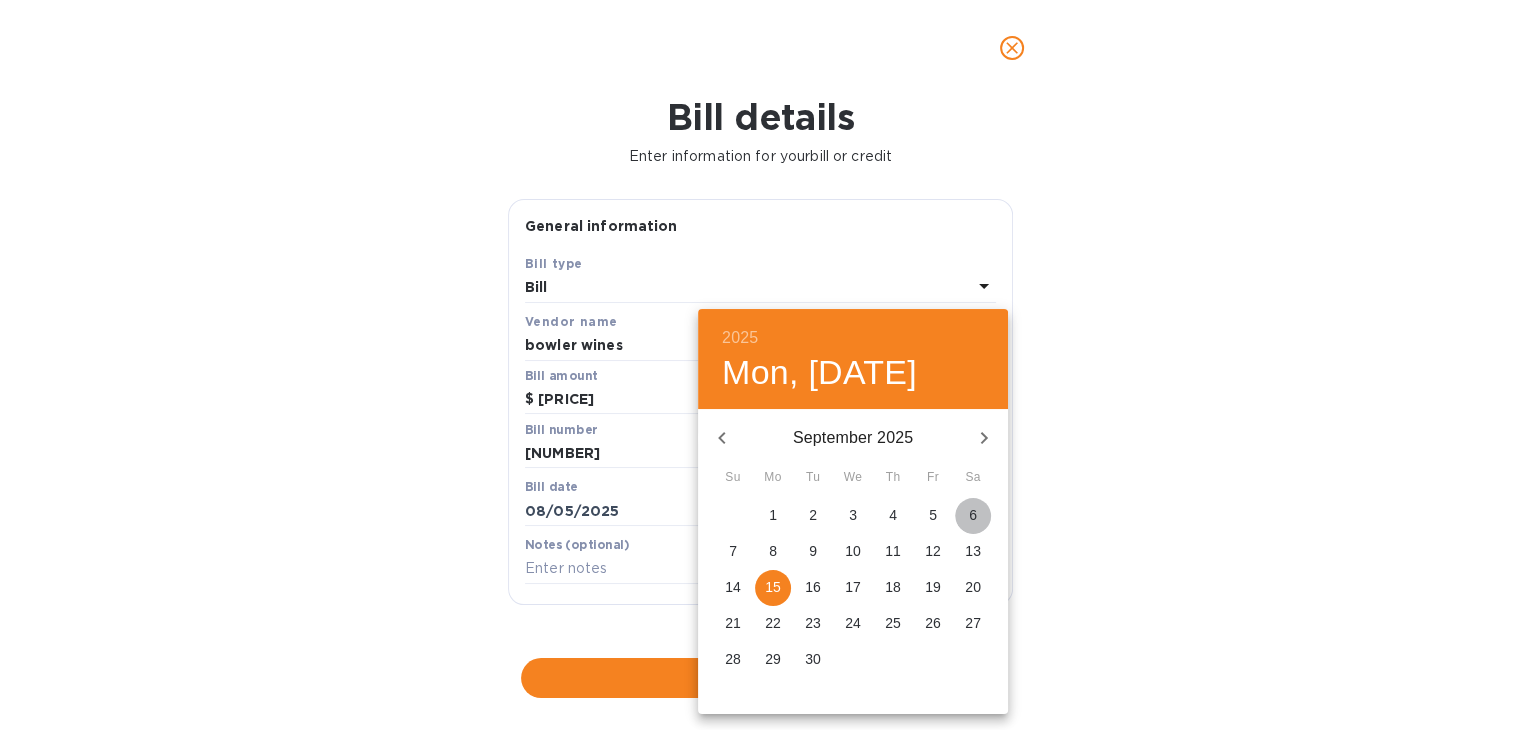 click on "6" at bounding box center (973, 515) 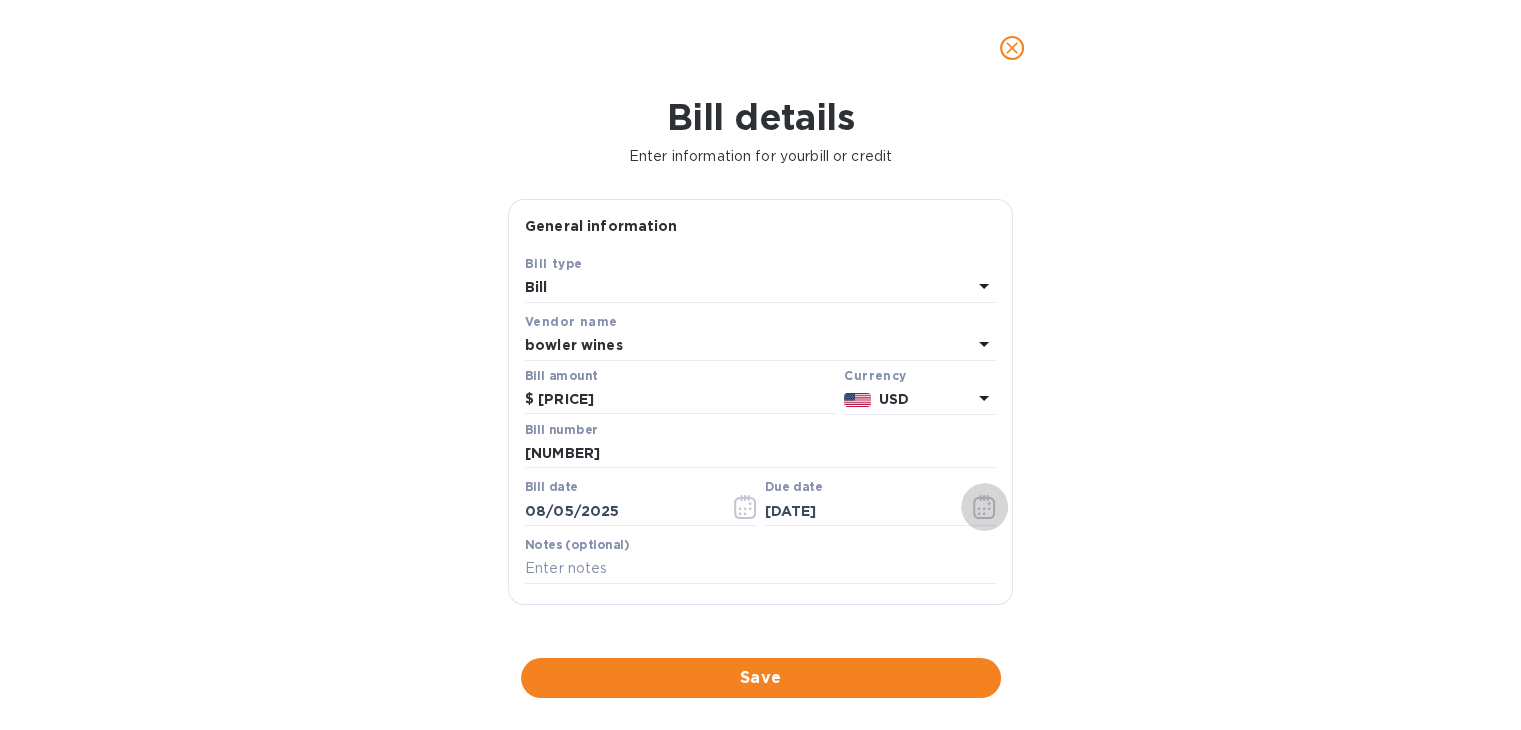 click 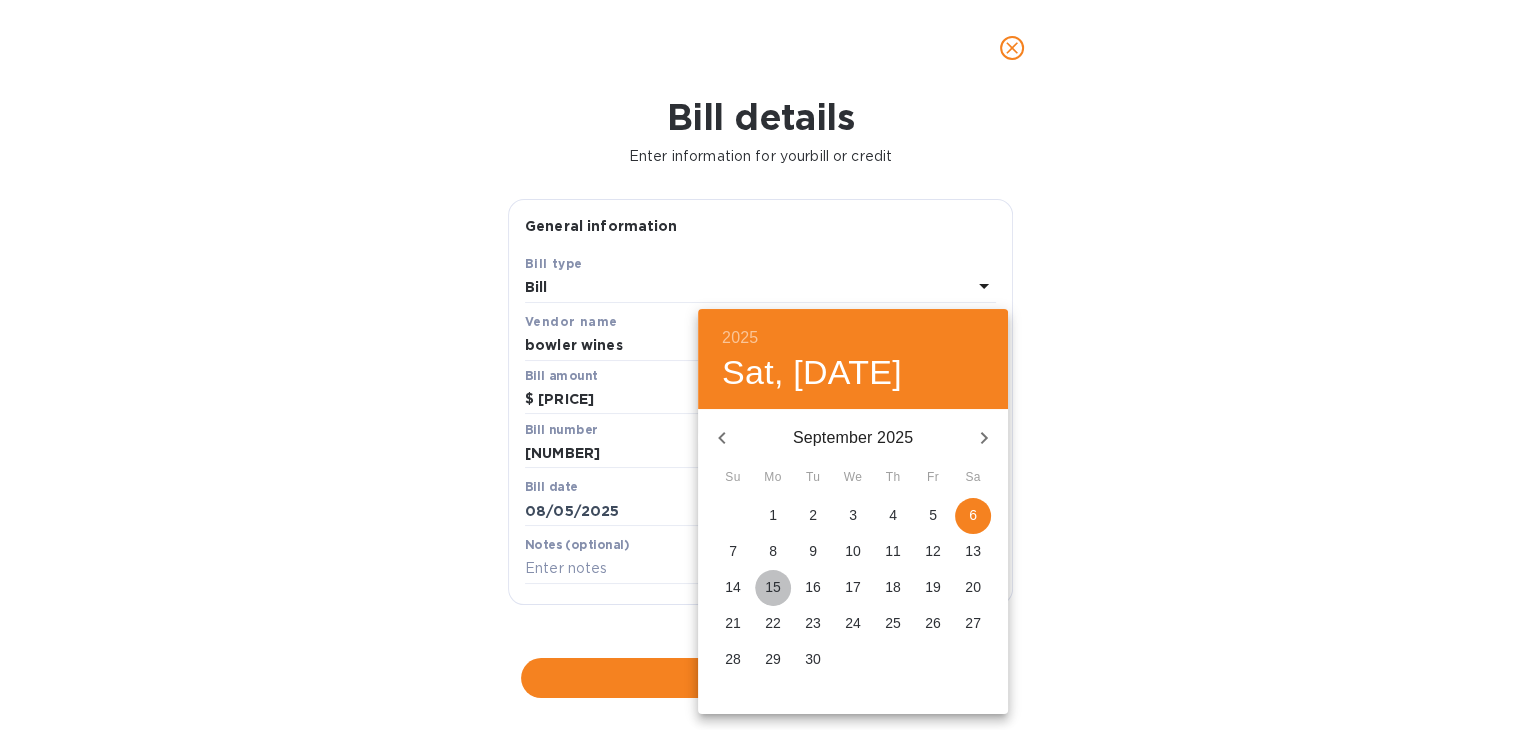 click on "15" at bounding box center [773, 587] 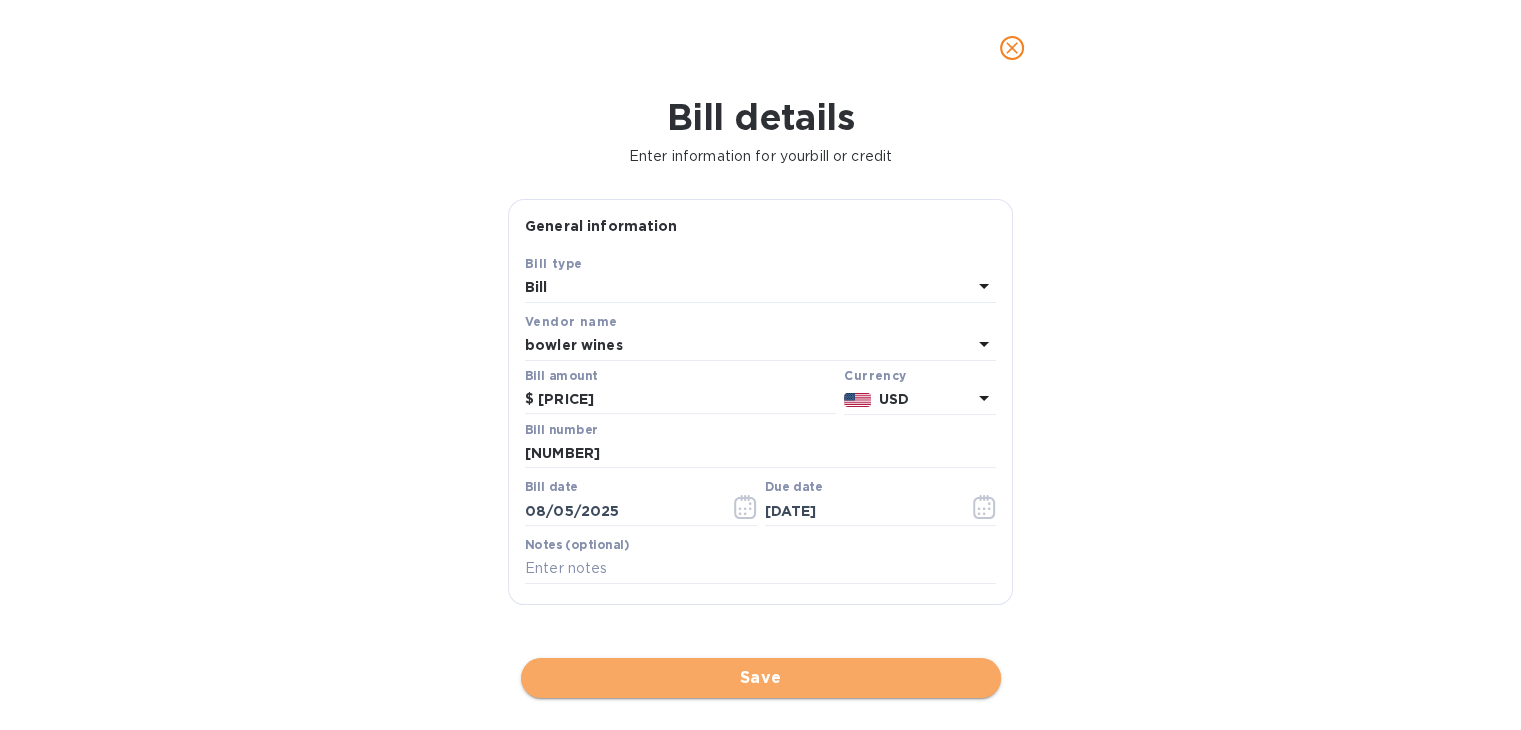 click on "Save" at bounding box center (761, 678) 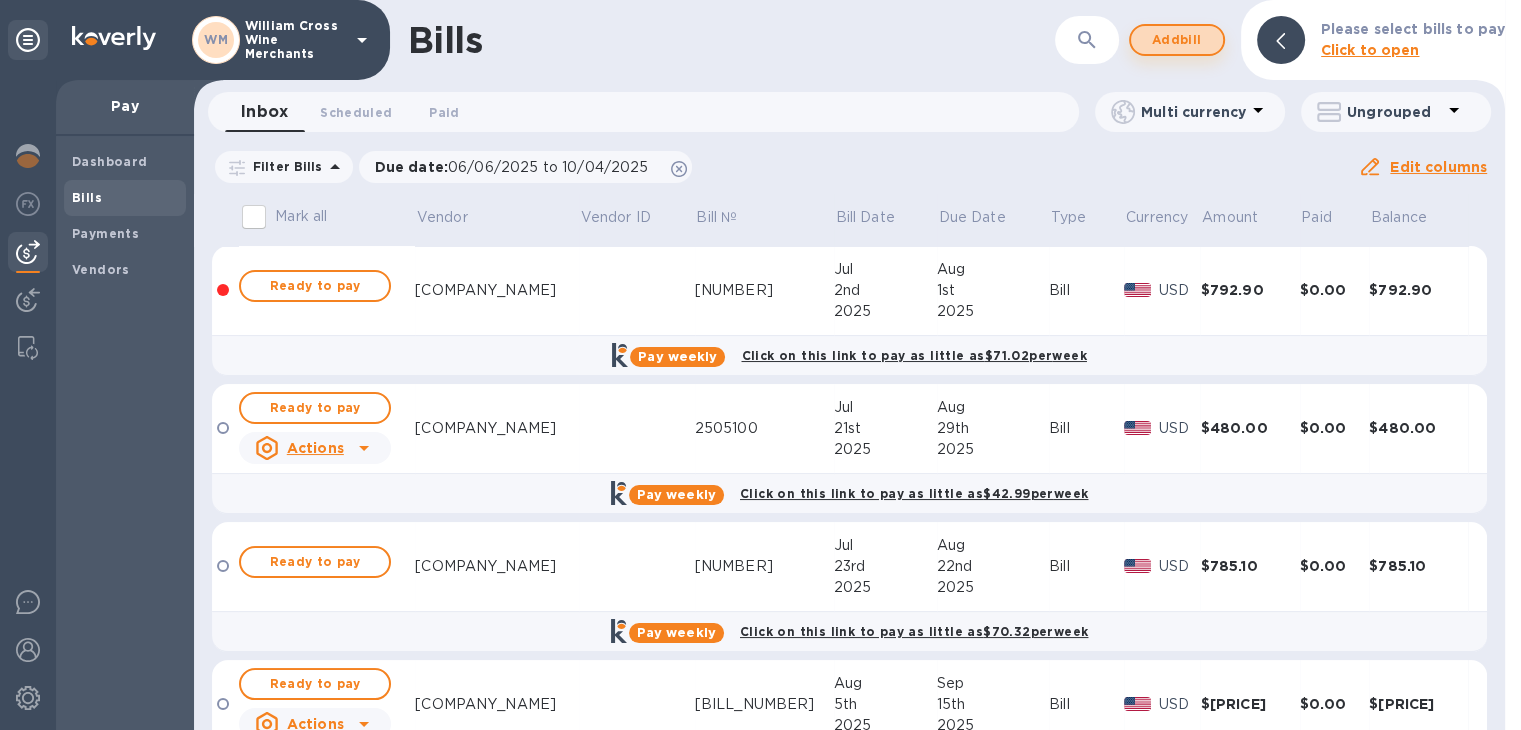 click on "Add   bill" at bounding box center [1177, 40] 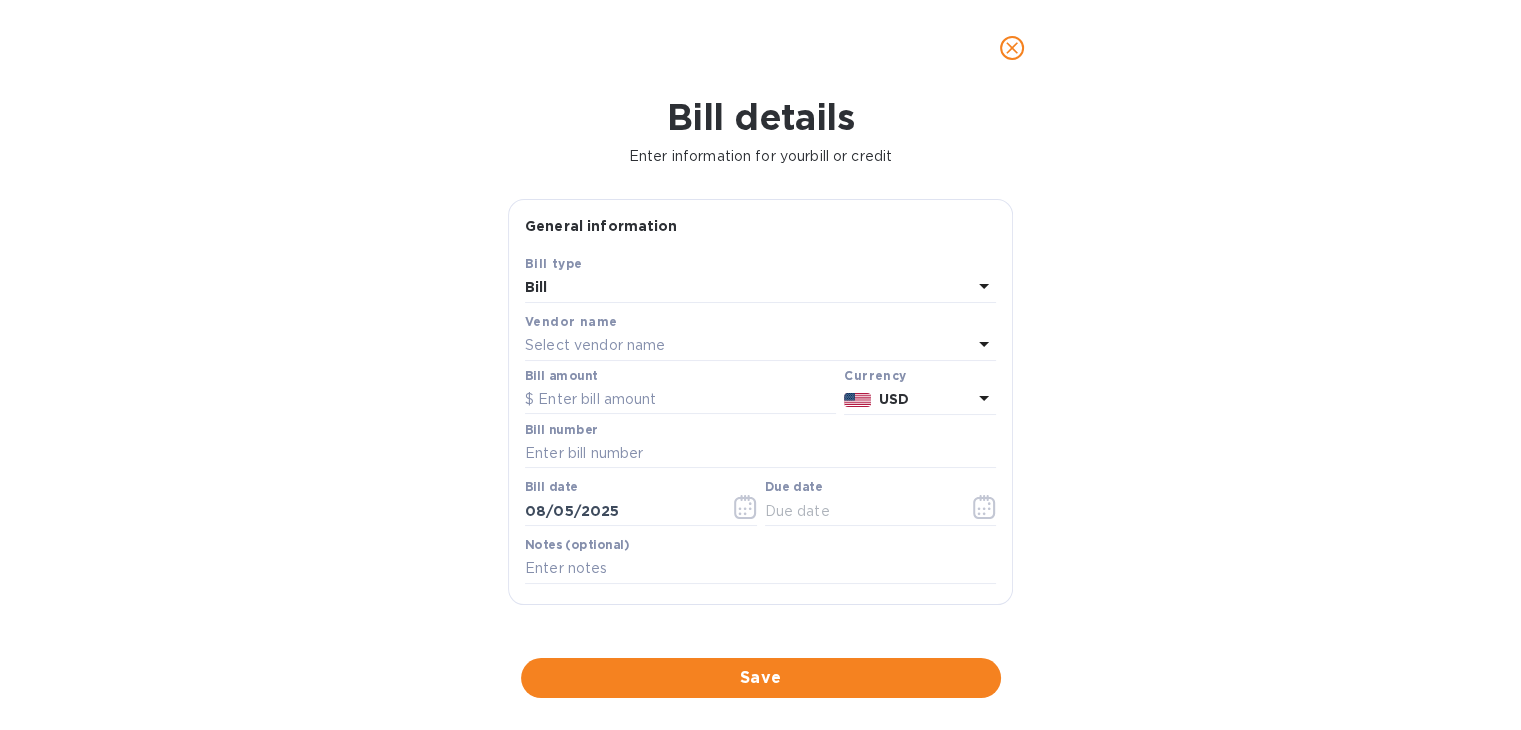click on "Select vendor name" at bounding box center (595, 345) 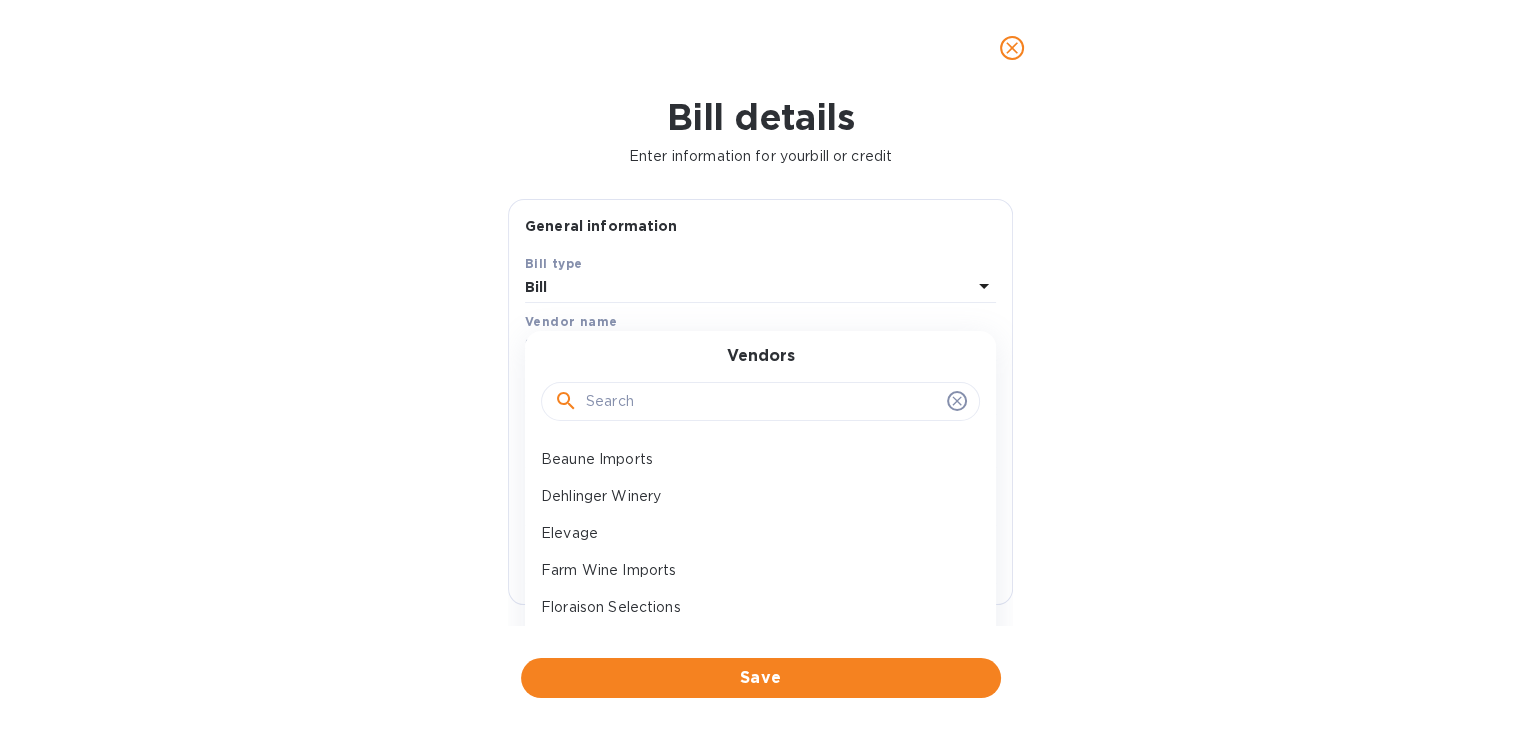 click at bounding box center [762, 402] 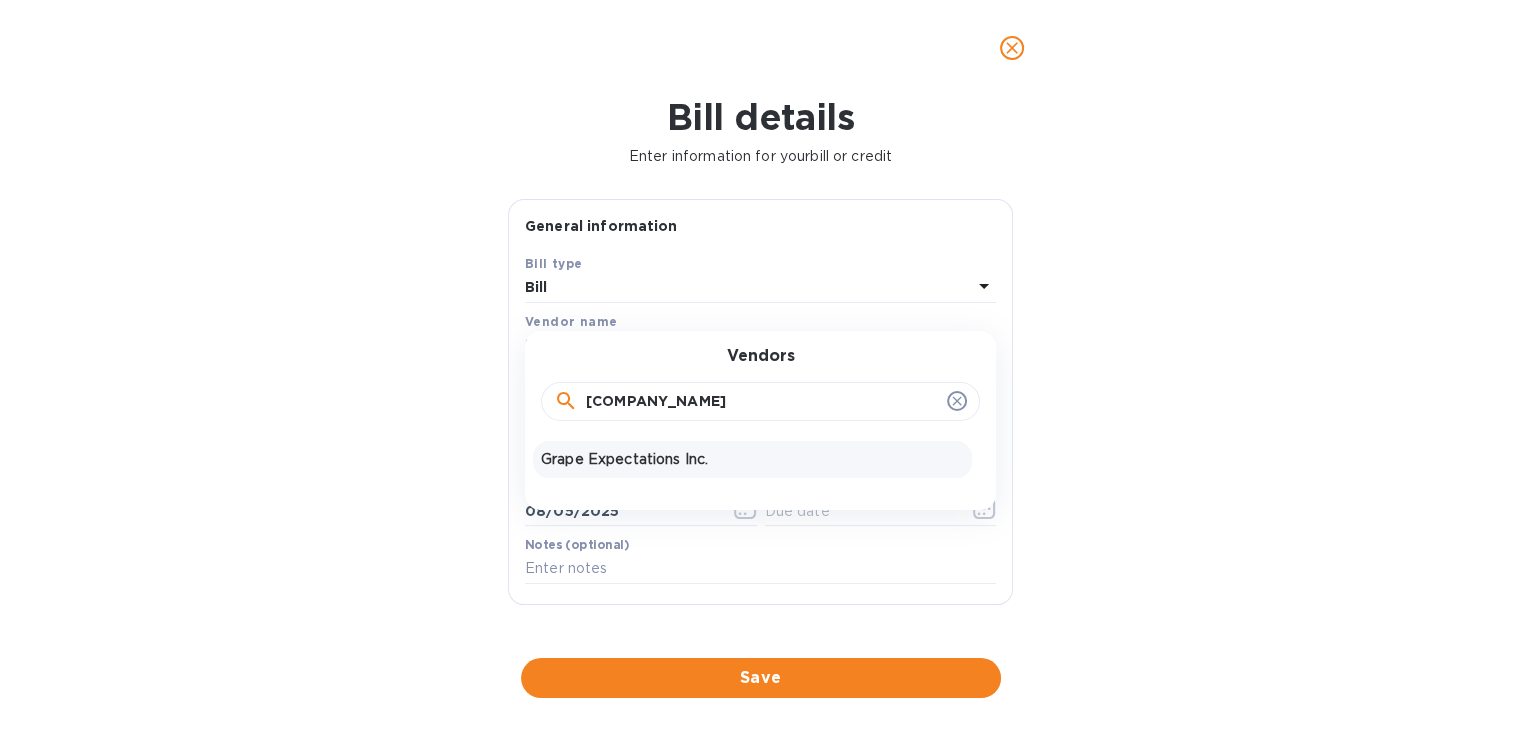 type on "[COMPANY_NAME]" 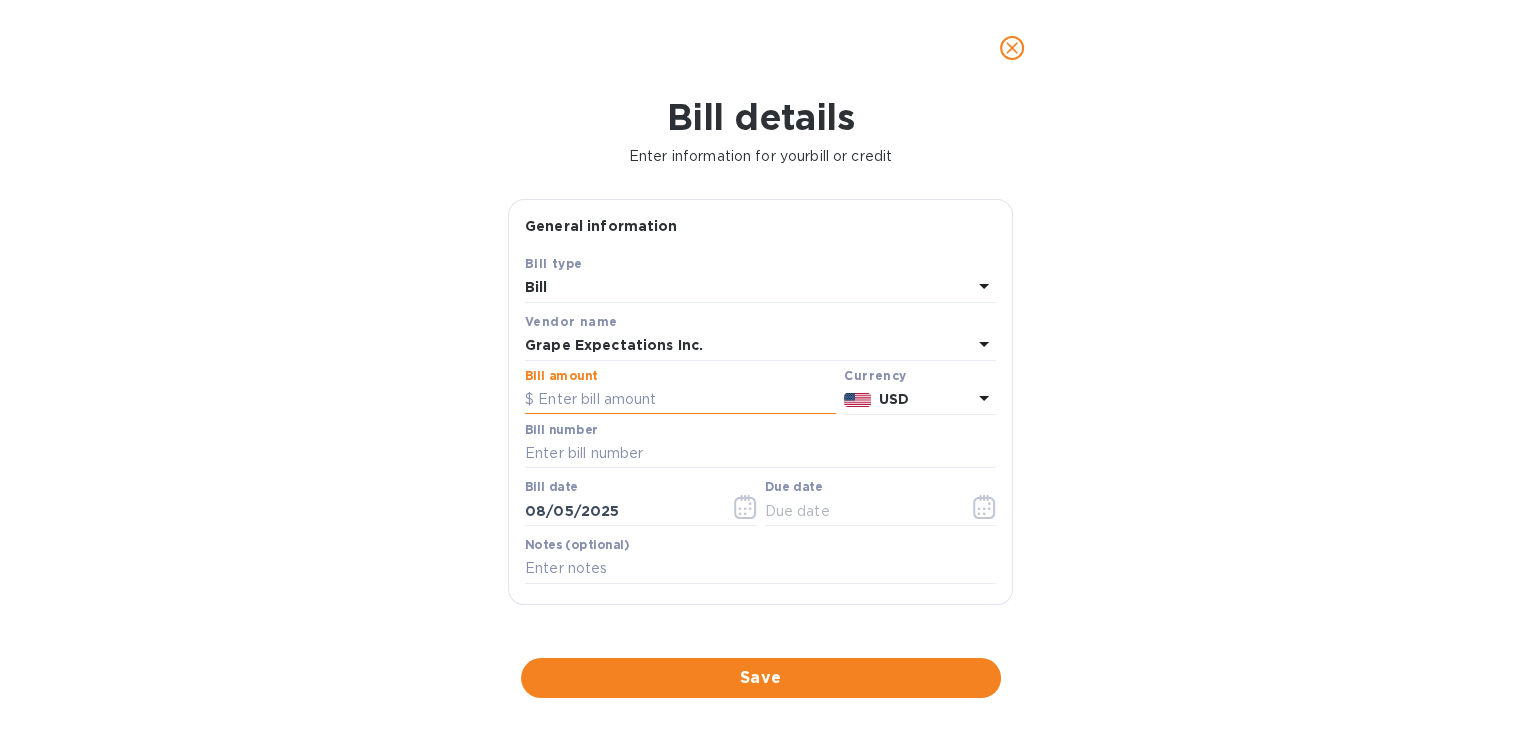 click at bounding box center (680, 400) 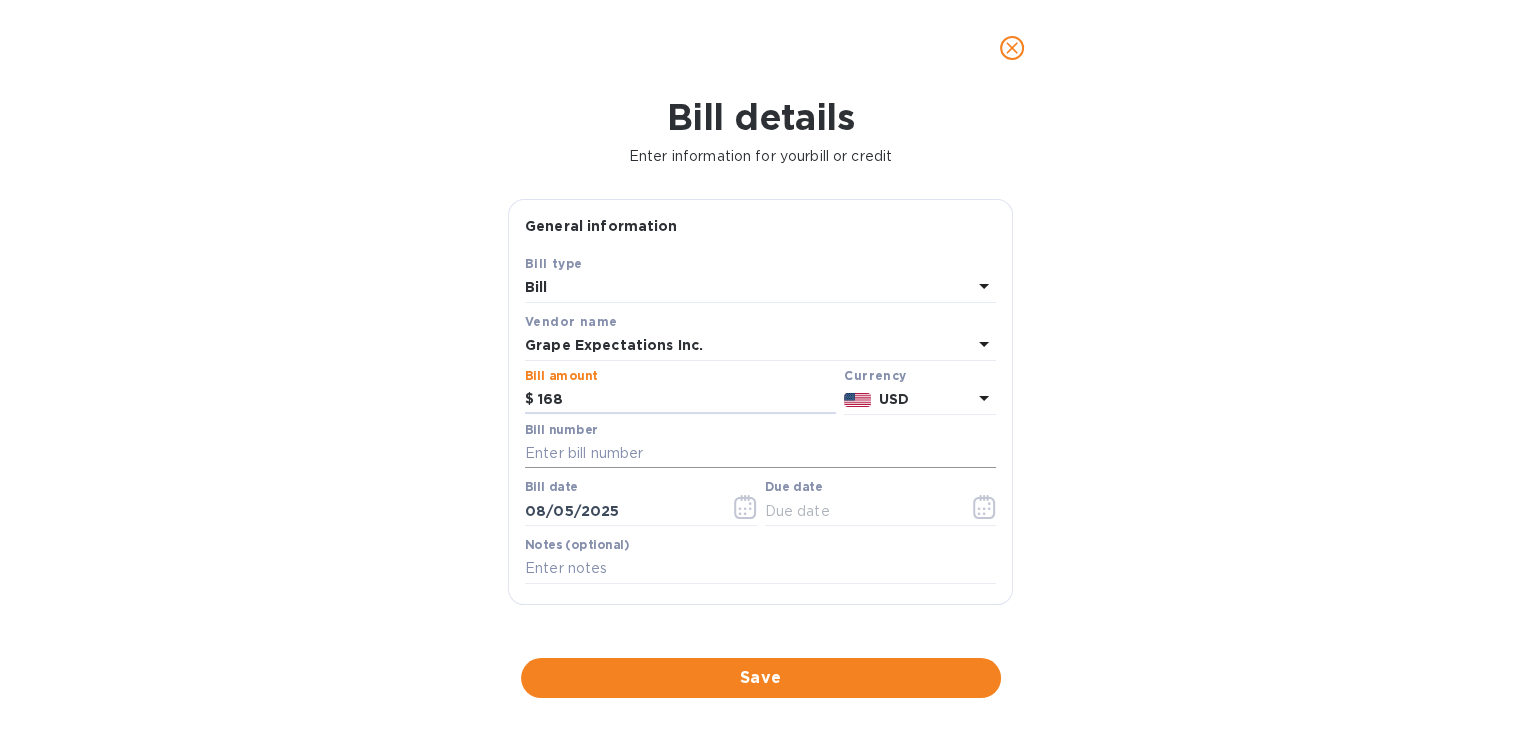type on "168" 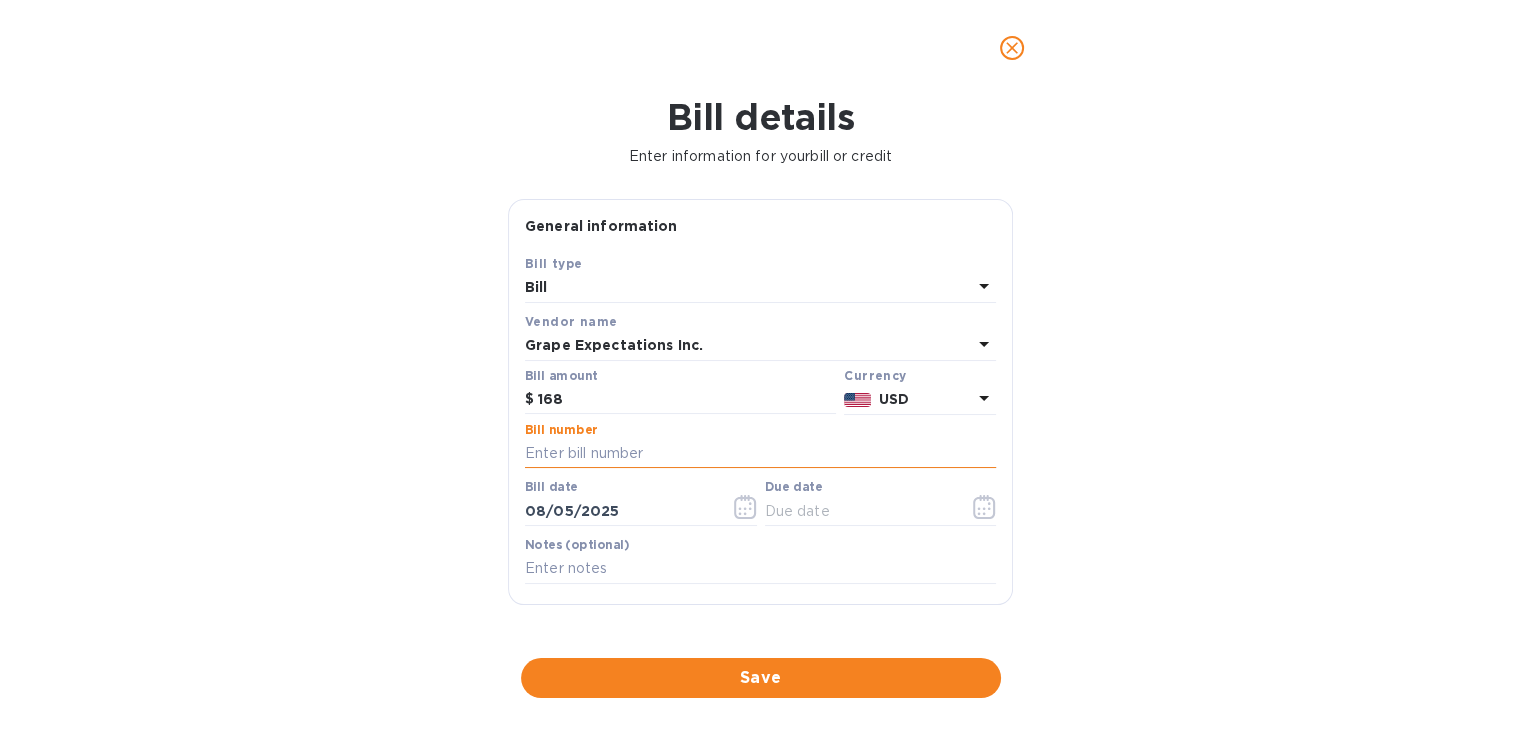 click at bounding box center (760, 454) 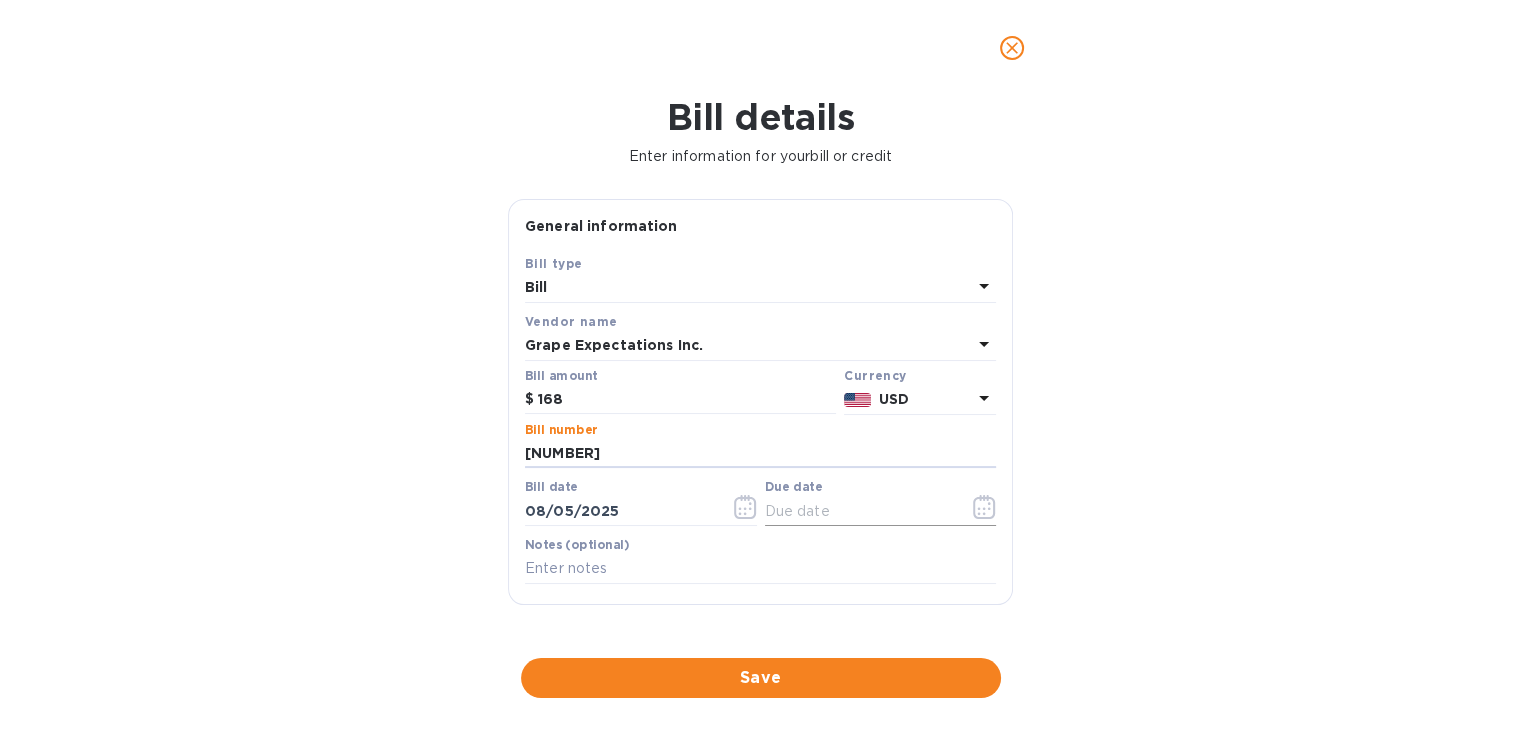 type on "[NUMBER]" 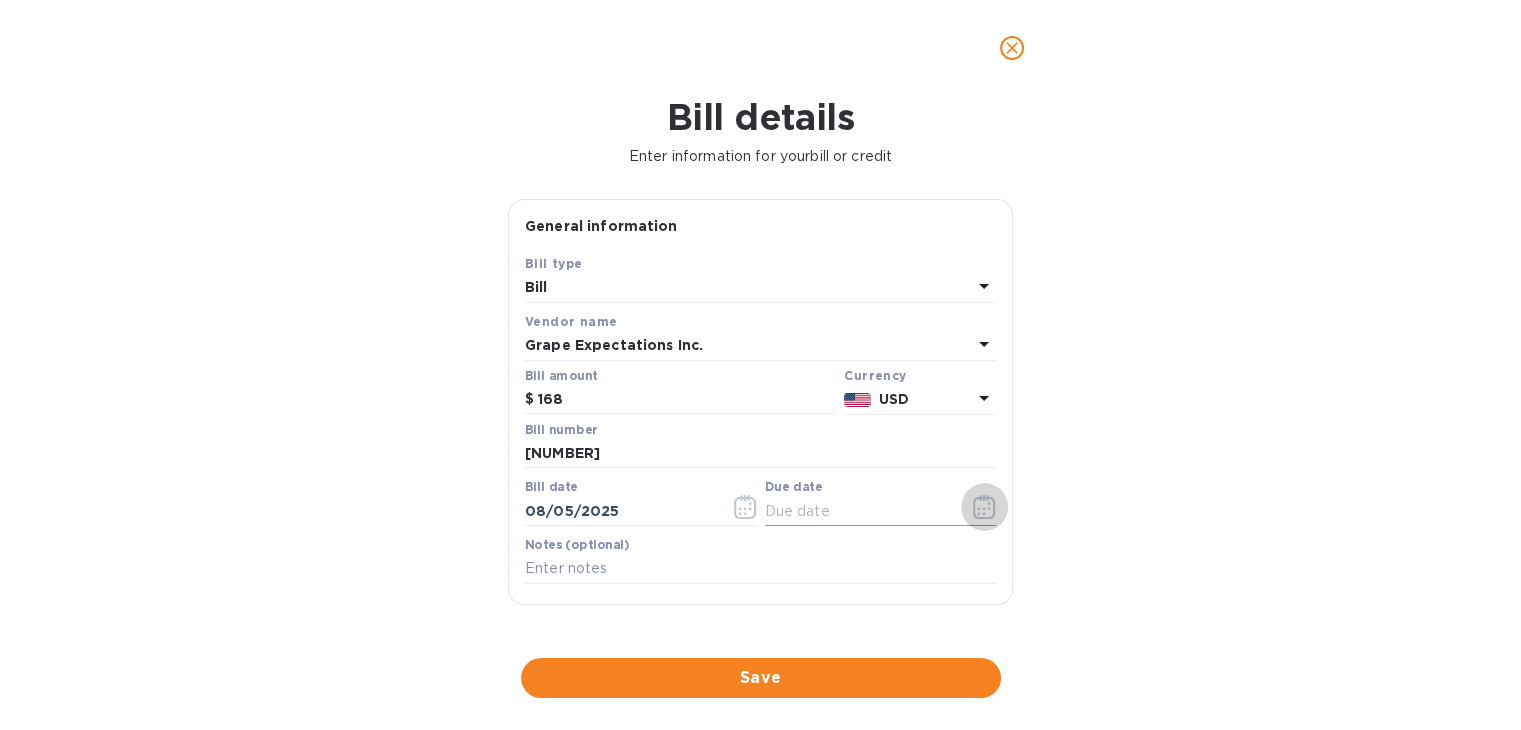 click 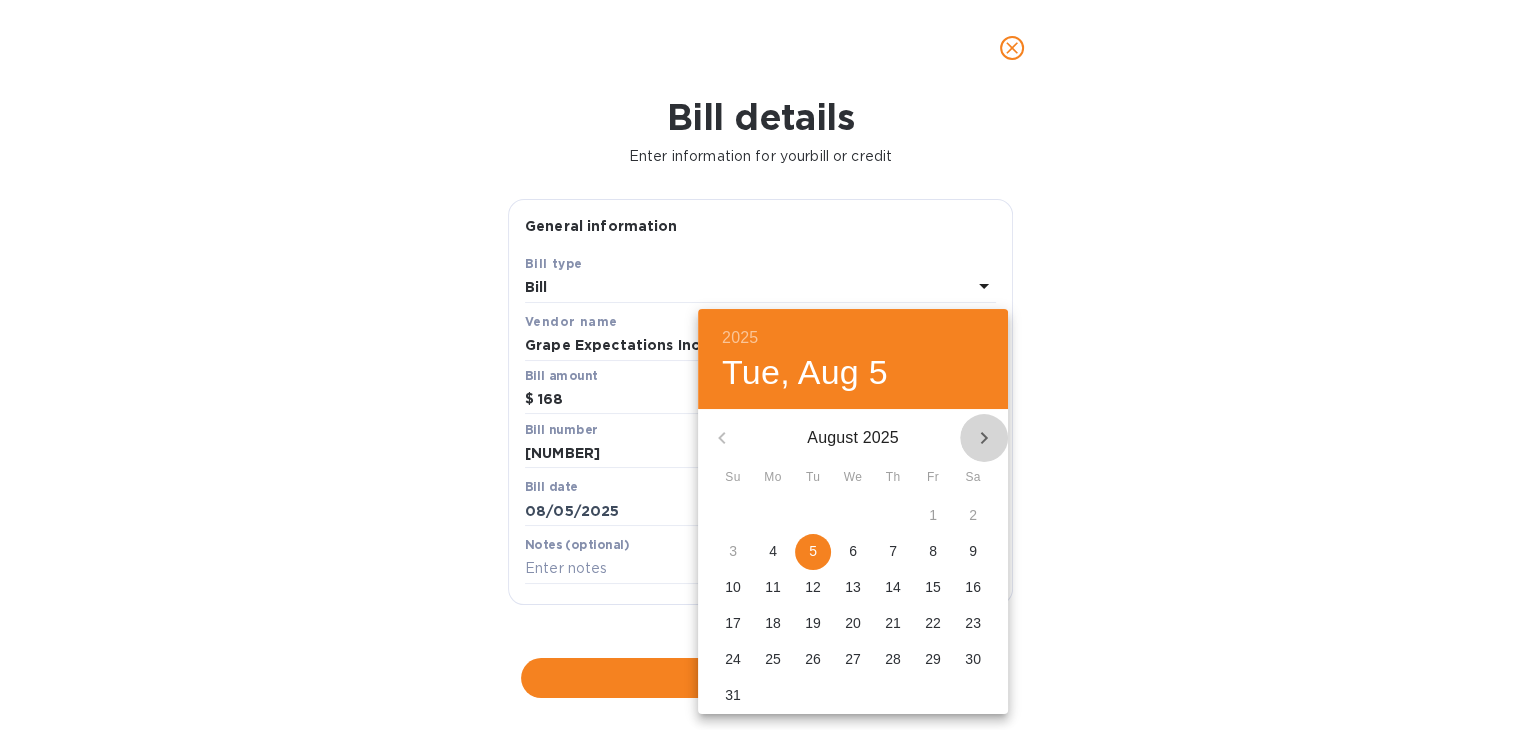 click 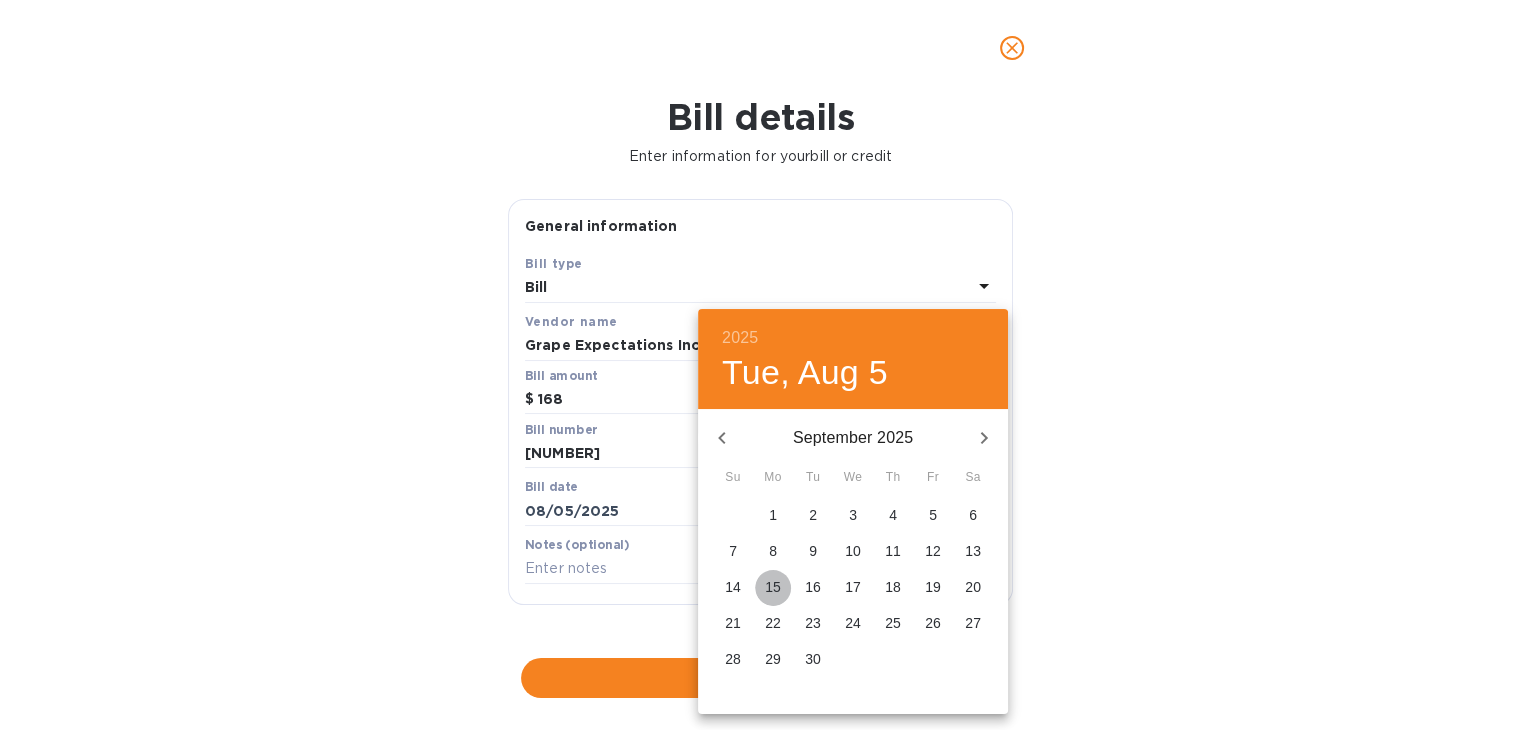 click on "15" at bounding box center (773, 588) 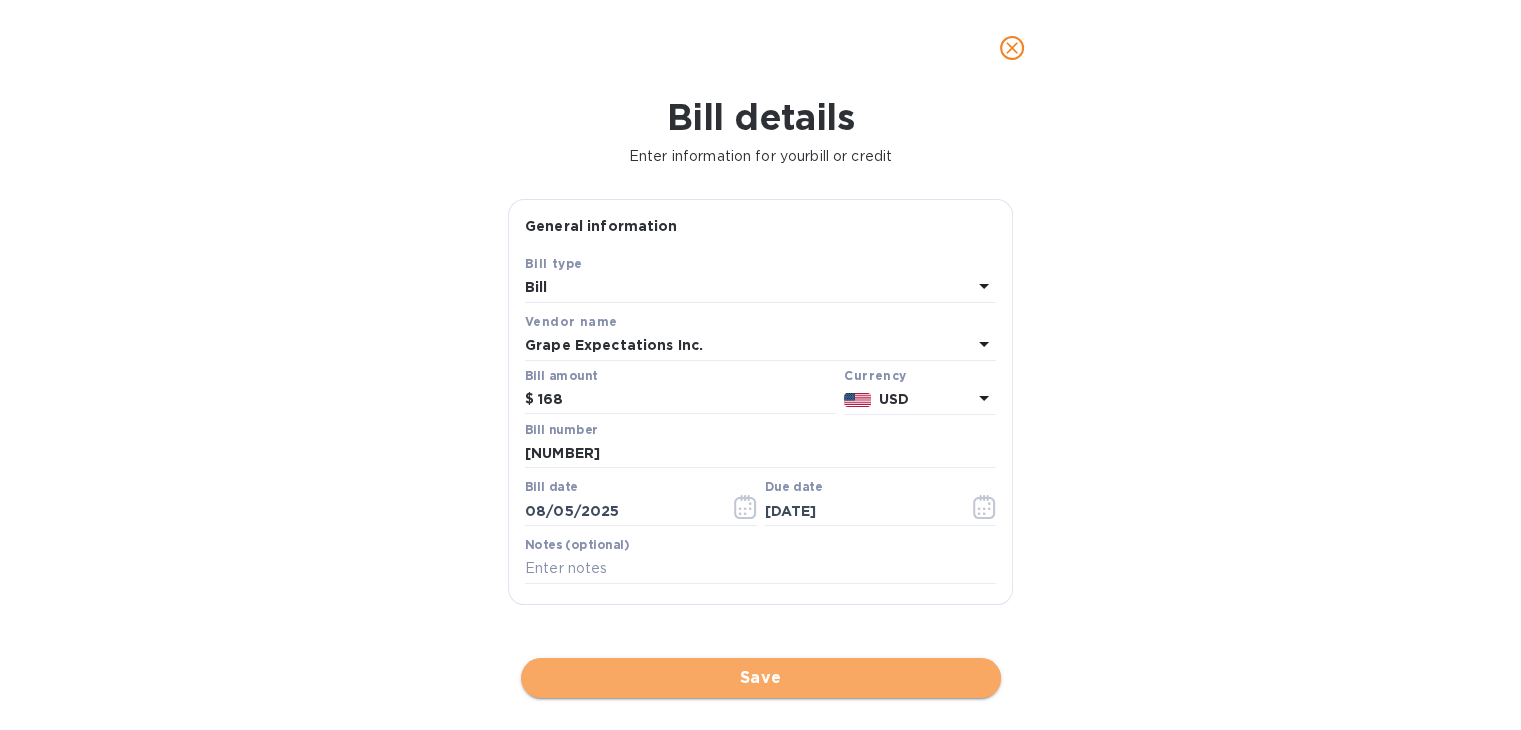 click on "Save" at bounding box center (761, 678) 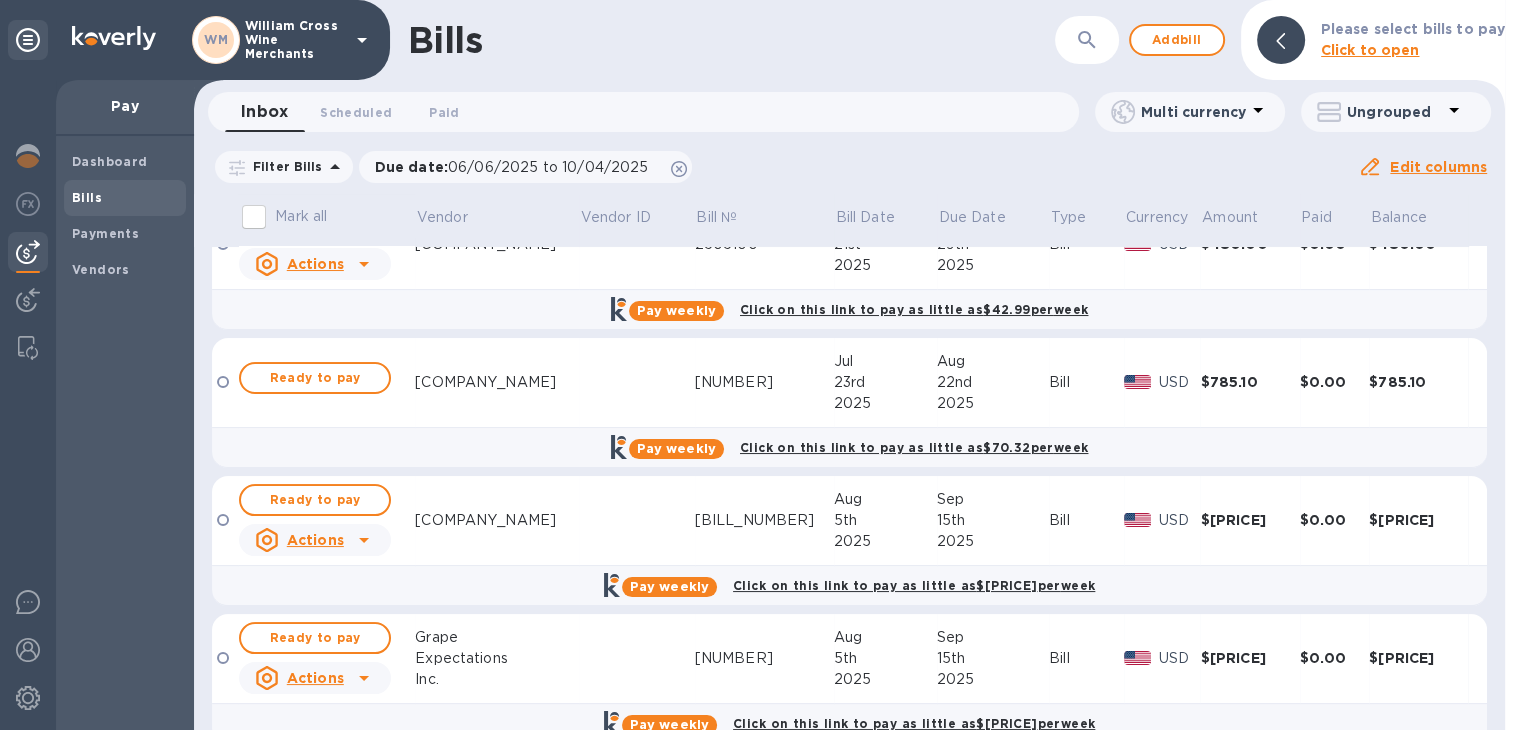 scroll, scrollTop: 0, scrollLeft: 0, axis: both 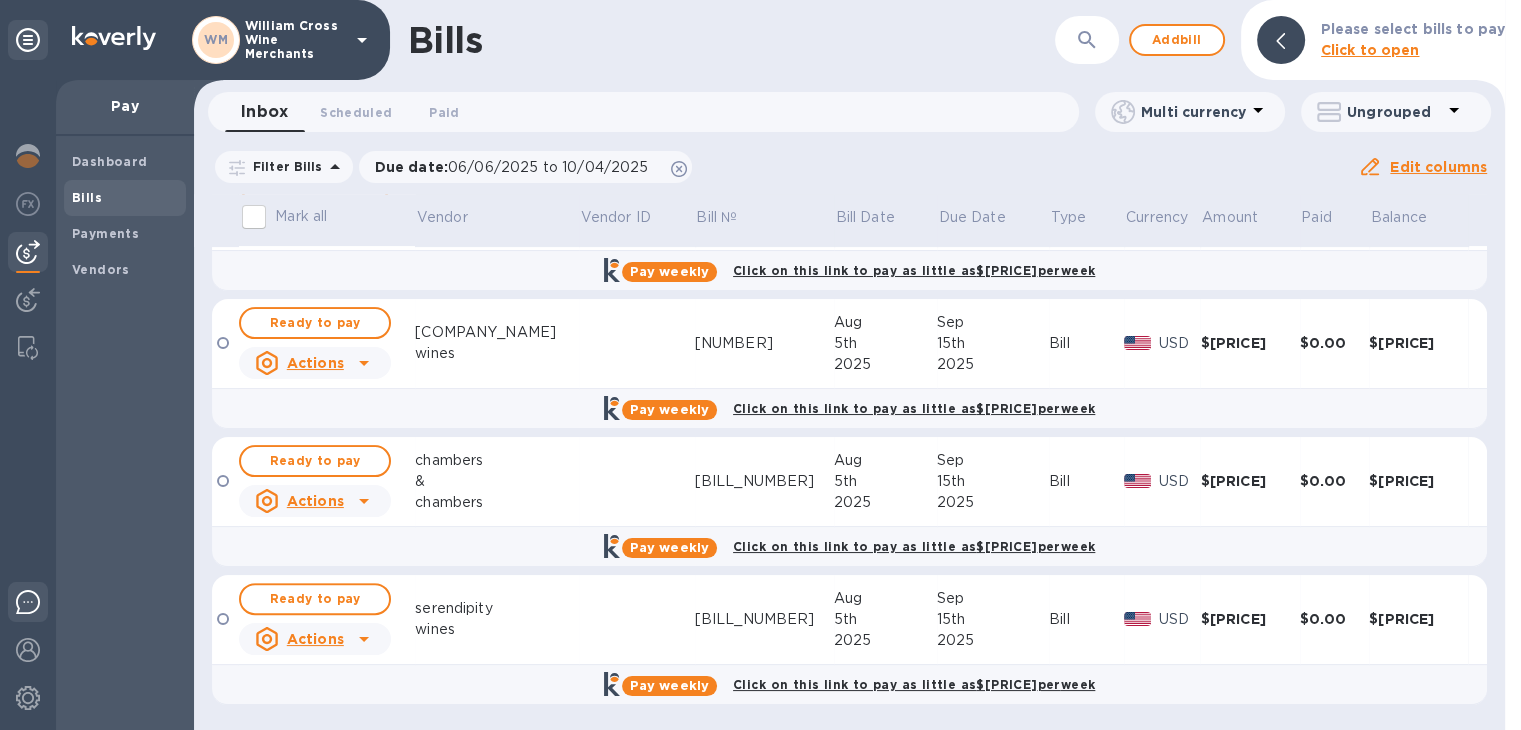 click at bounding box center [28, 602] 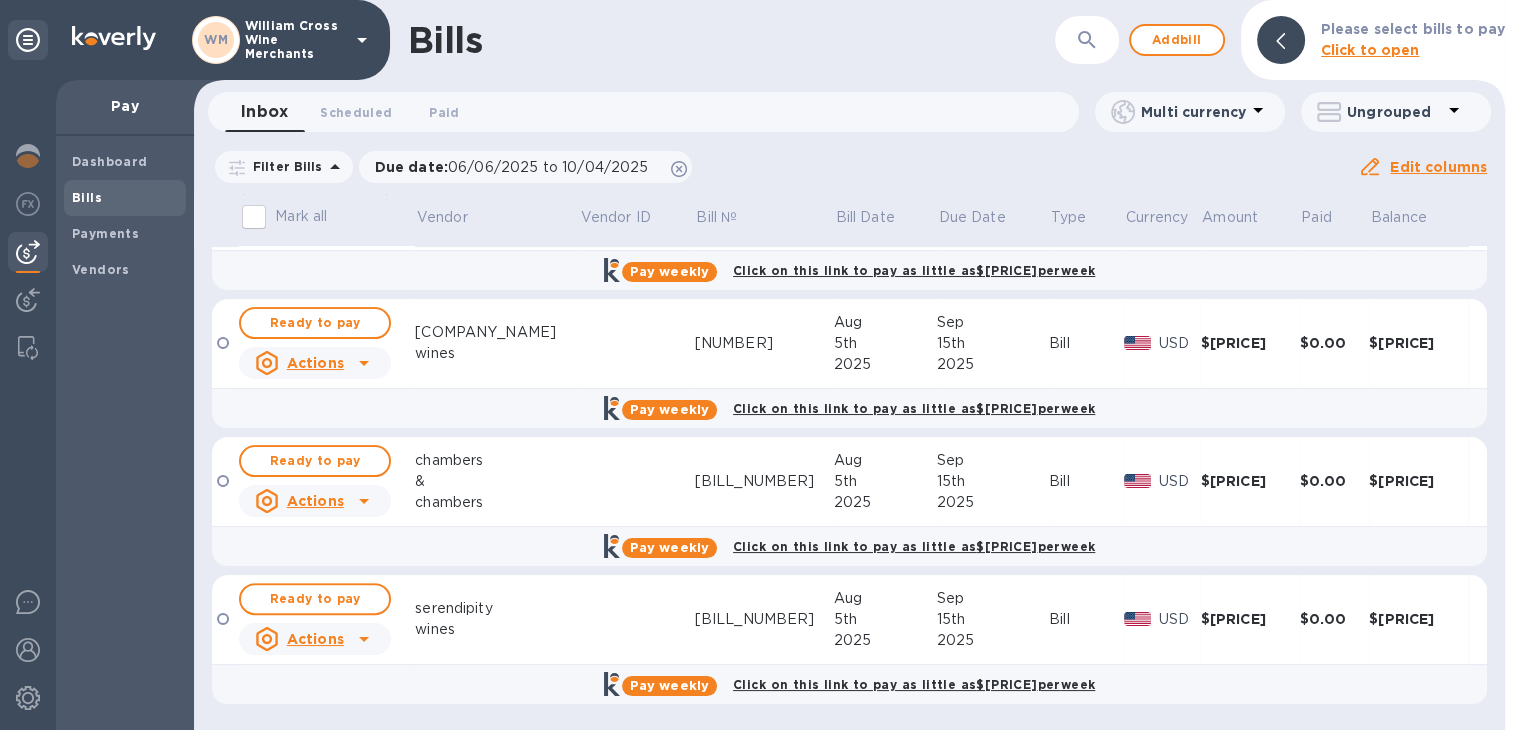 click on "Bills Add bill Please select bills to pay Click to open Inbox 0 Scheduled 0 Paid 0 Multi currency Ungrouped Filter Bills Due date : 06/06/2025 to 10/04/2025 Amount Paid Balance Edit columns Mark all Vendor Vendor ID Bill № Bill Date Due Date Type Currency Amount Paid Balance Ready to pay Winemonger 434419 Jul 2nd 2025 Aug 1st 2025 Bill USD $[PRICE] $0.00 $[PRICE] Pay weekly Click on this link to pay as little as $71.02 per week Ready to pay Actions Vintus 2505100 Jul 21st 2025 Aug 29th 2025 Bill USD $[PRICE] $0.00 $[PRICE] Pay weekly Click on this link to pay as little as $42.99 per week Ready to pay Winemonger 434582 Jul 23rd 2025 Aug 22nd 2025 Bill USD $[PRICE] $0.00 $[PRICE] Pay weekly Click on this link to pay as little as $70.32 per week Ready to pay Actions Springboard 187681 Aug 5th 2025 Sep 15th 2025 Bill USD $[PRICE] $0.00 $[PRICE] Pay weekly Click on this link to pay as little as $24.94 per week Ready to pay Actions Grape Expectations Inc. 361946 Aug 5th 2025 Sep 15th 2025 Bill &" at bounding box center (849, 365) 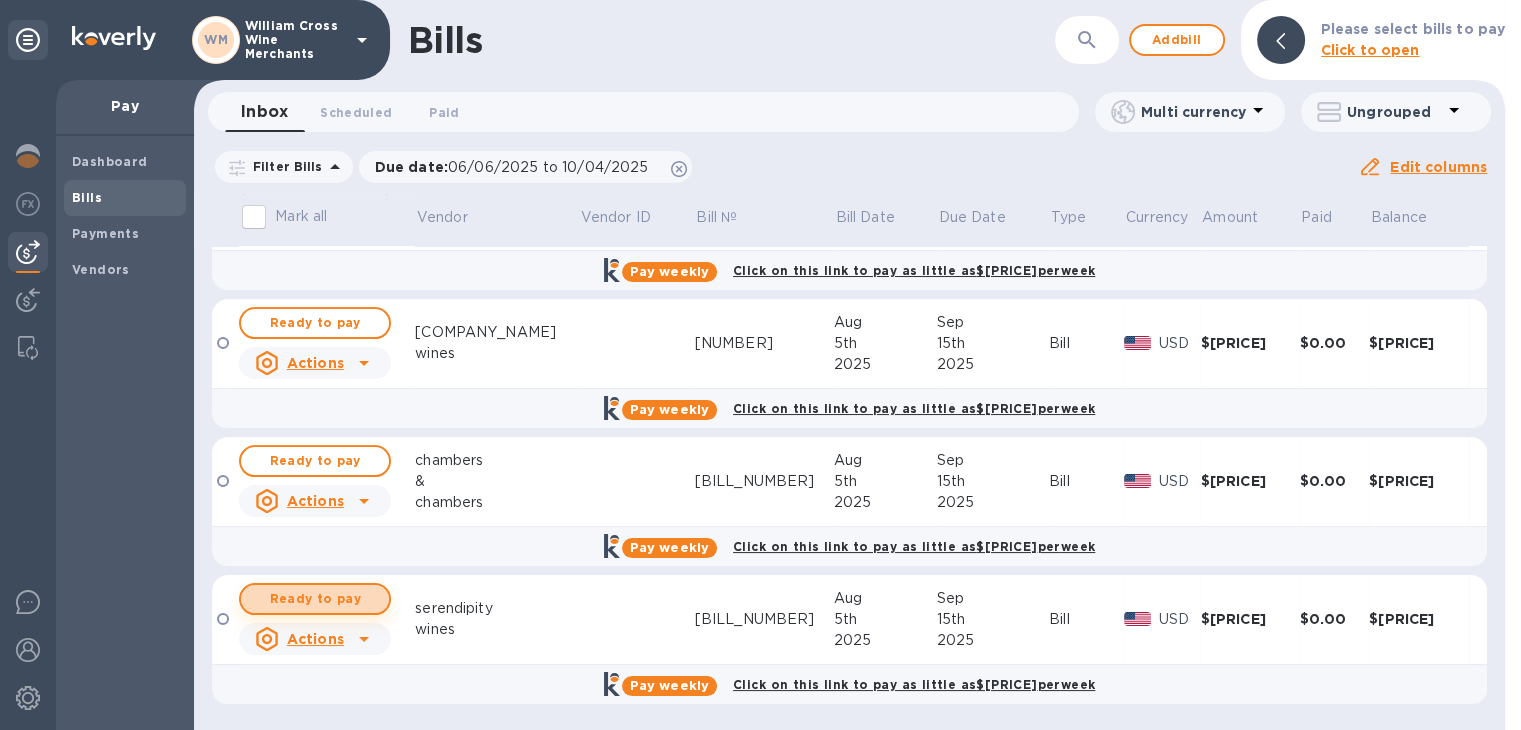 click on "Ready to pay" at bounding box center (315, 599) 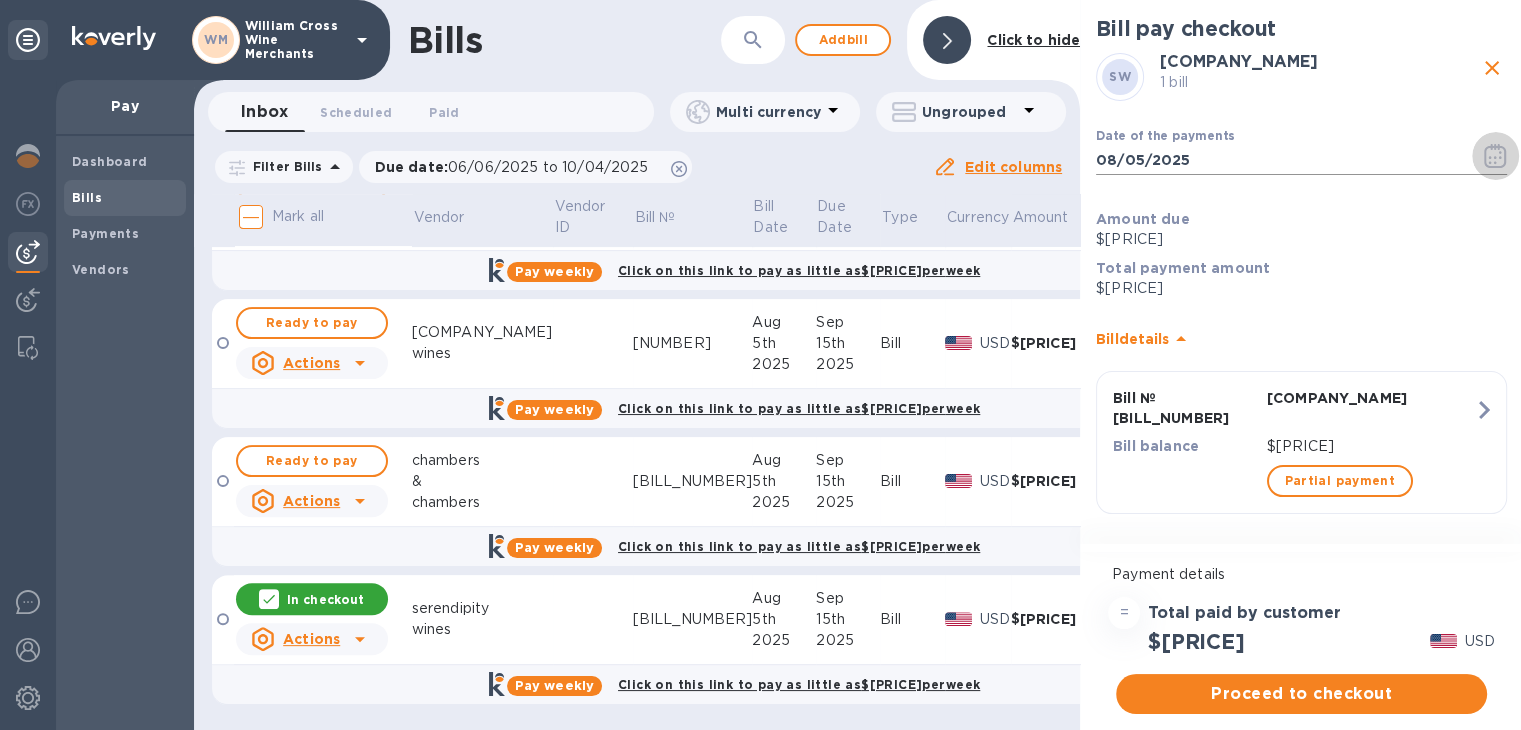 click 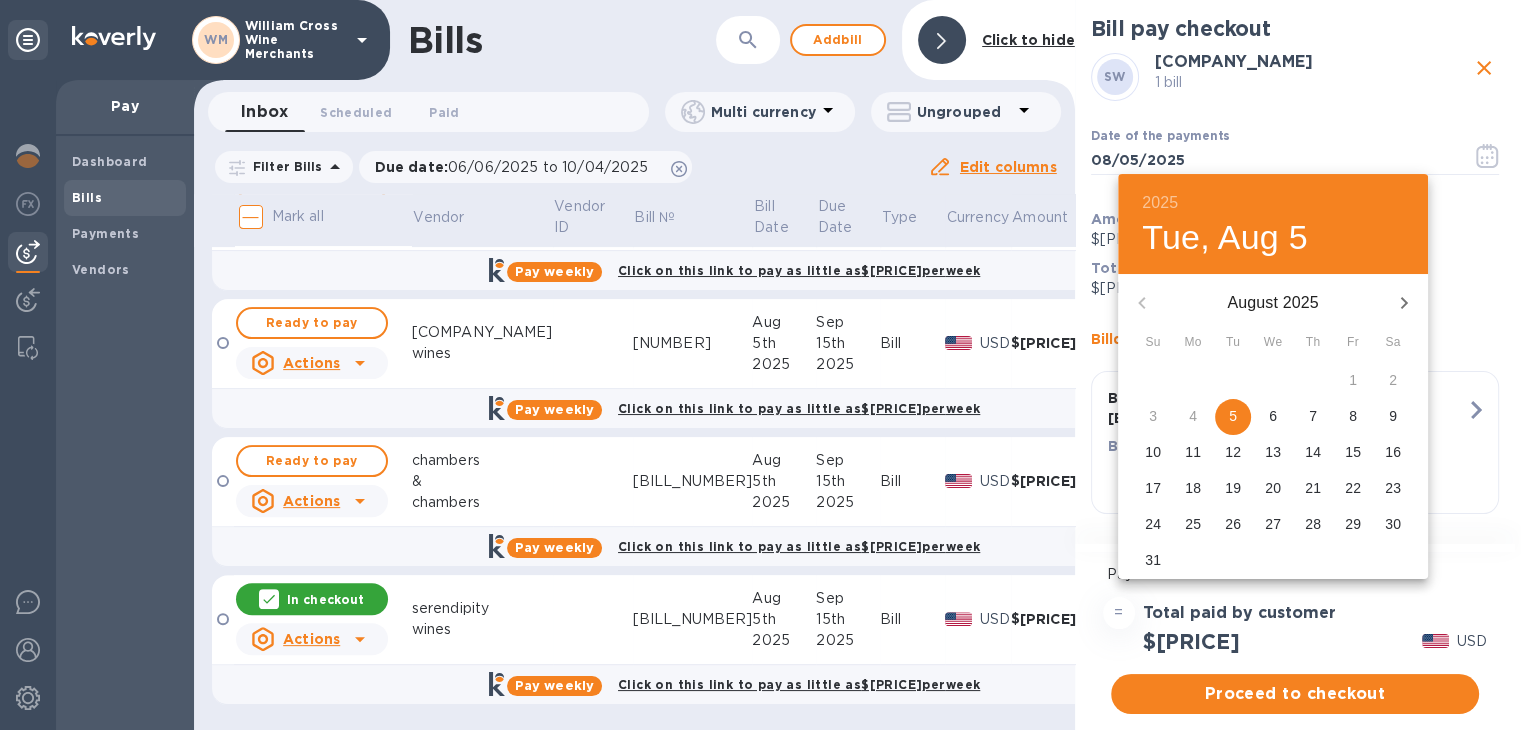click 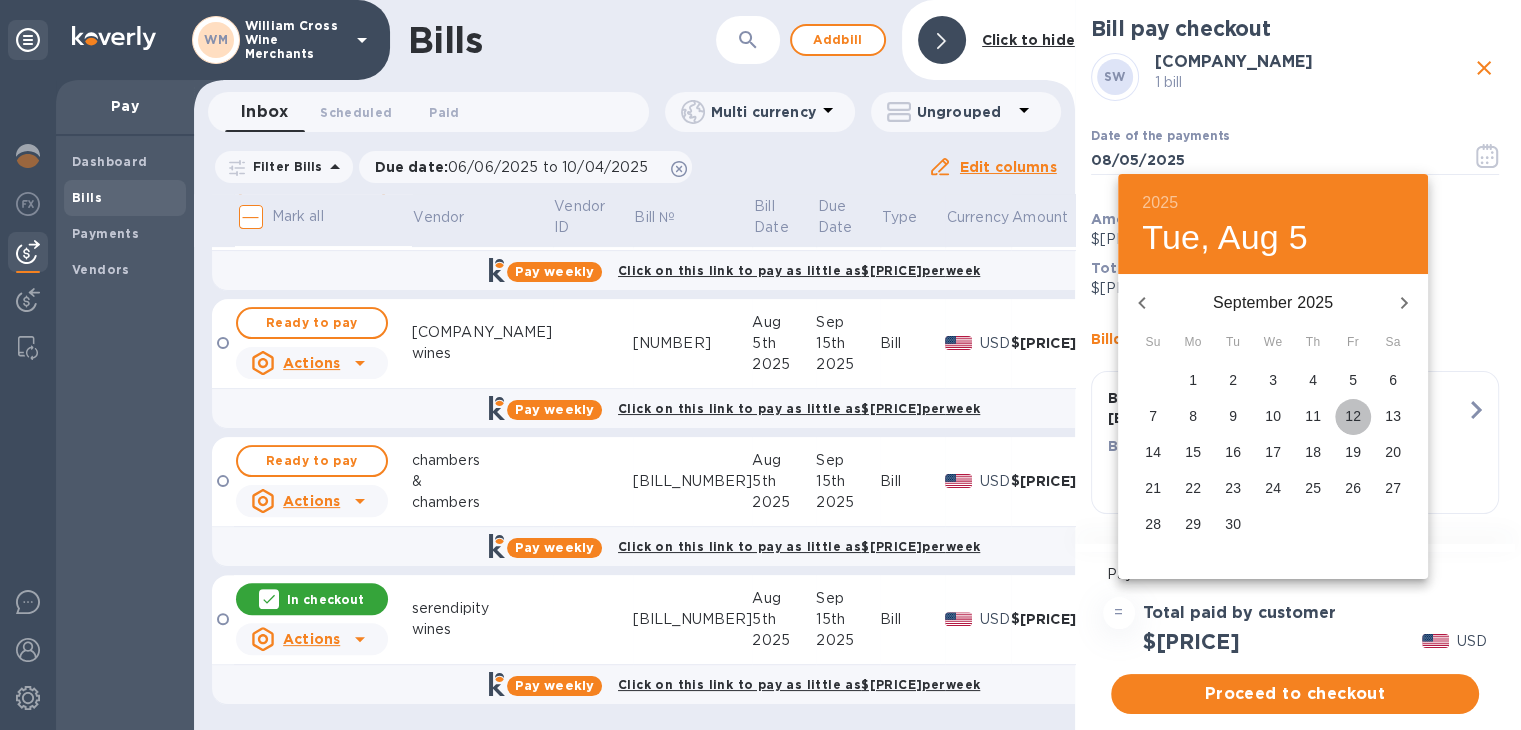 click on "12" at bounding box center (1353, 416) 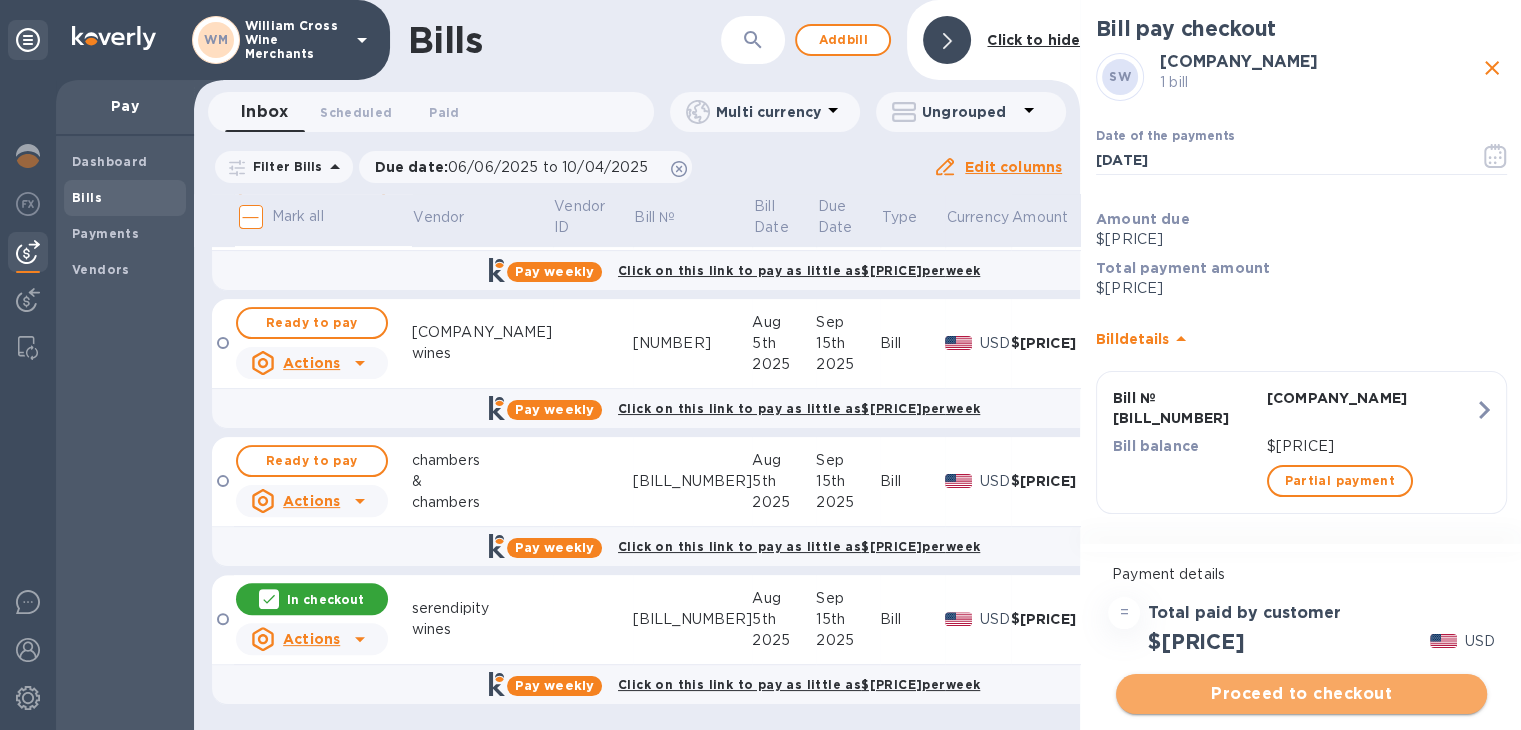 click on "Proceed to checkout" at bounding box center (1301, 694) 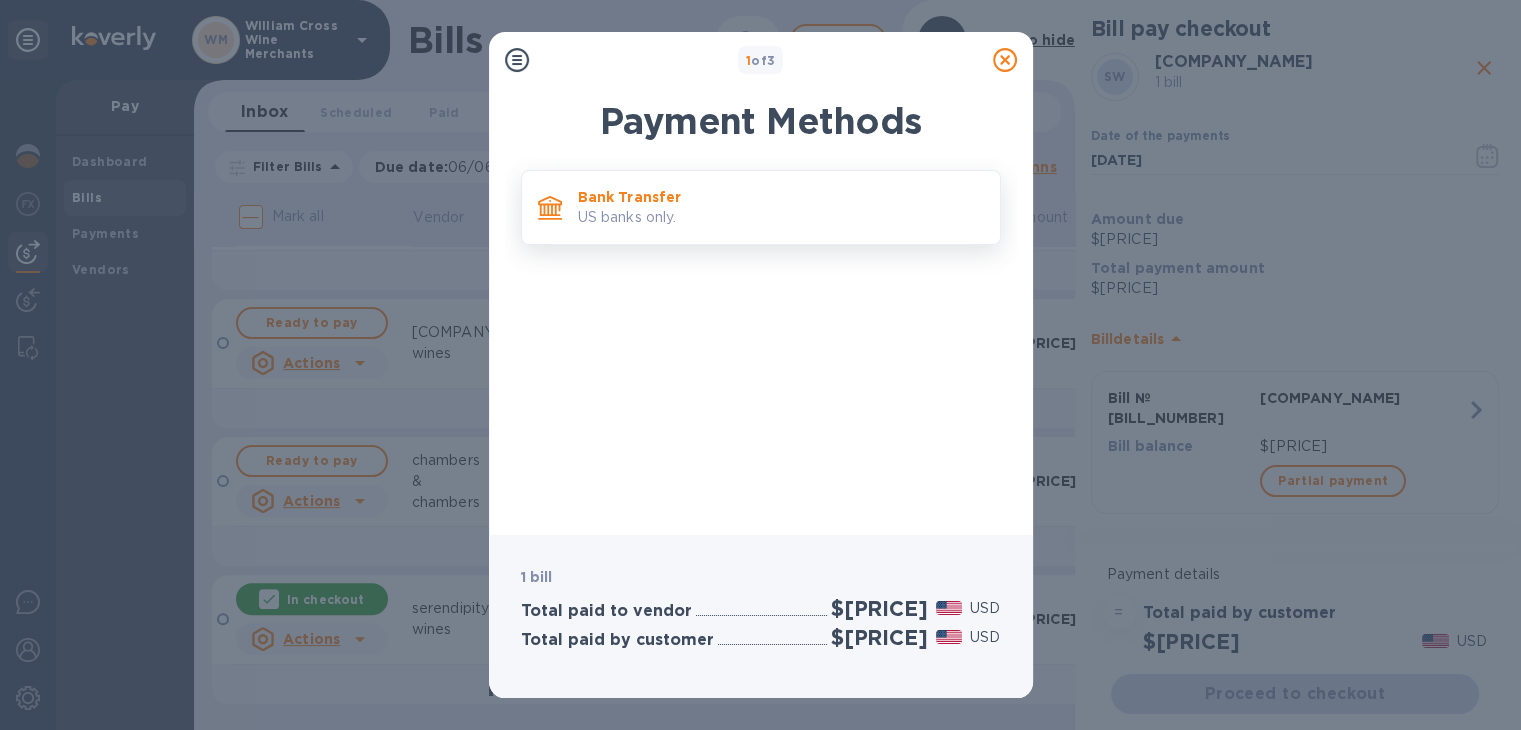 click on "US banks only." at bounding box center [781, 217] 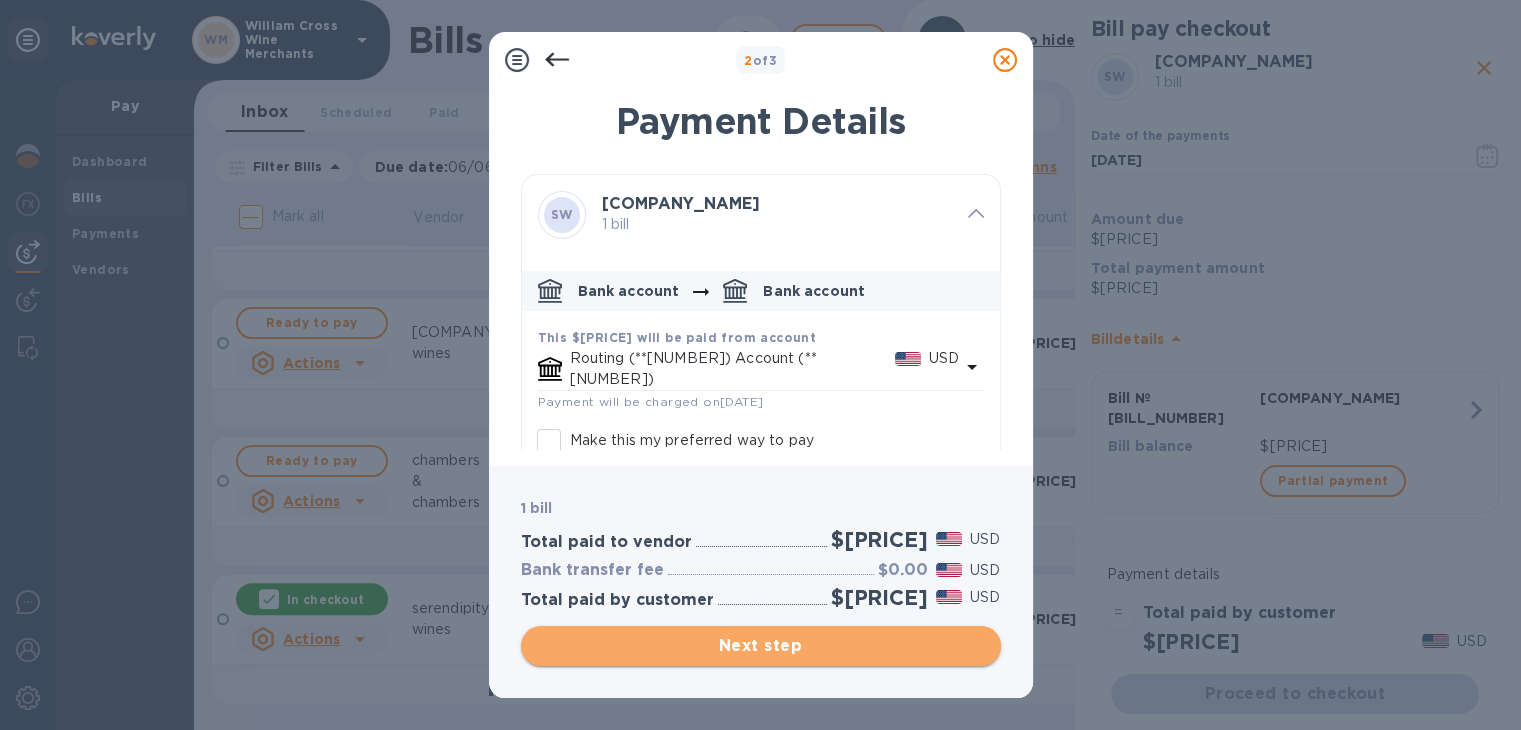 click on "Next step" at bounding box center [761, 646] 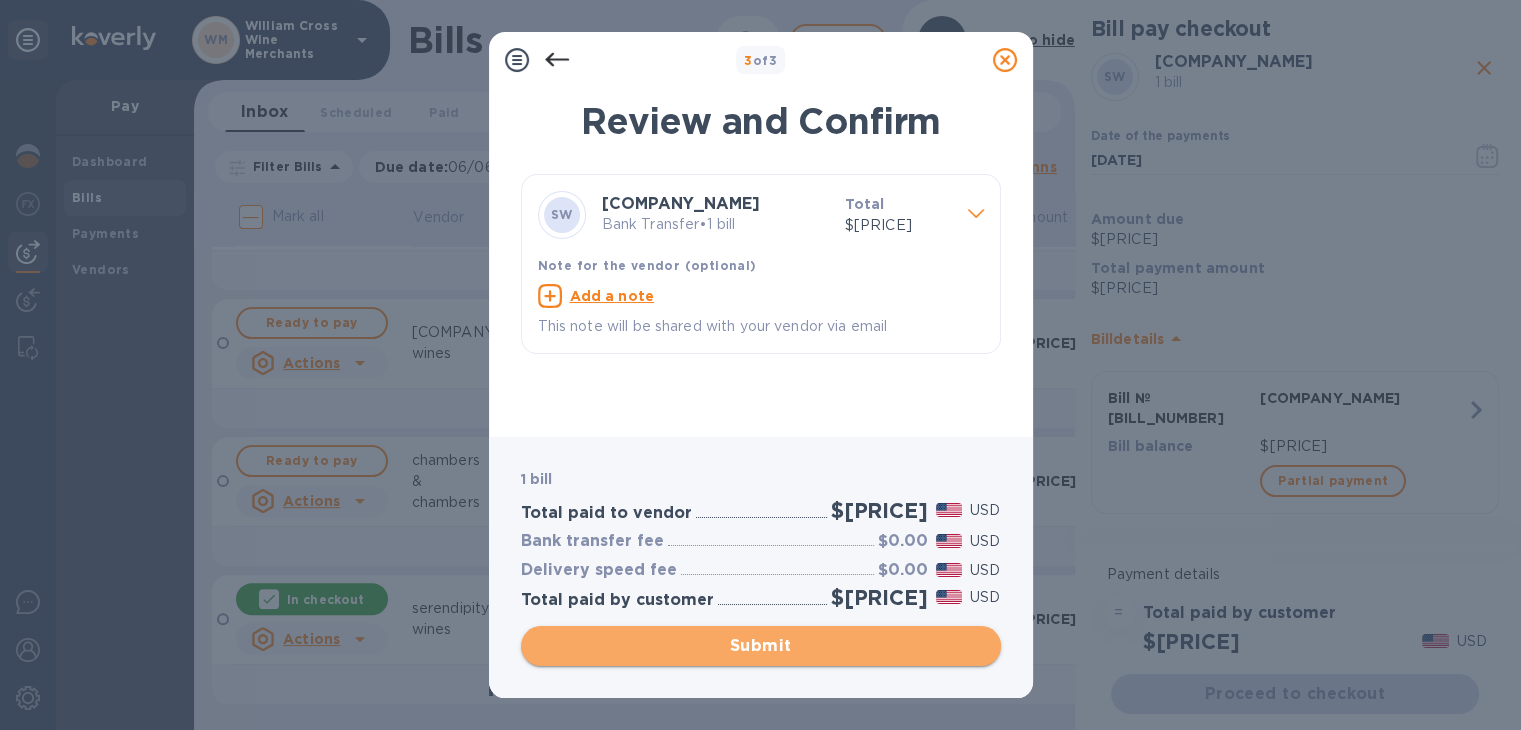 click on "Submit" at bounding box center [761, 646] 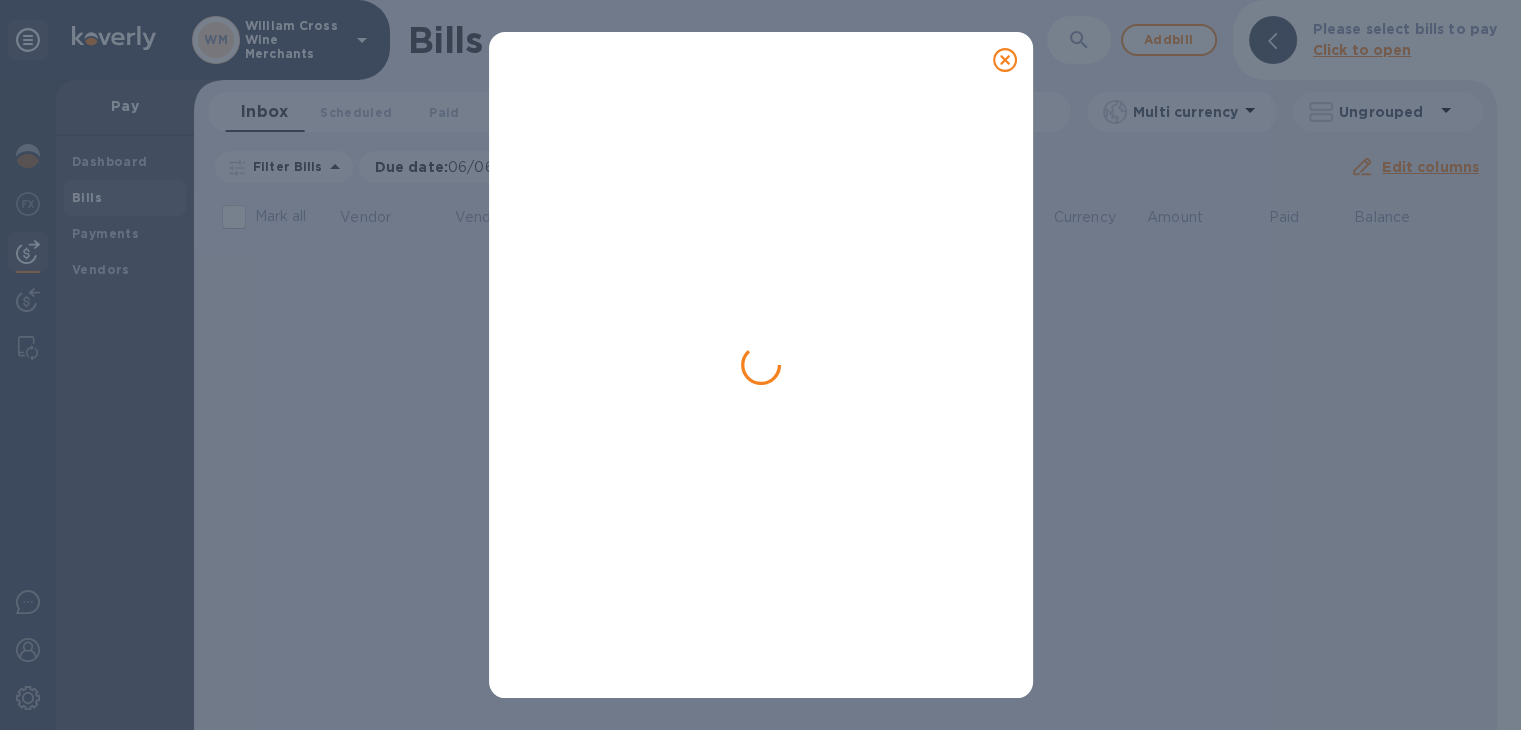 scroll, scrollTop: 0, scrollLeft: 0, axis: both 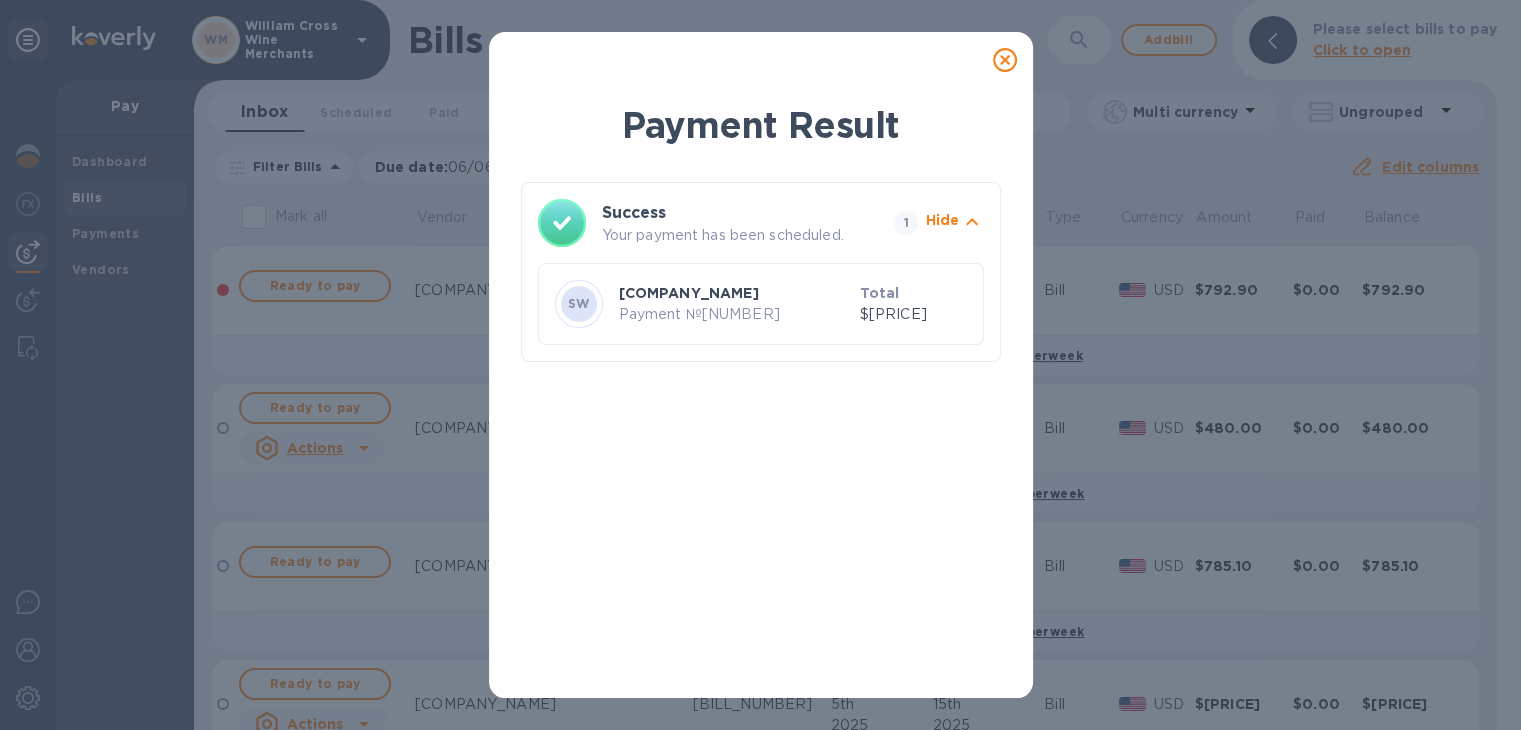 click 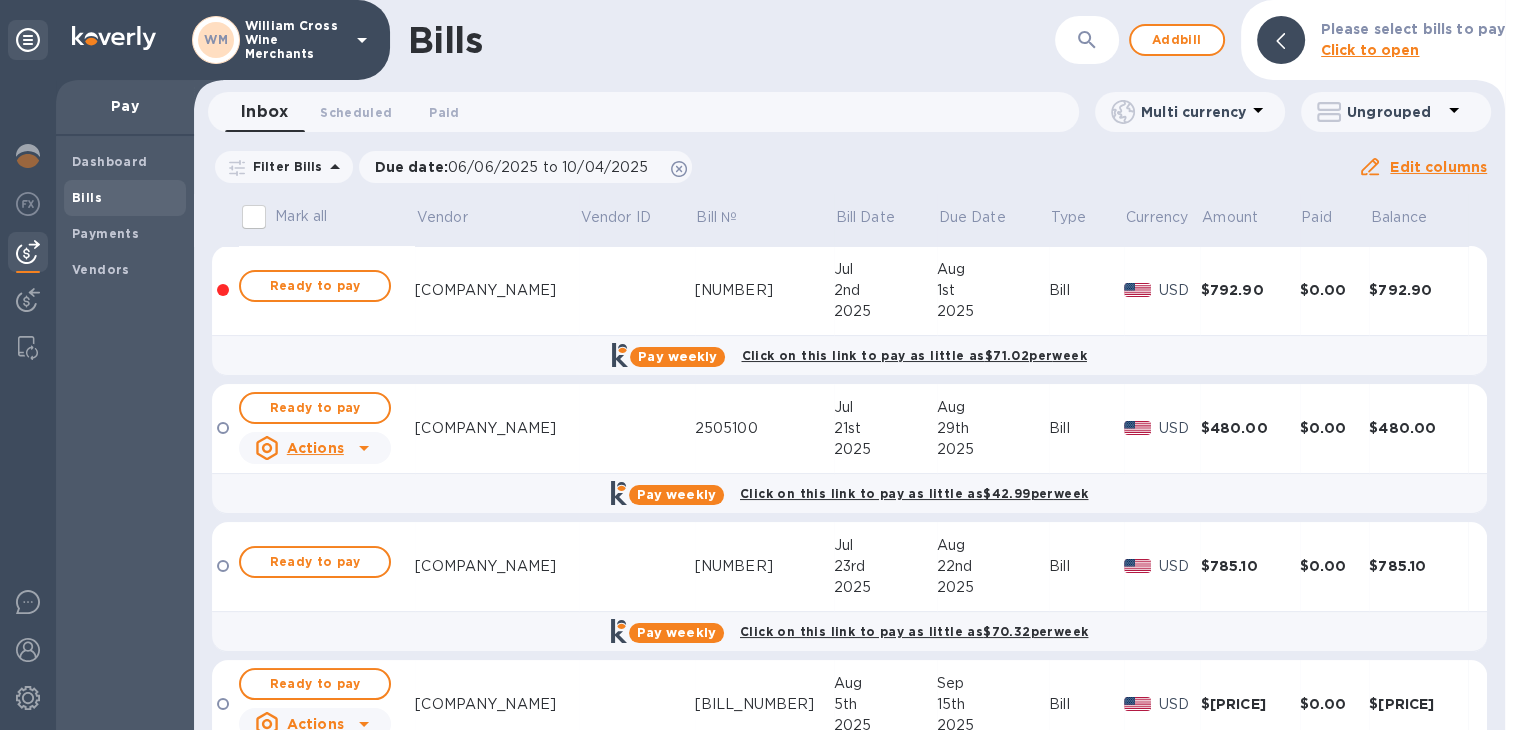 scroll, scrollTop: 499, scrollLeft: 0, axis: vertical 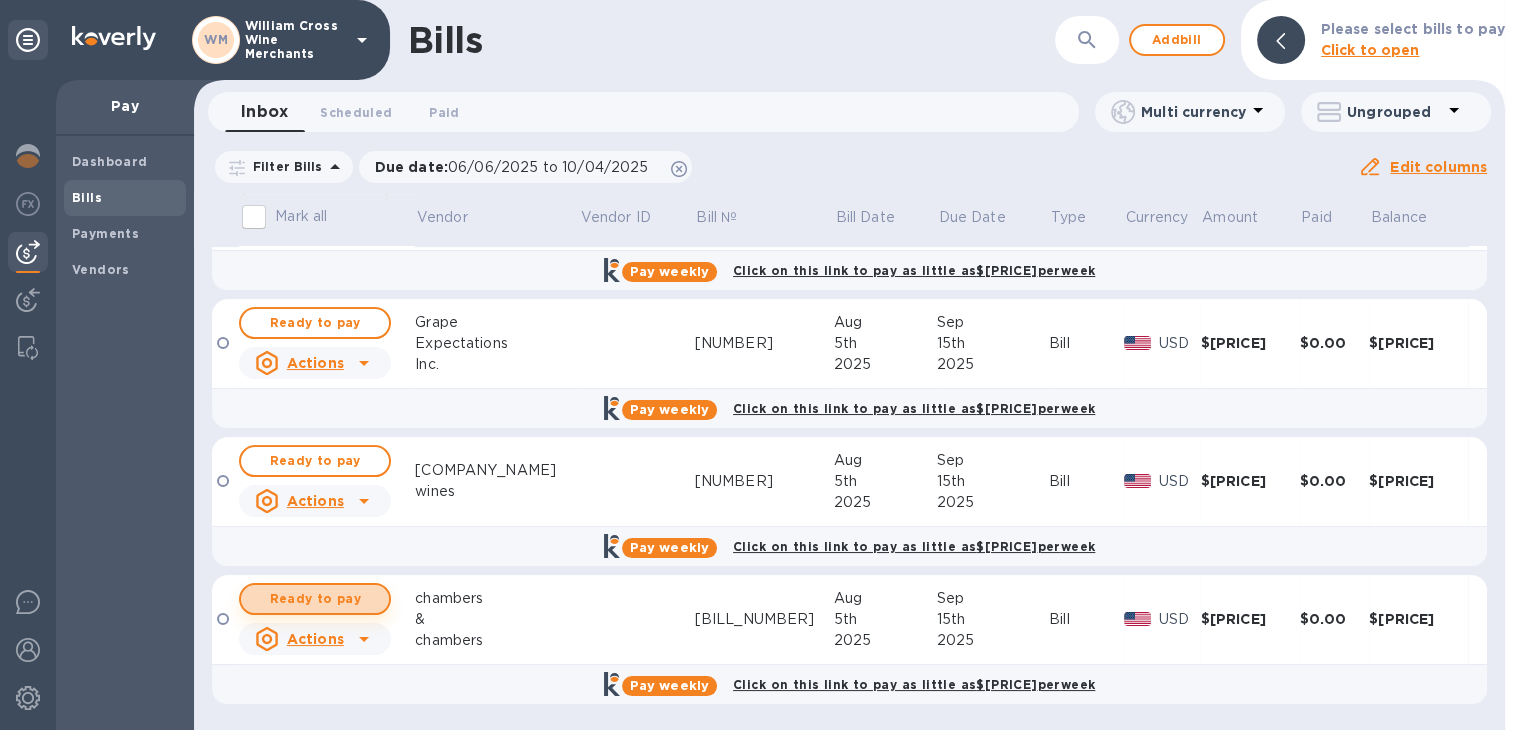 click on "Ready to pay" at bounding box center (315, 599) 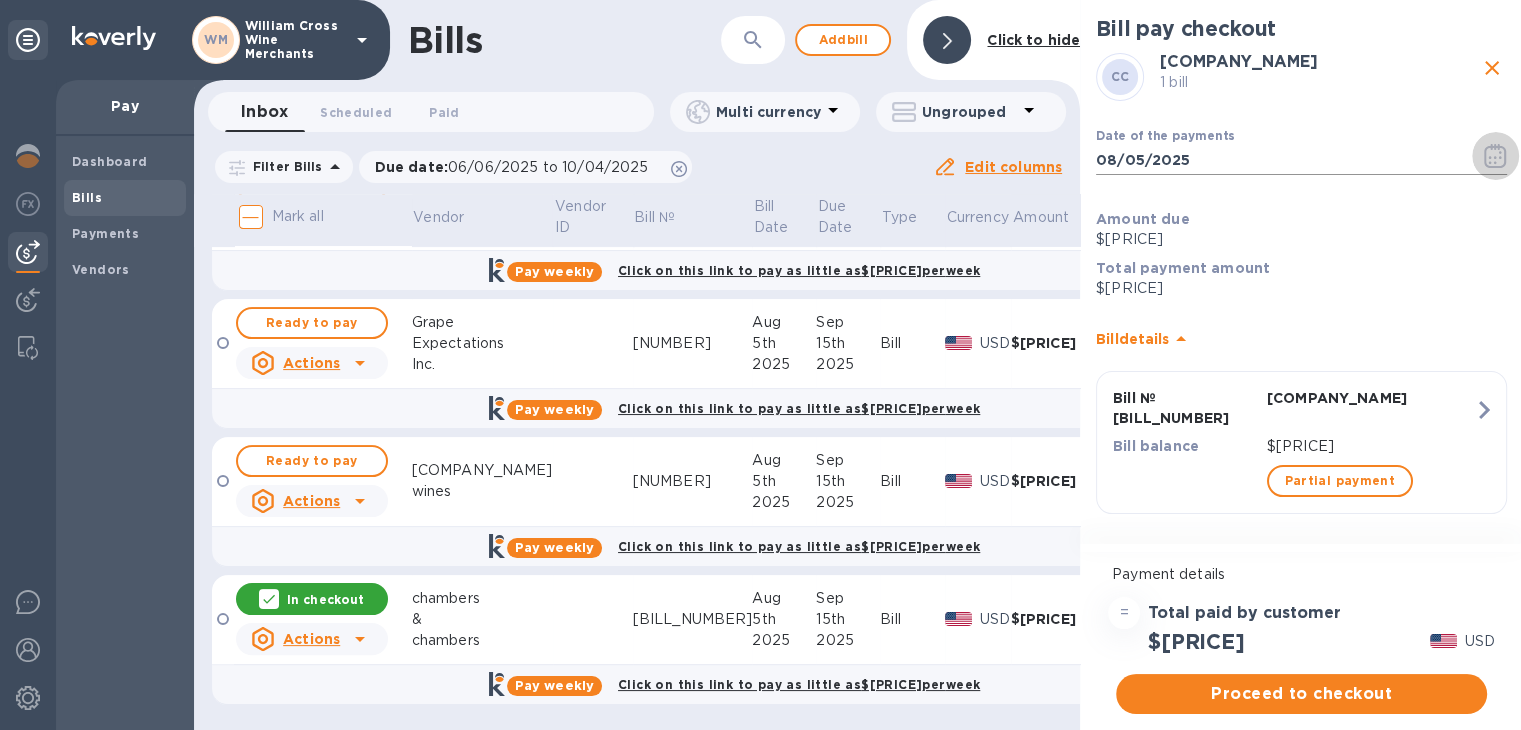 click 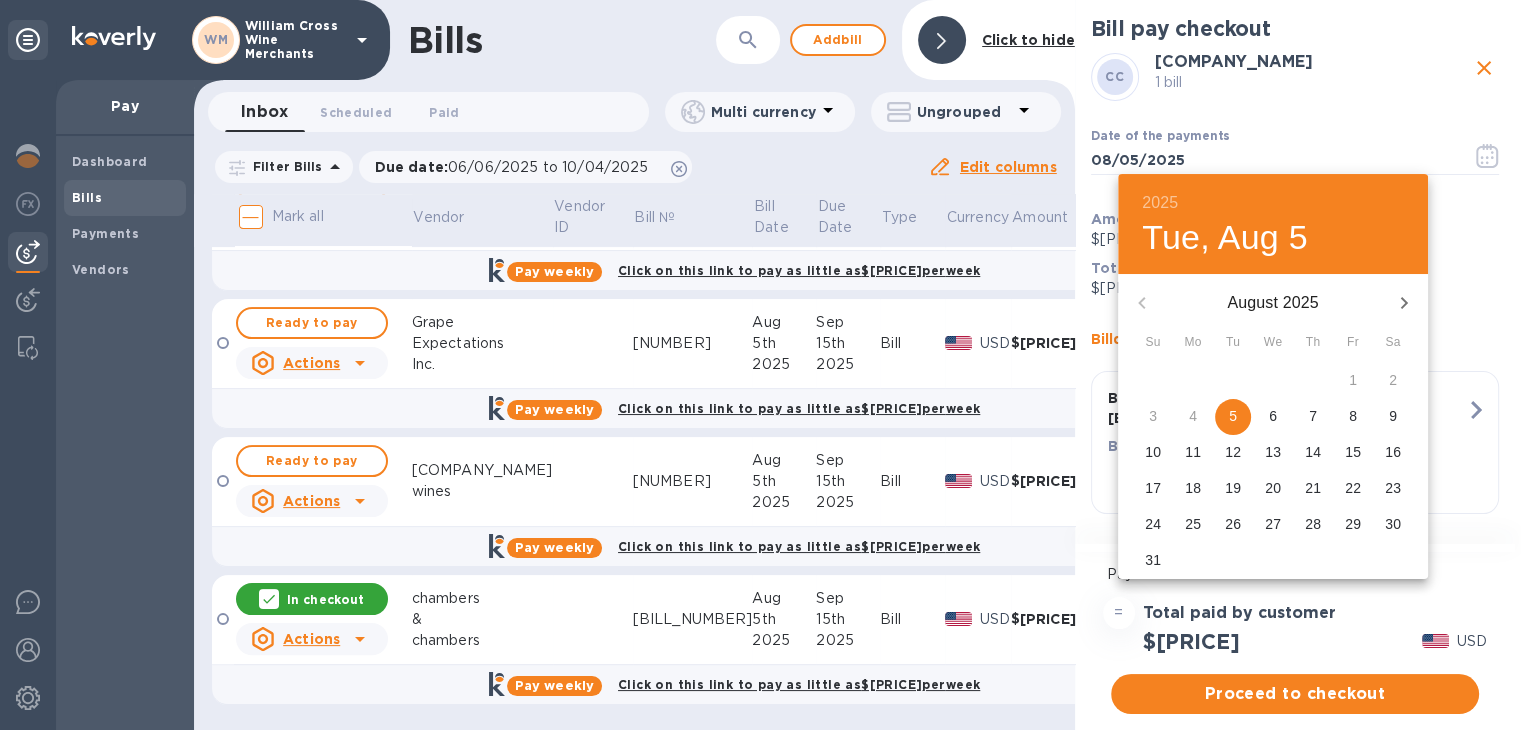 click 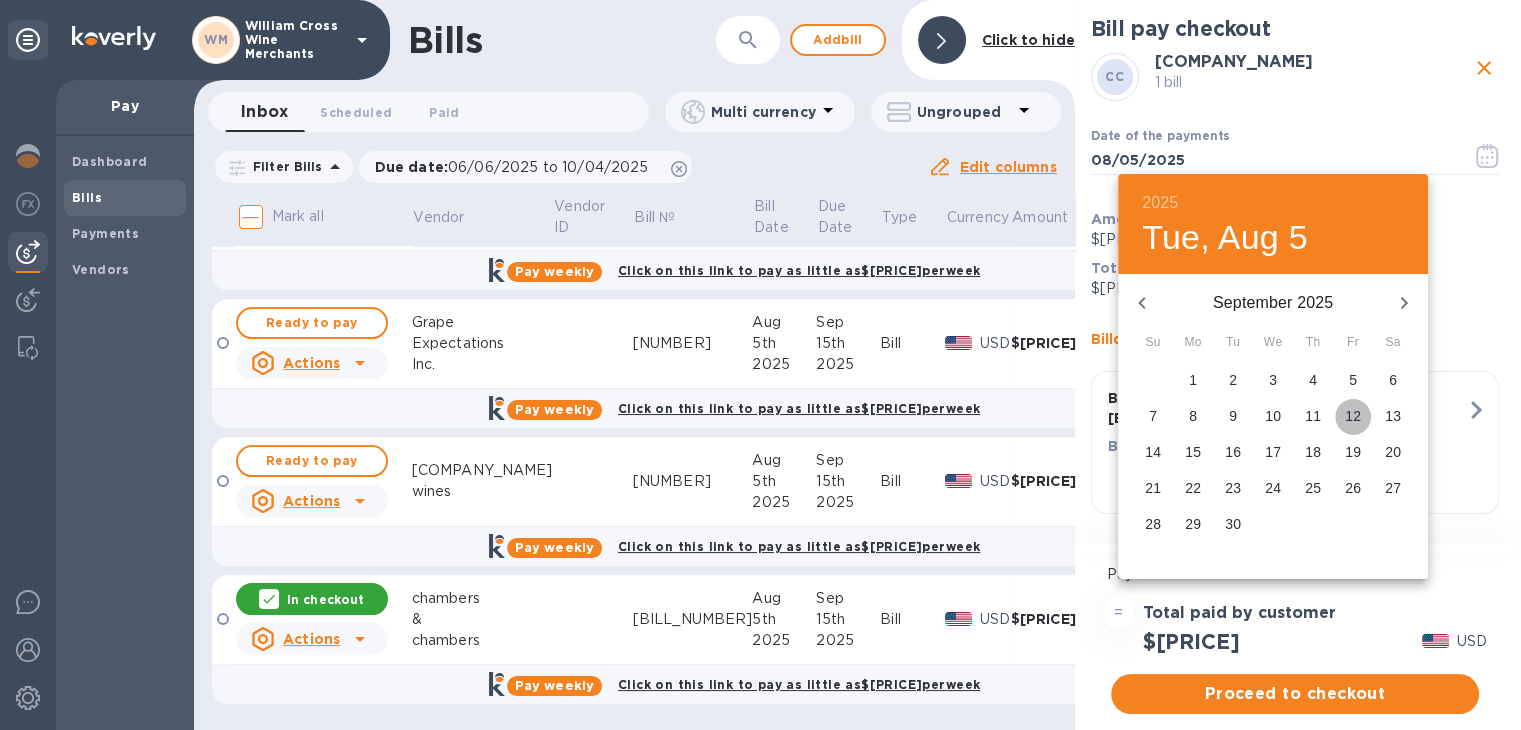 click on "12" at bounding box center [1353, 416] 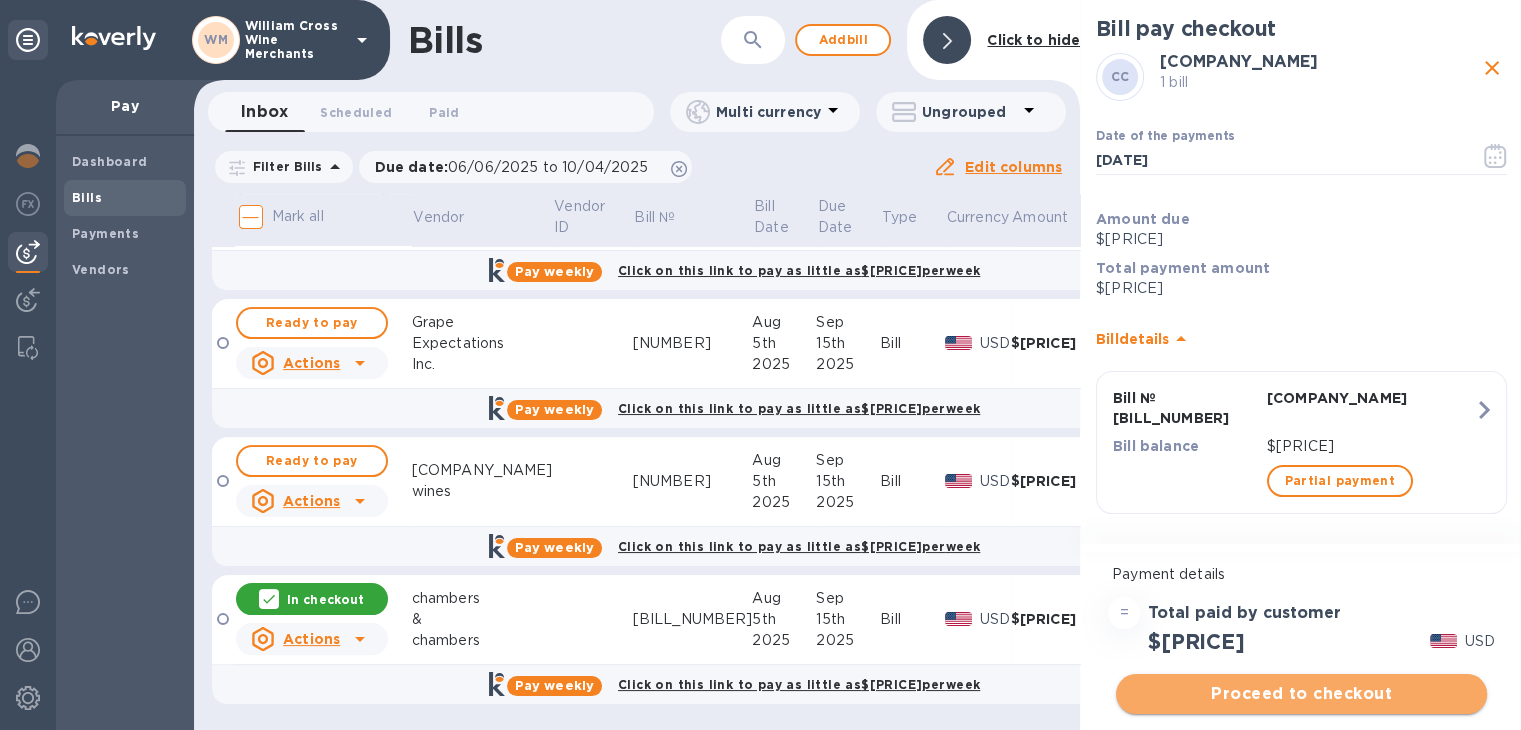 click on "Proceed to checkout" at bounding box center (1301, 694) 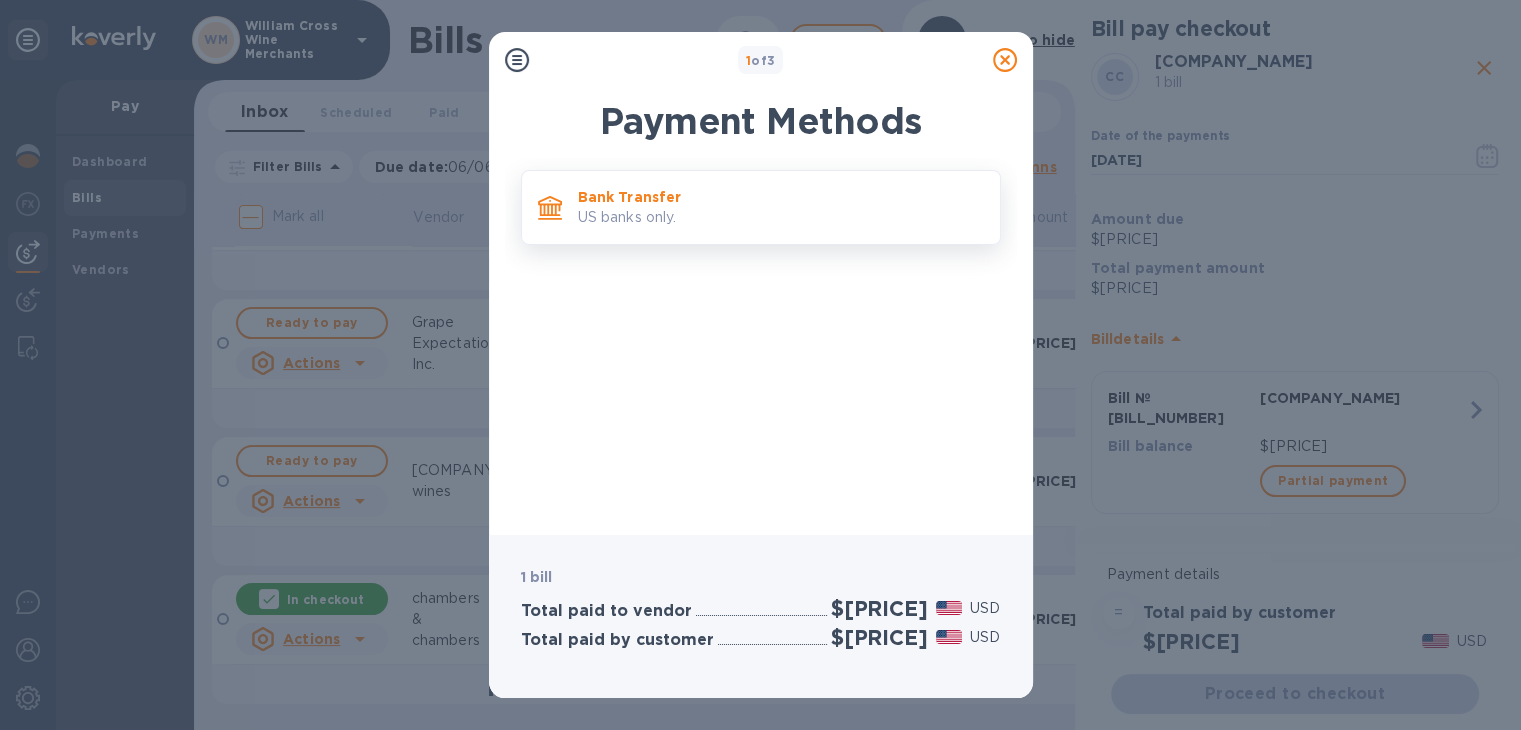 click on "Bank Transfer US banks only." at bounding box center [781, 207] 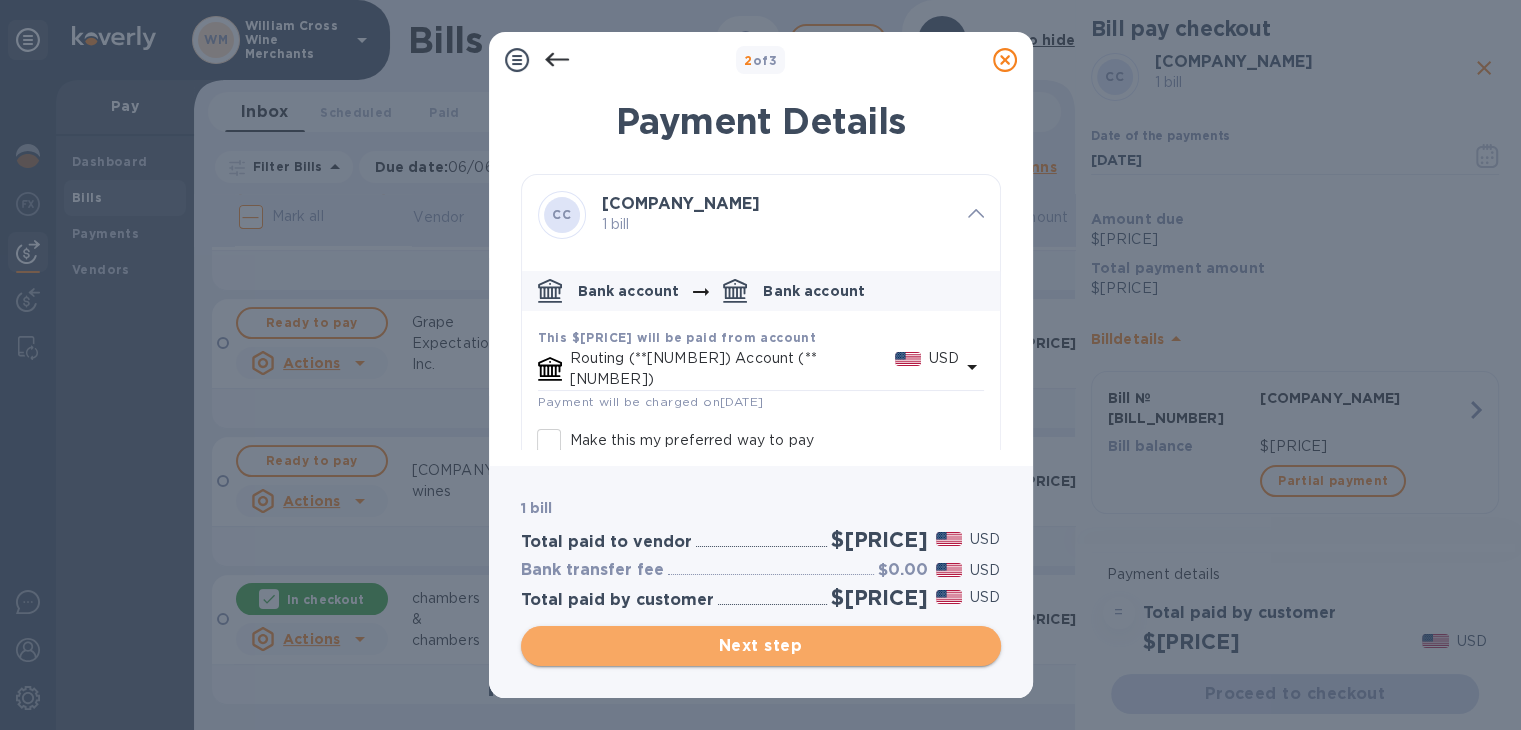click on "Next step" at bounding box center (761, 646) 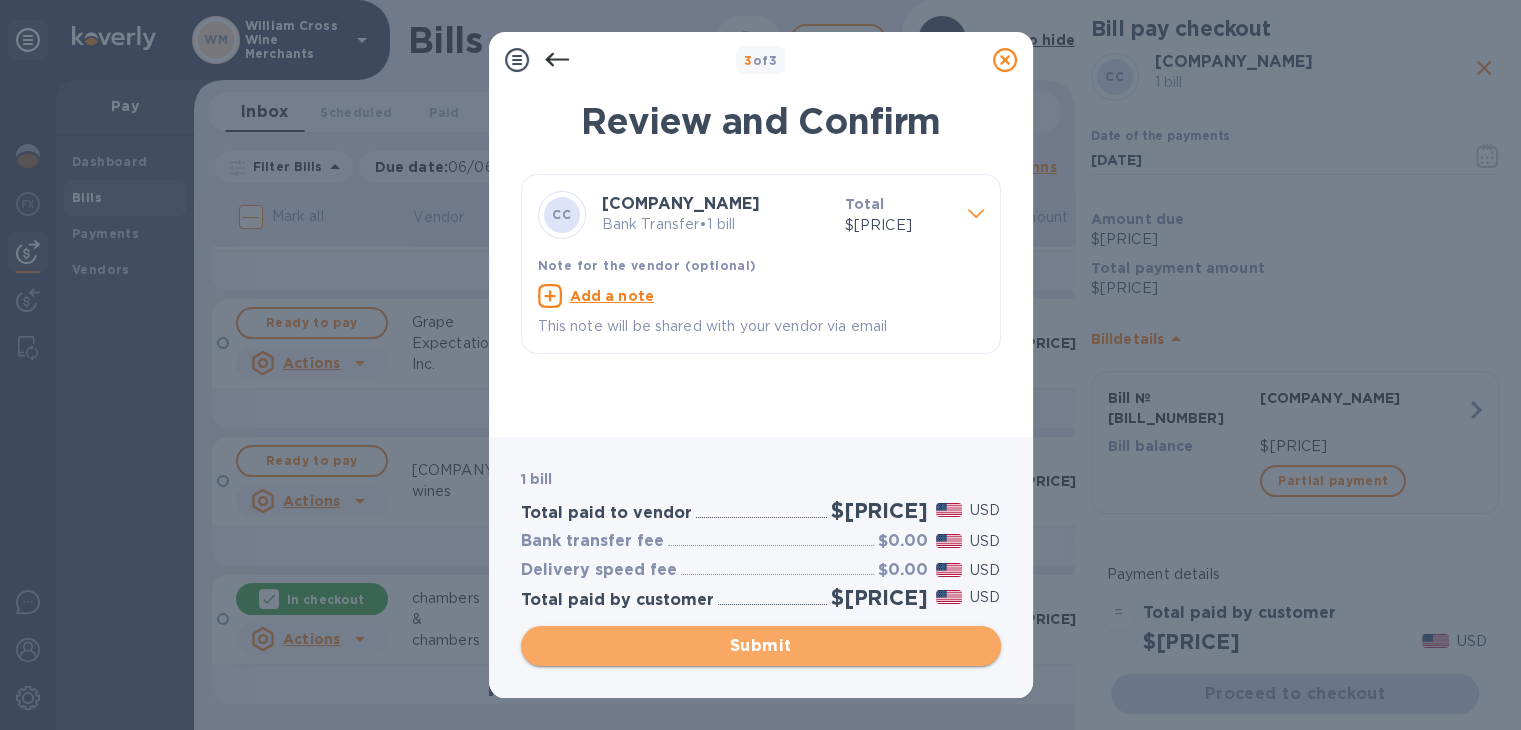 click on "Submit" at bounding box center (761, 646) 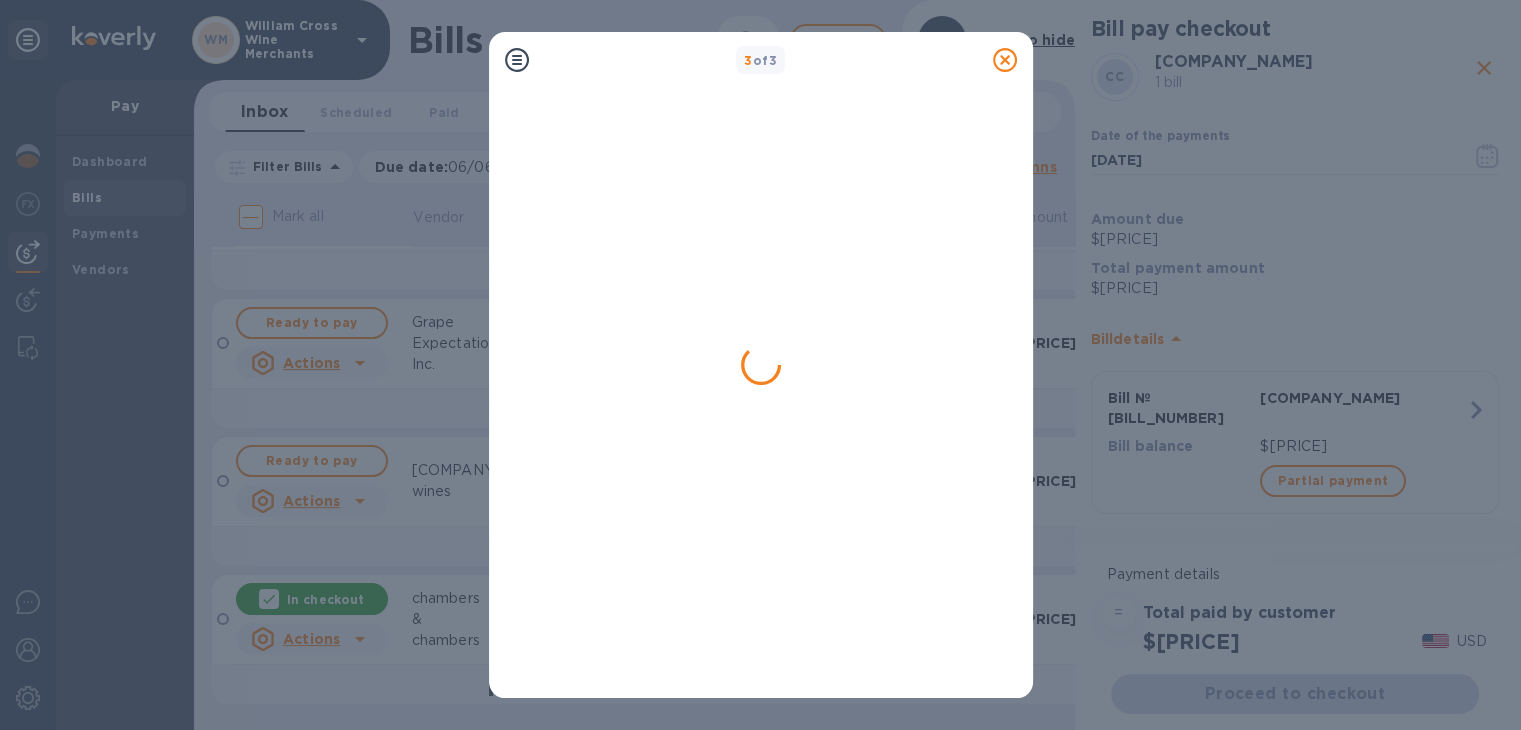 click 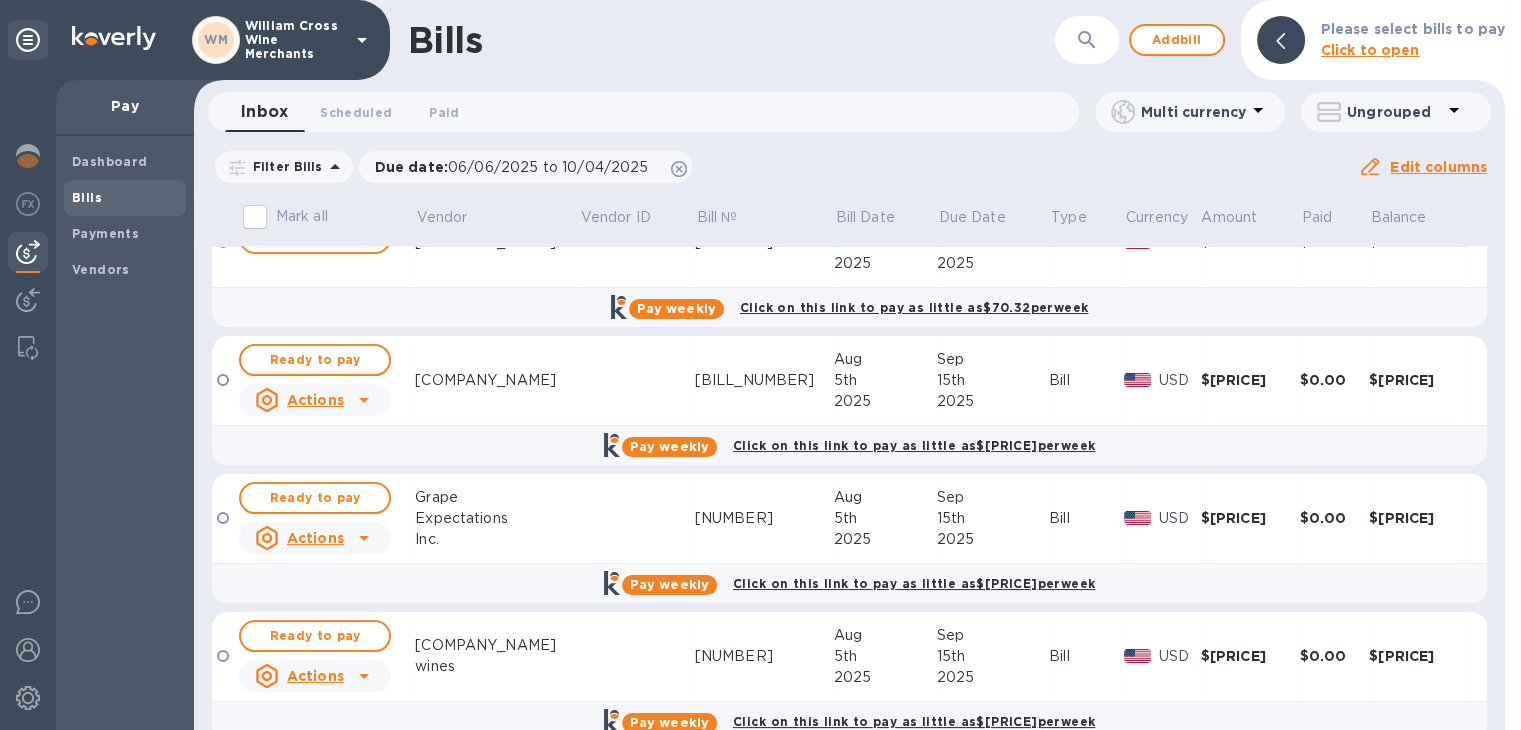 scroll, scrollTop: 361, scrollLeft: 0, axis: vertical 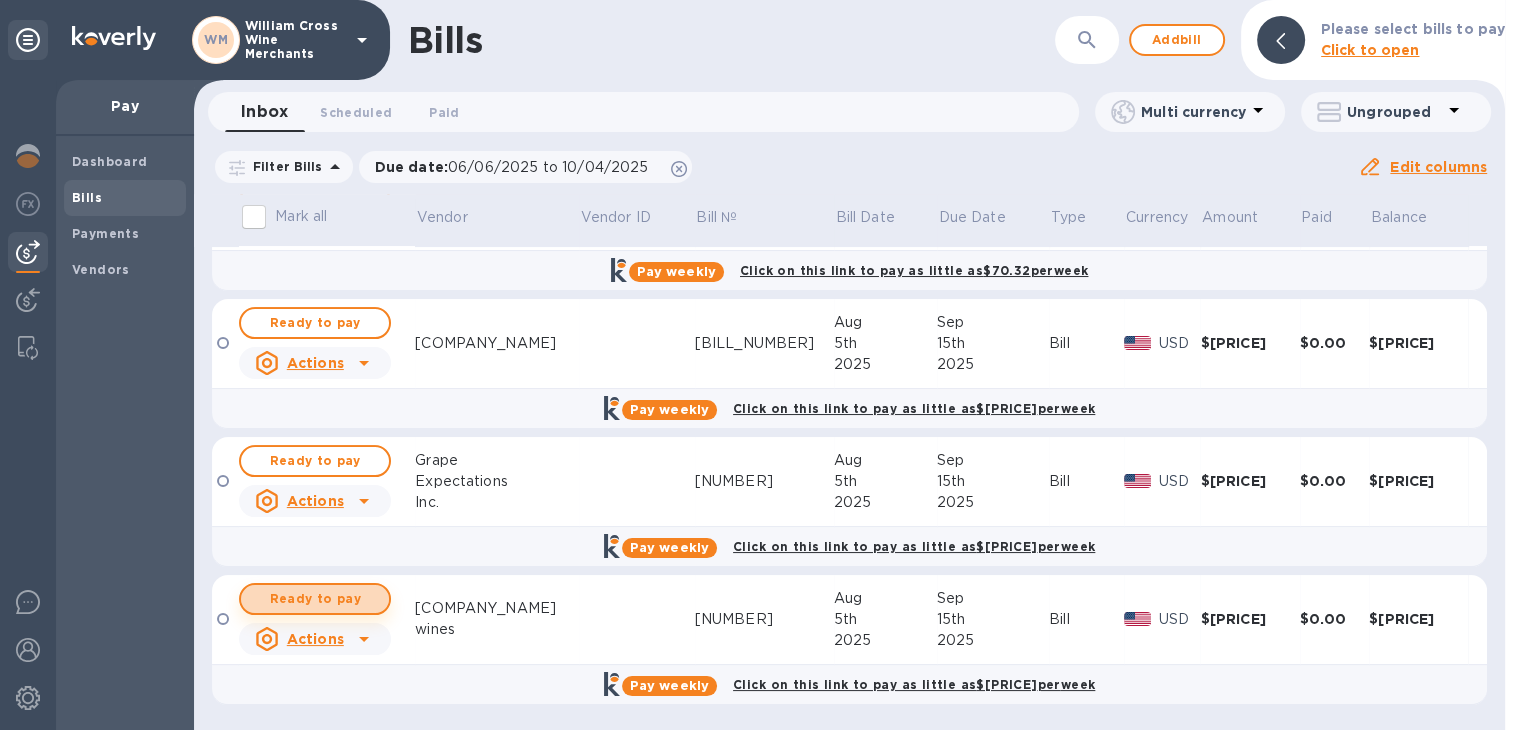 click on "Ready to pay" at bounding box center (315, 599) 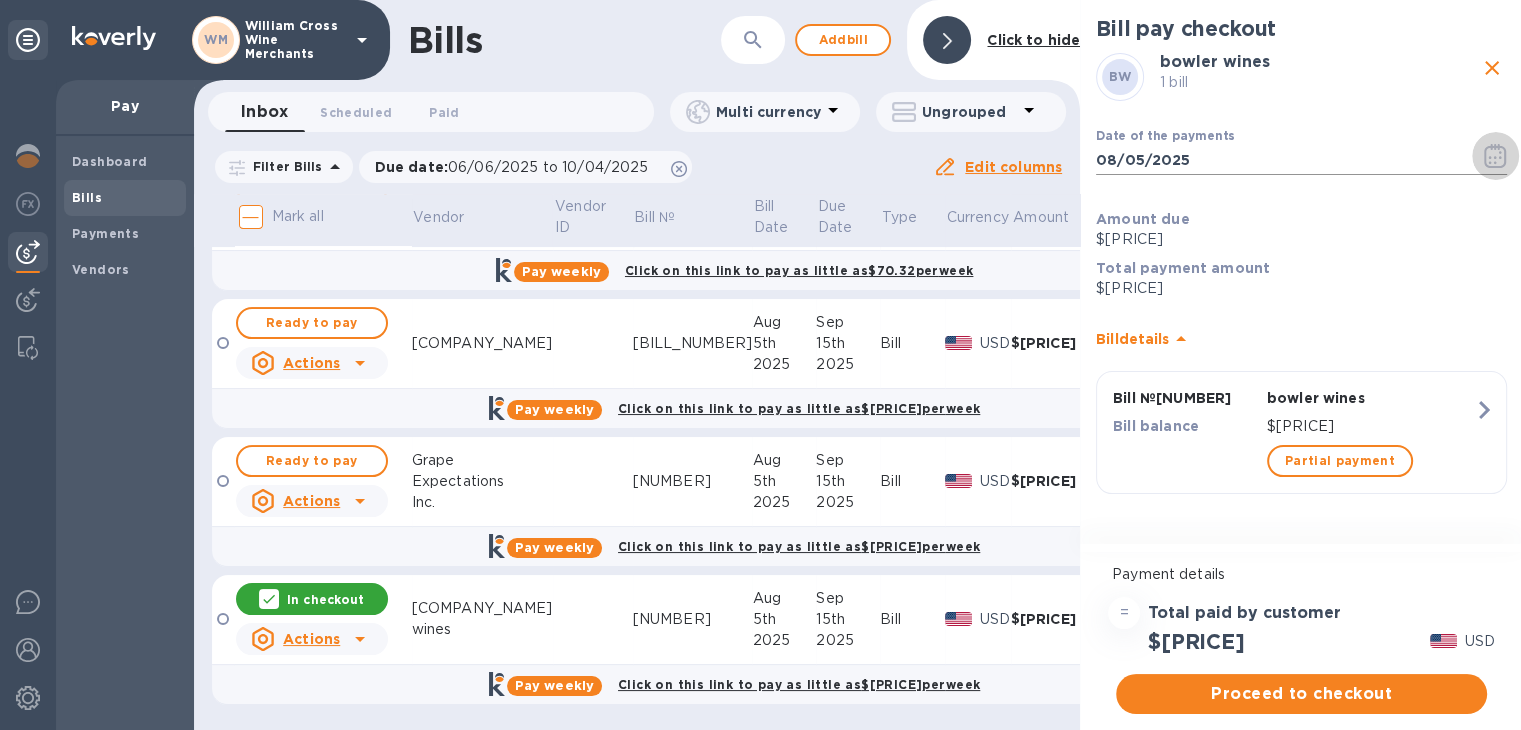 click 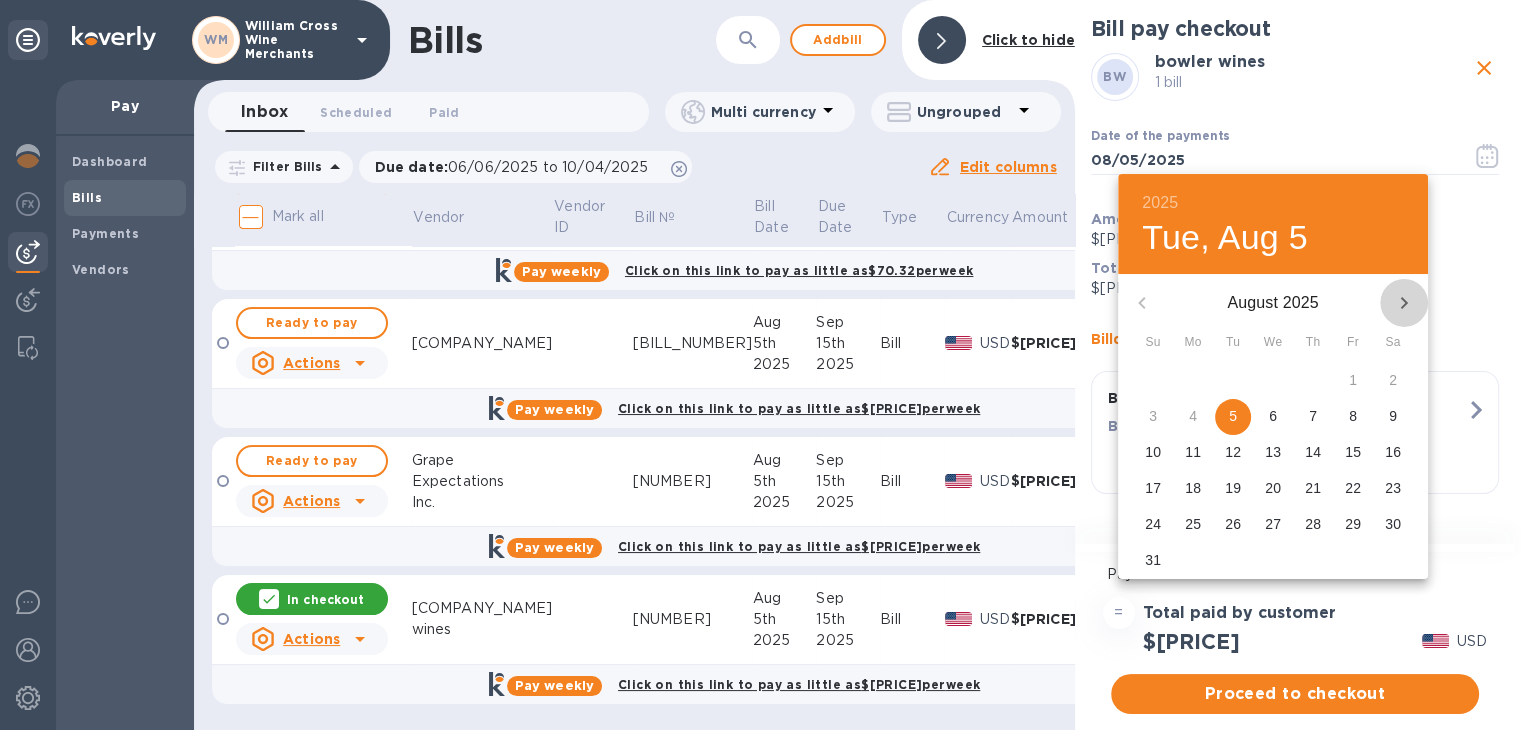 click 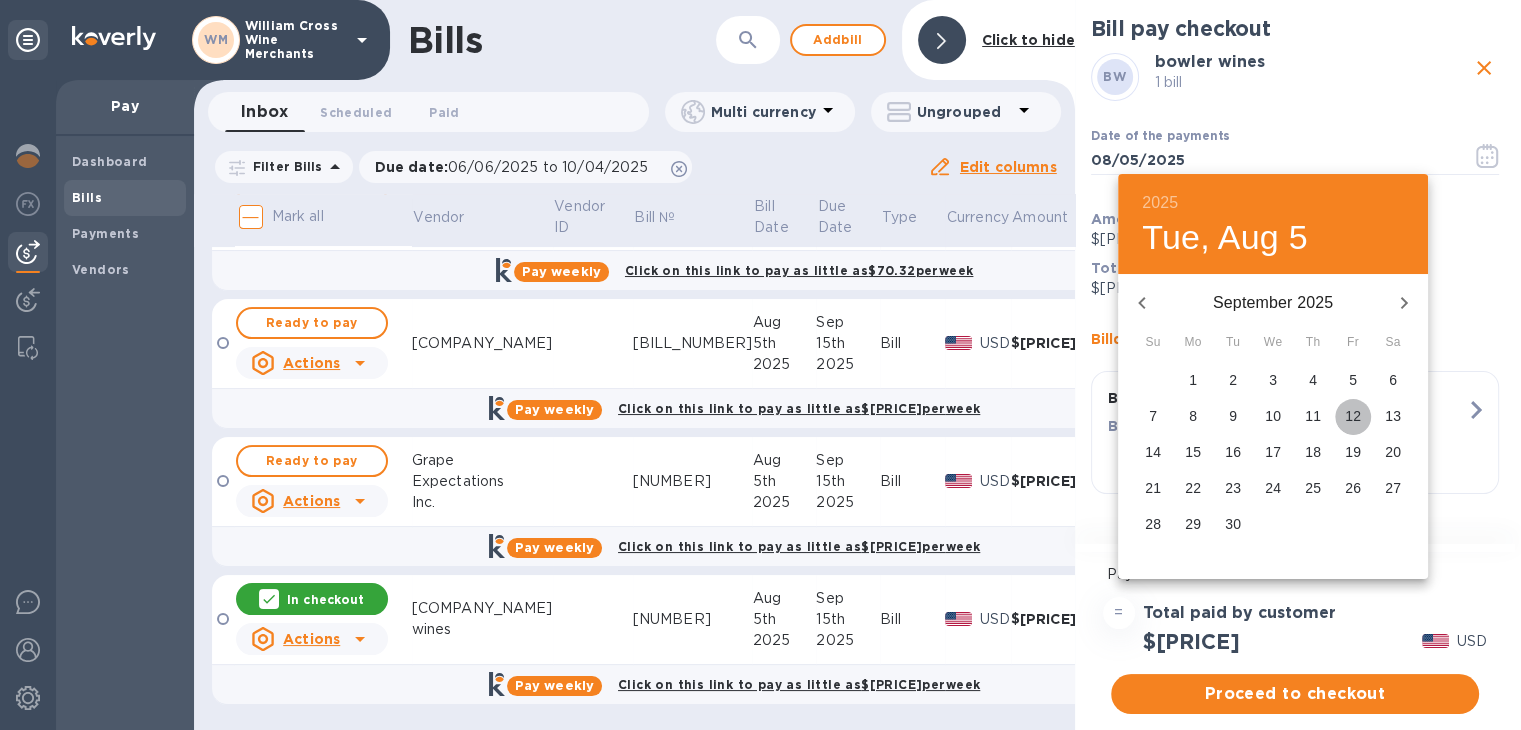 click on "12" at bounding box center (1353, 416) 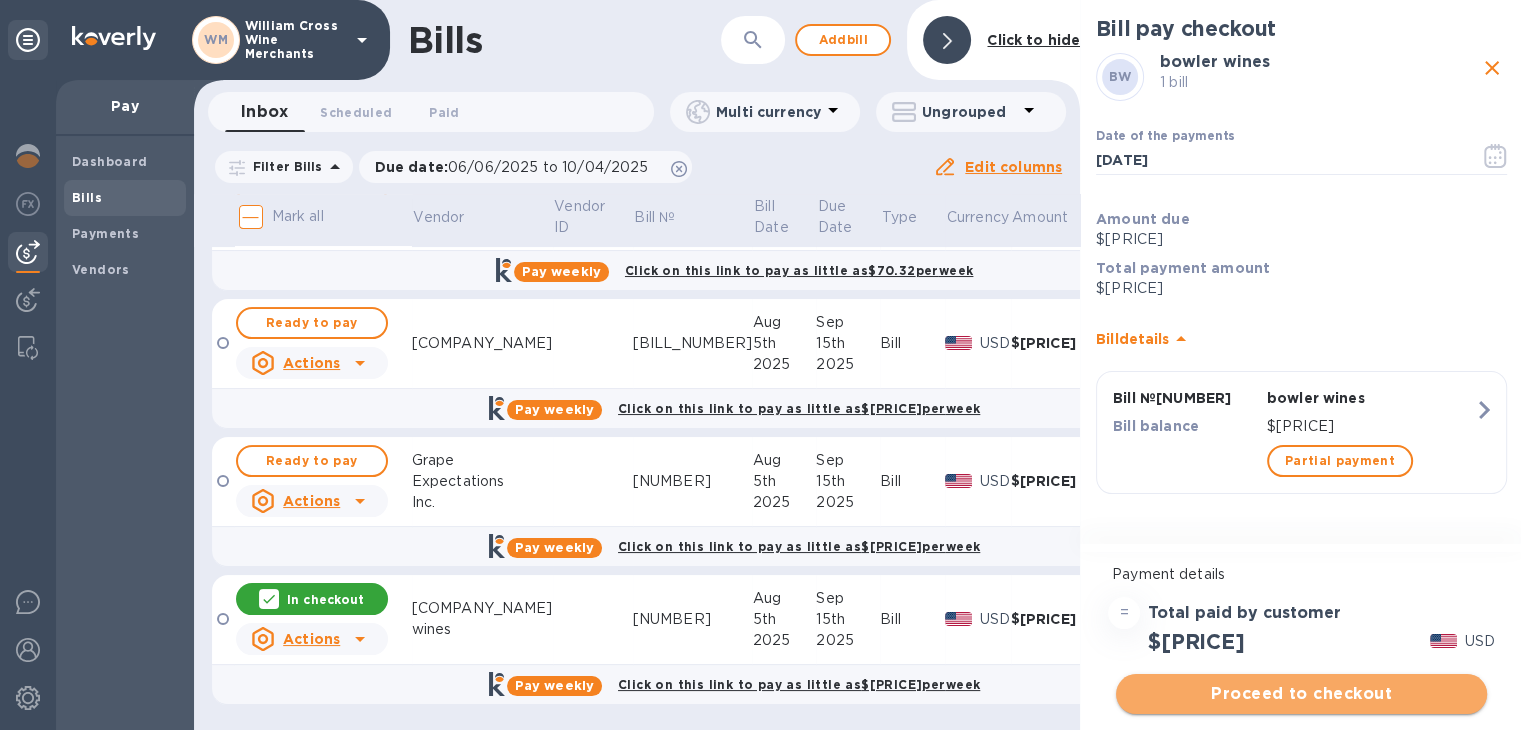 click on "Proceed to checkout" at bounding box center [1301, 694] 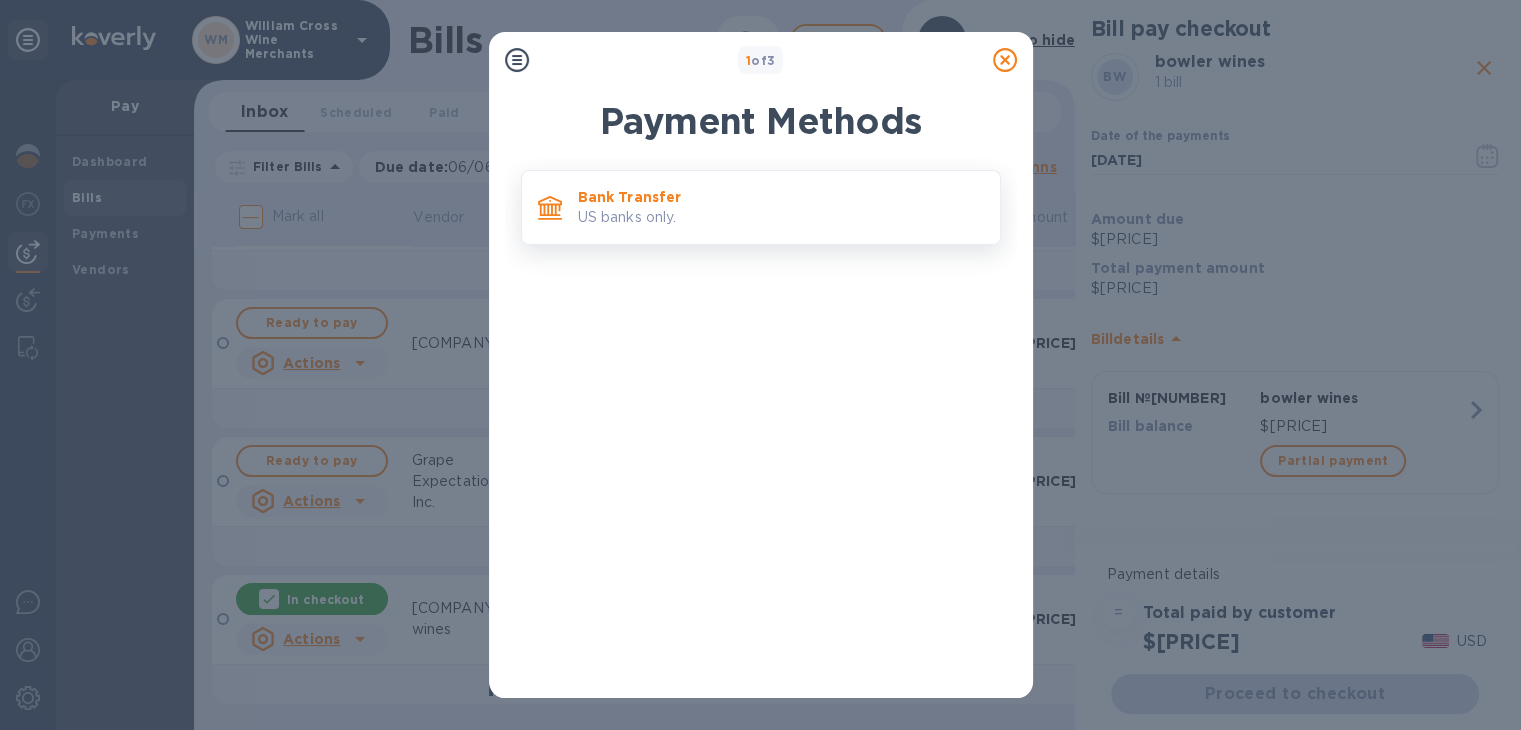 click on "Bank Transfer" at bounding box center (781, 197) 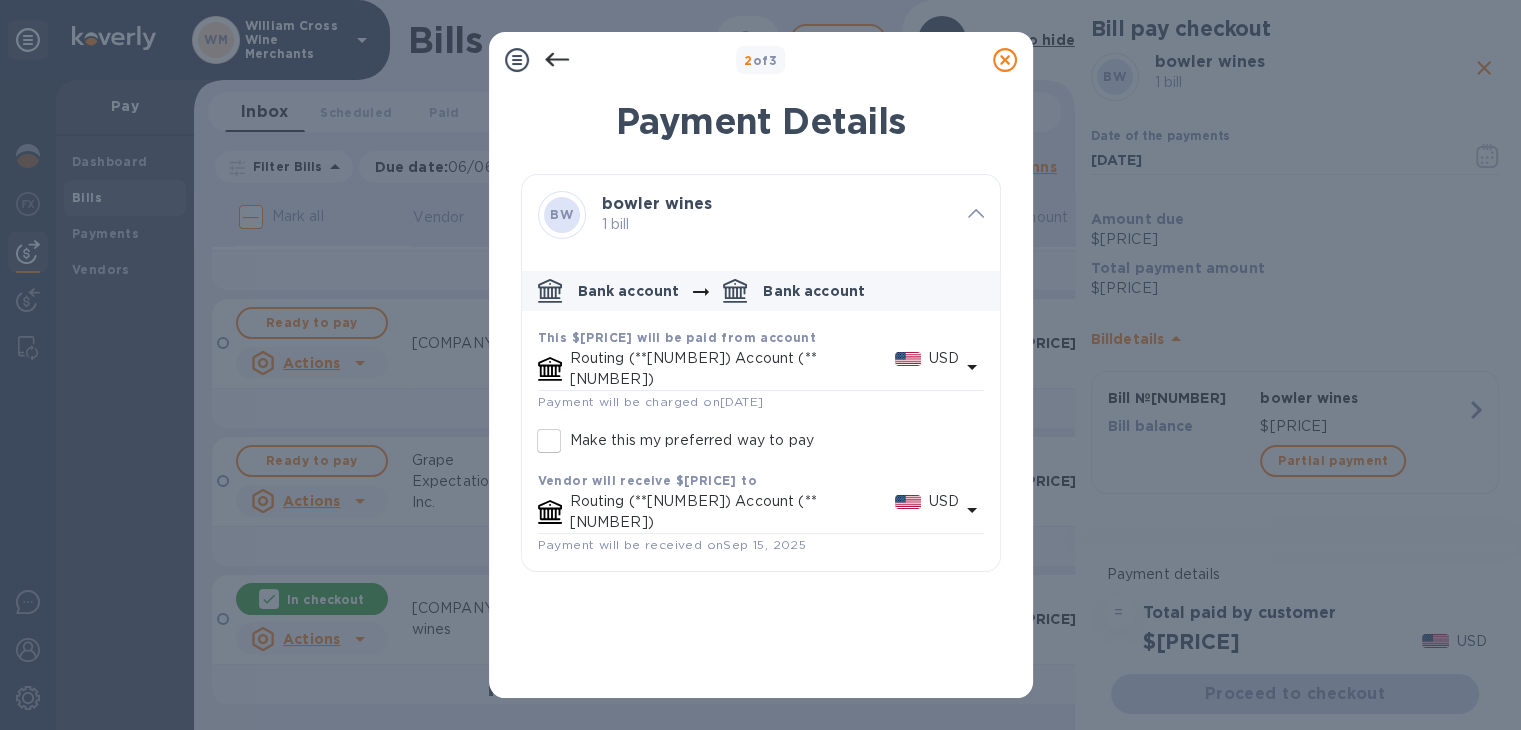 scroll, scrollTop: 0, scrollLeft: 0, axis: both 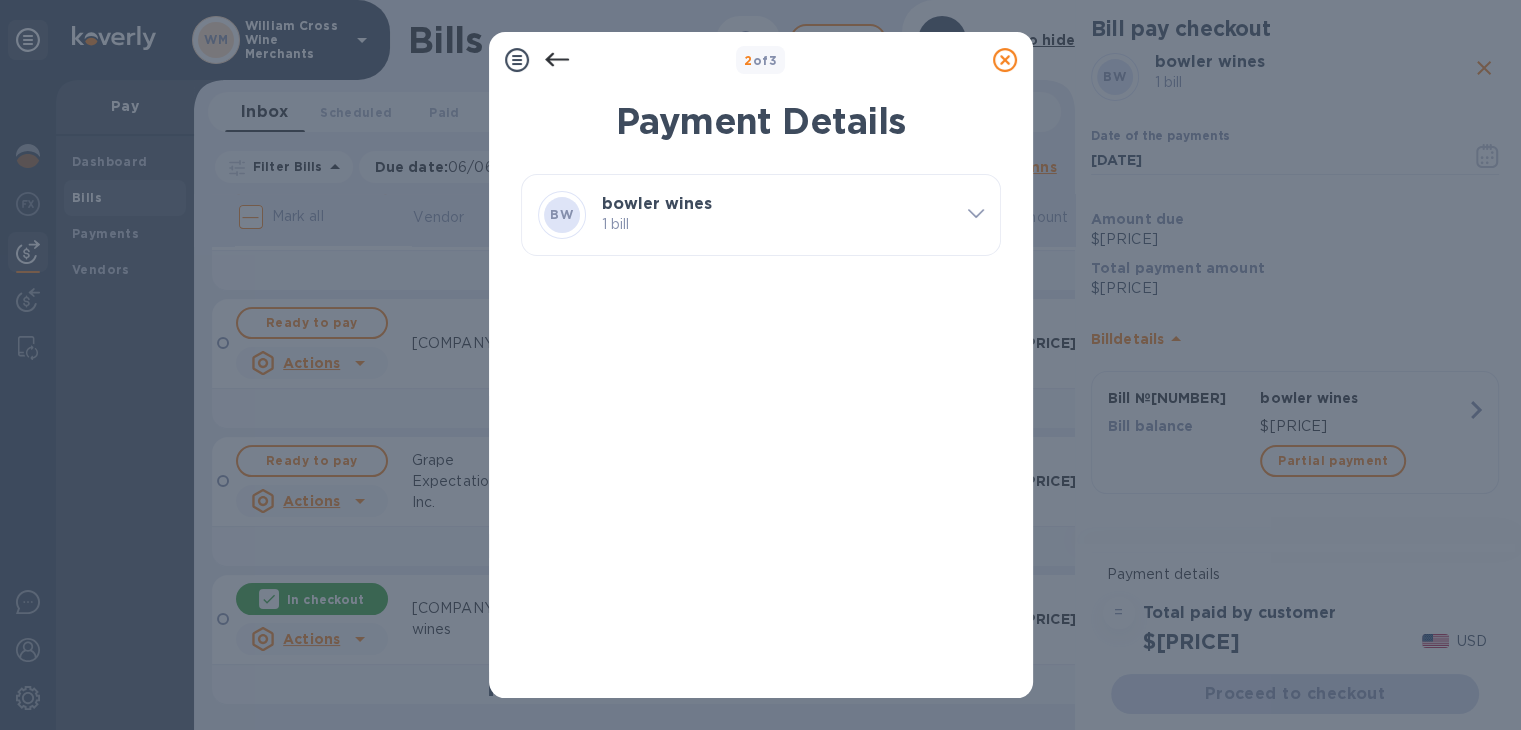 click at bounding box center (976, 215) 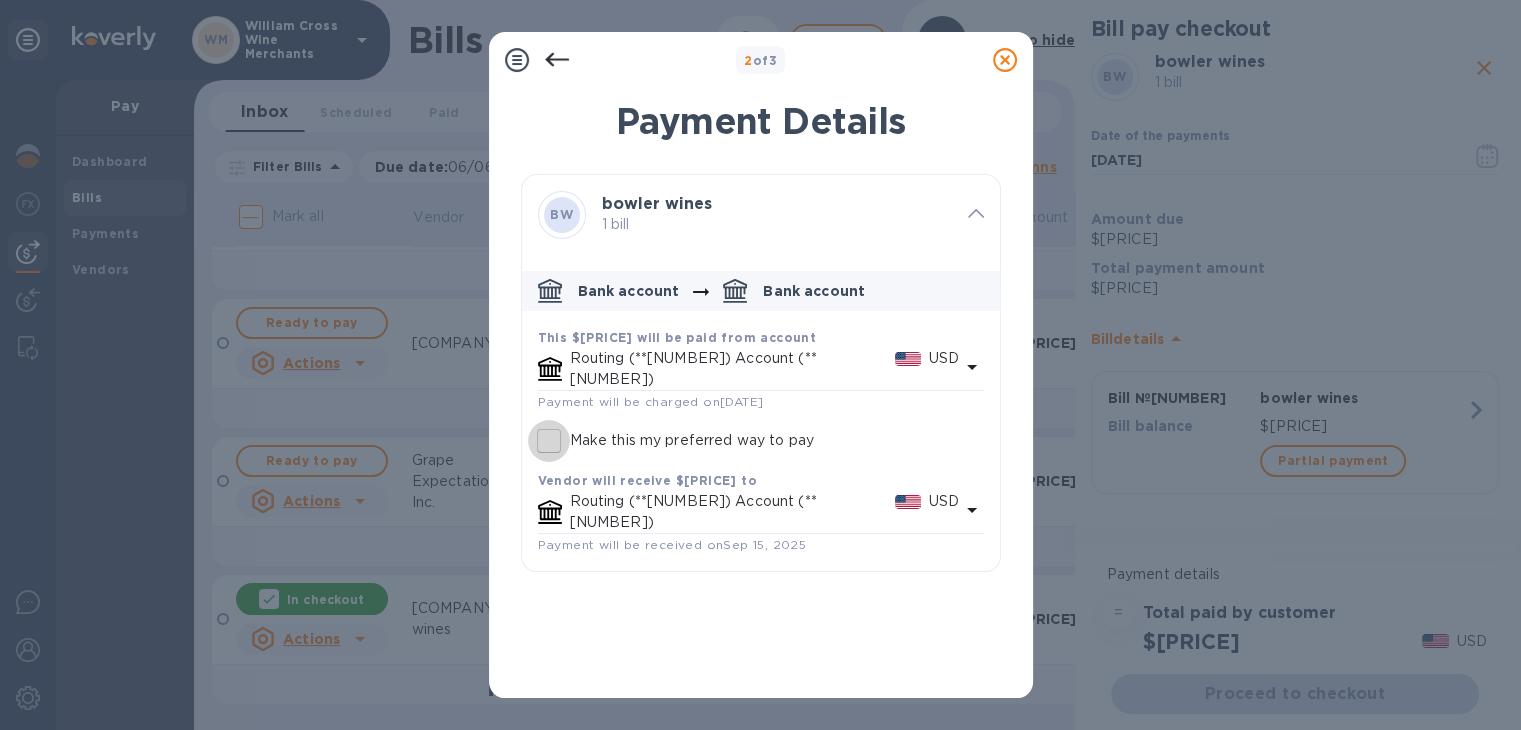 click on "Make this my preferred way to pay" at bounding box center [549, 441] 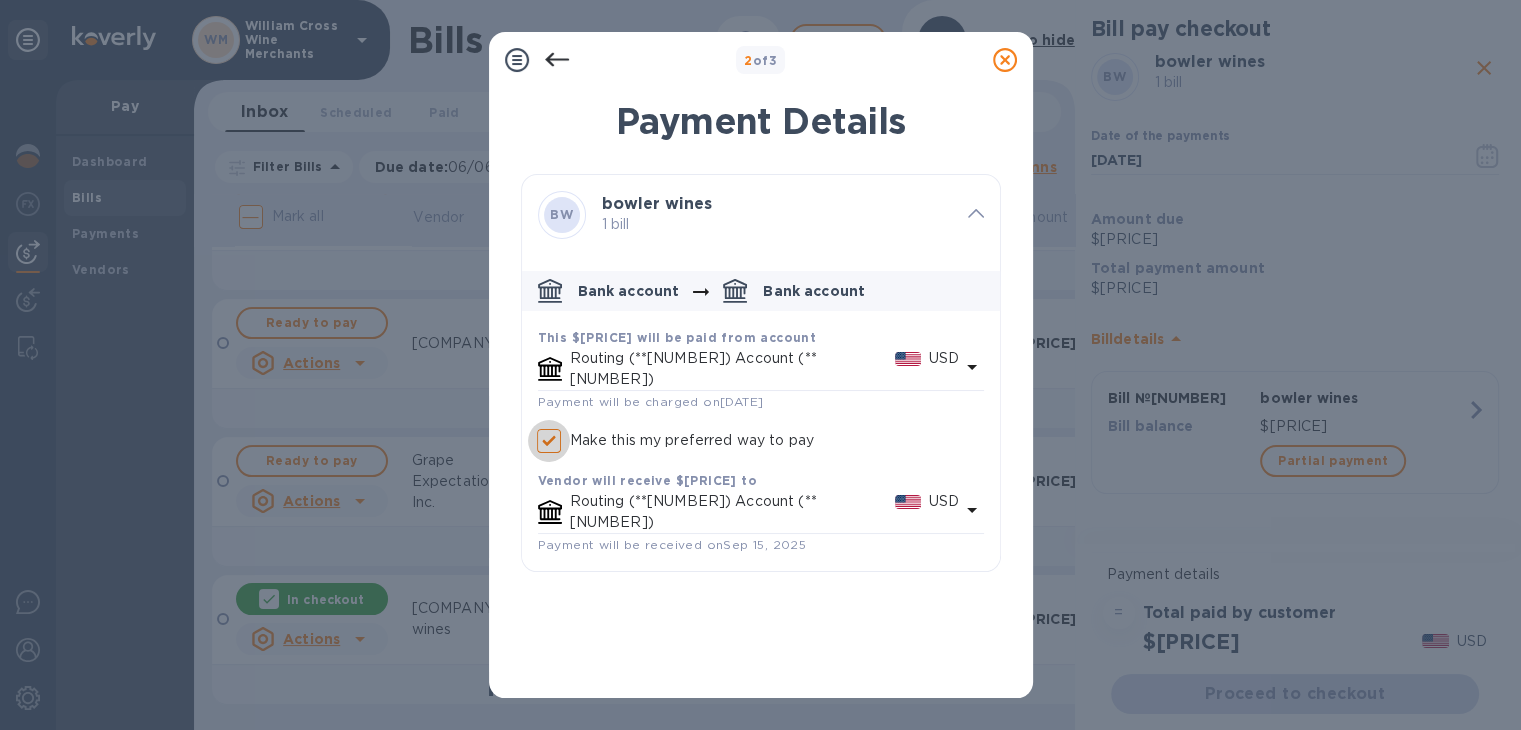 click on "Make this my preferred way to pay" at bounding box center (549, 441) 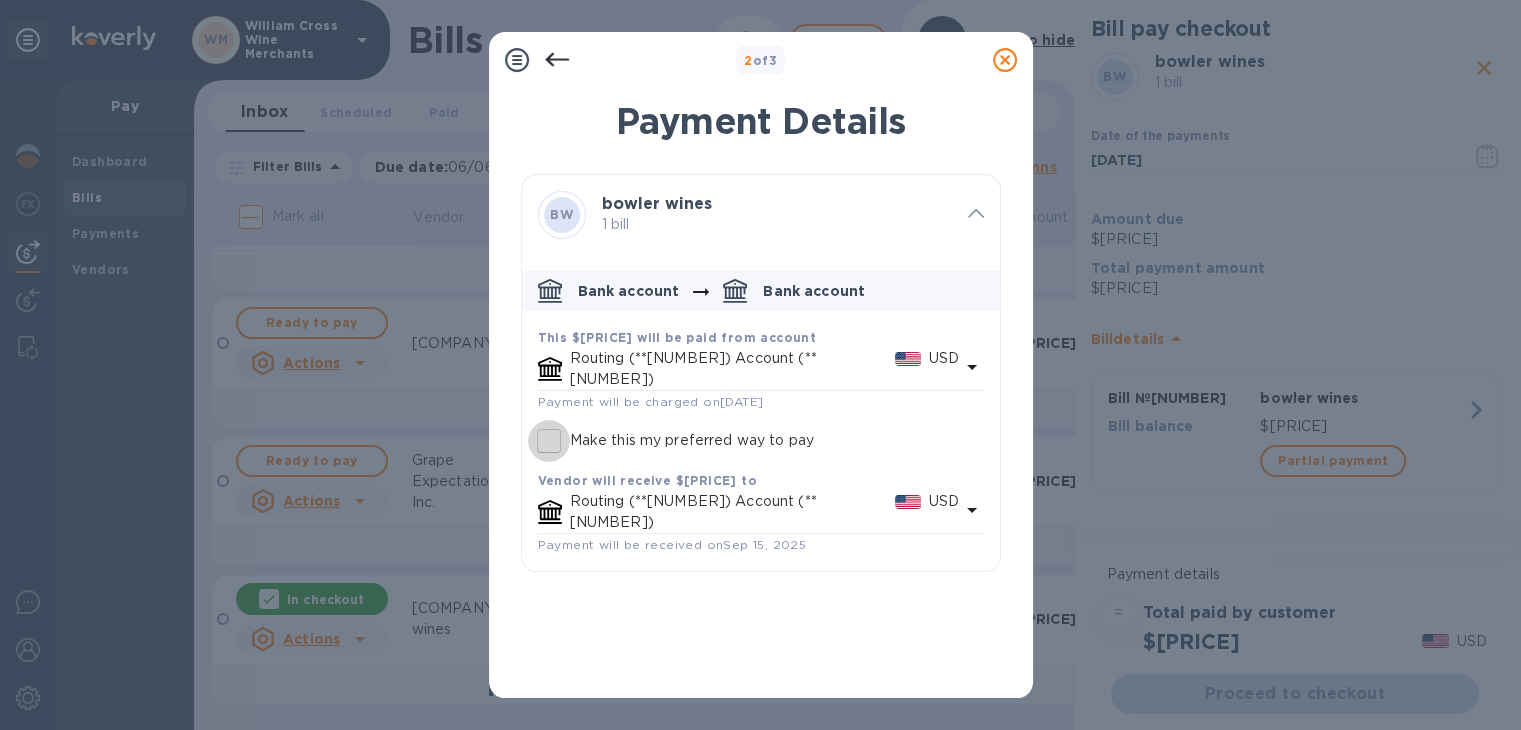 click on "Make this my preferred way to pay" at bounding box center (549, 441) 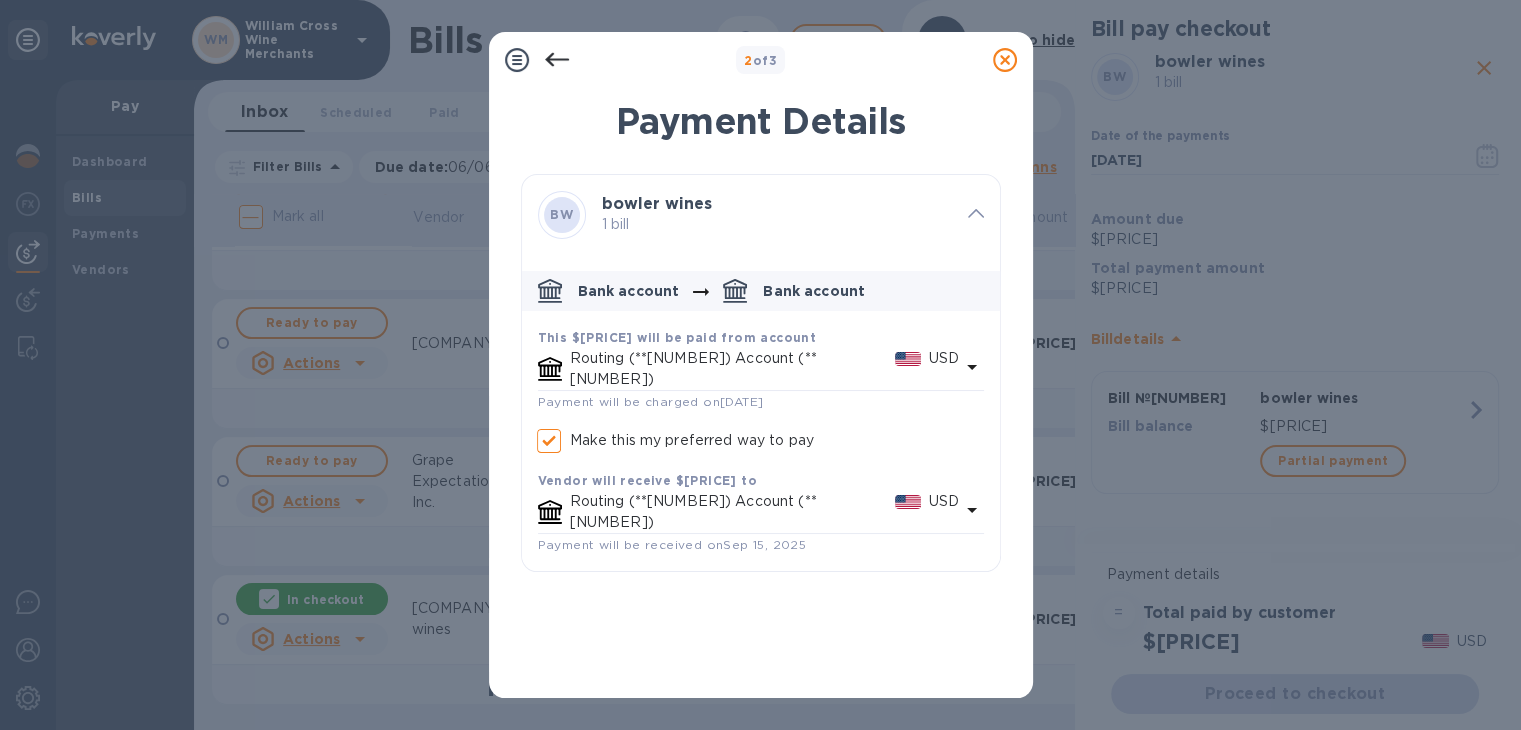 scroll, scrollTop: 0, scrollLeft: 0, axis: both 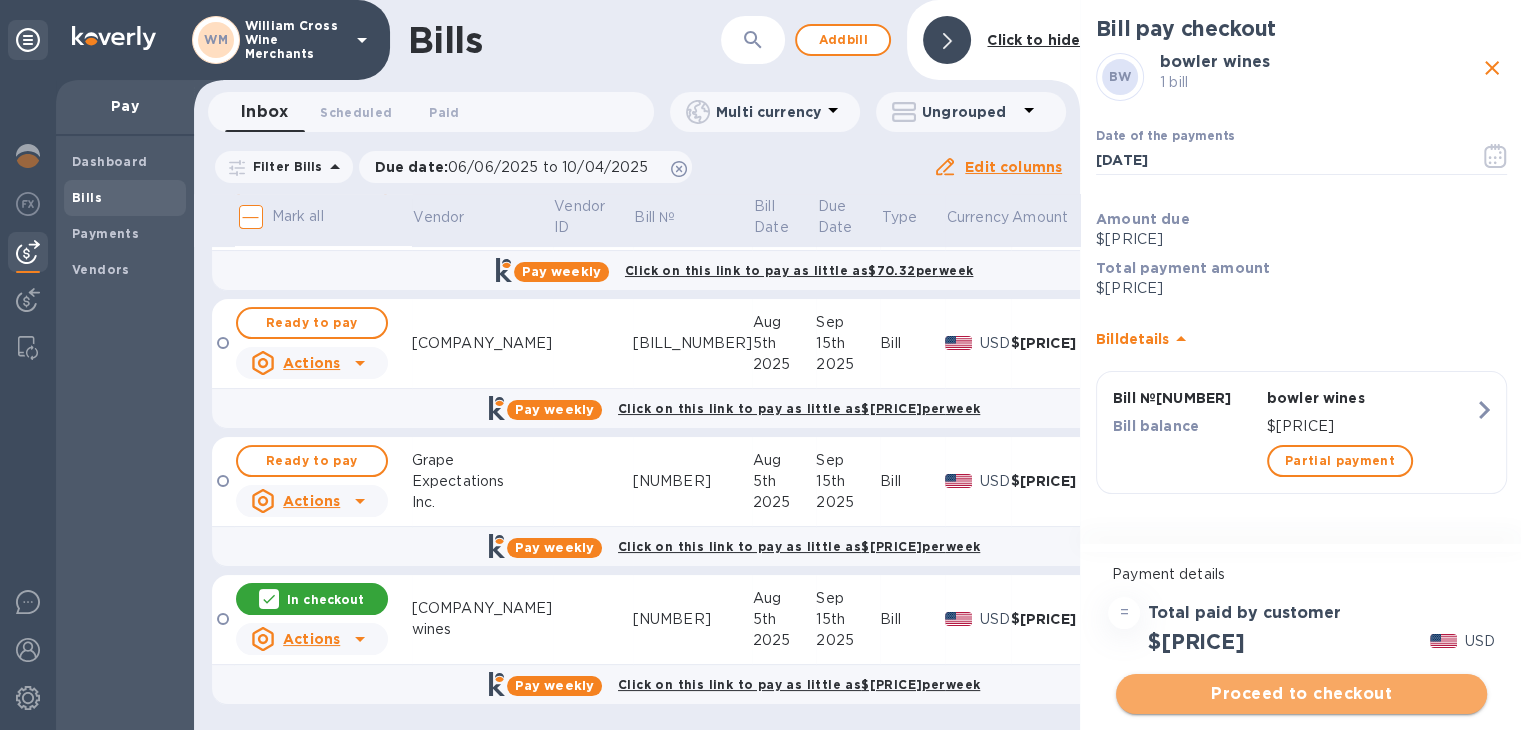 click on "Proceed to checkout" at bounding box center [1301, 694] 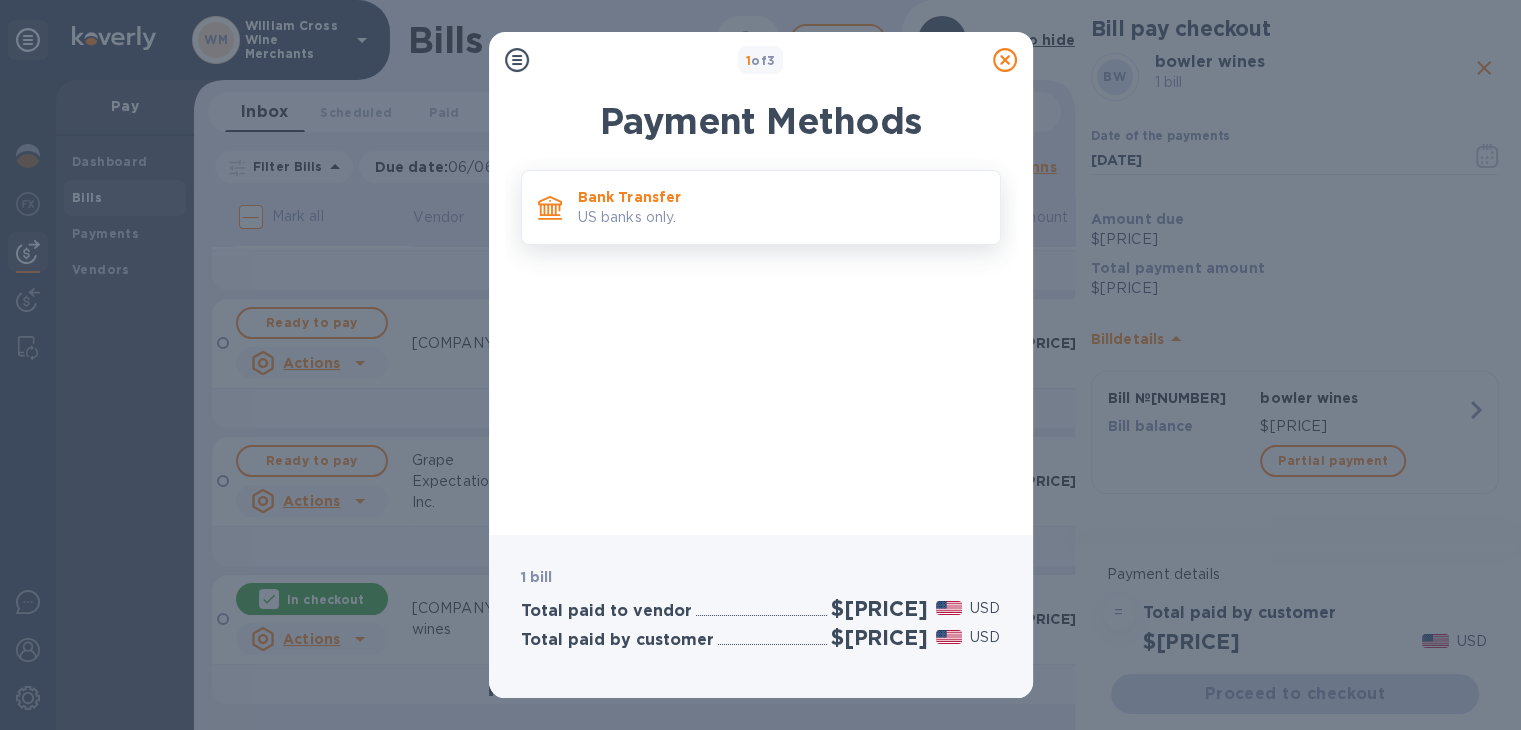 click on "Bank Transfer US banks only." at bounding box center [761, 207] 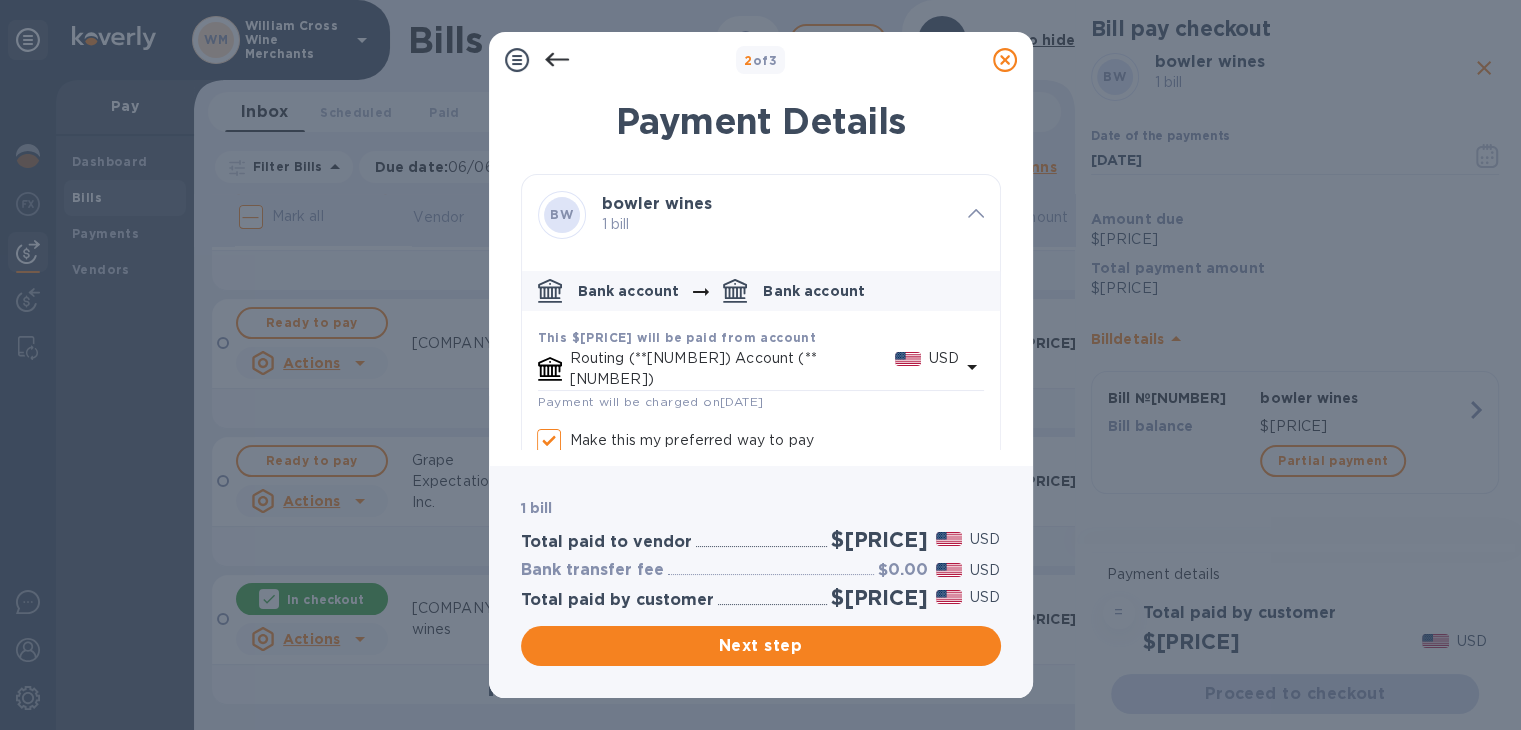 checkbox on "true" 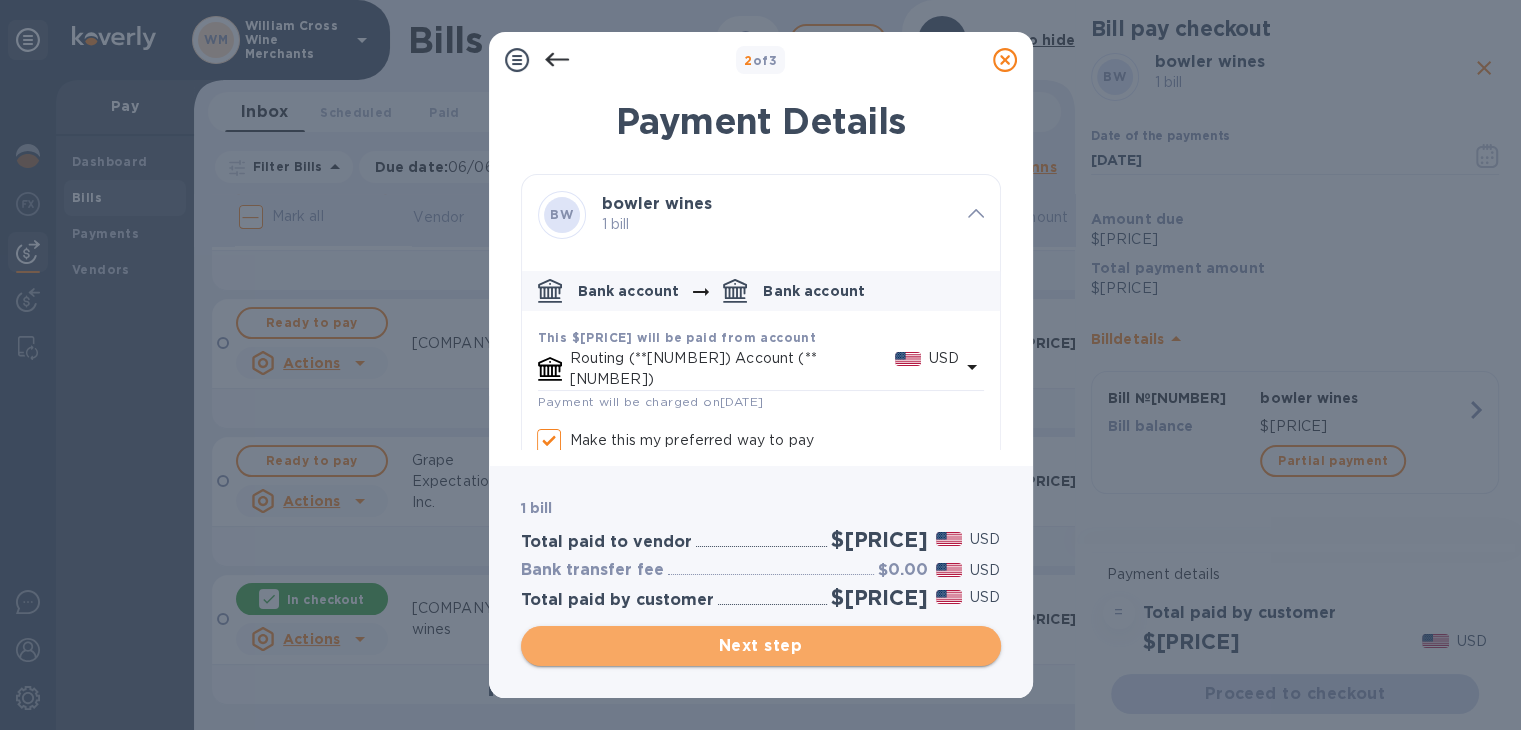 click on "Next step" at bounding box center [761, 646] 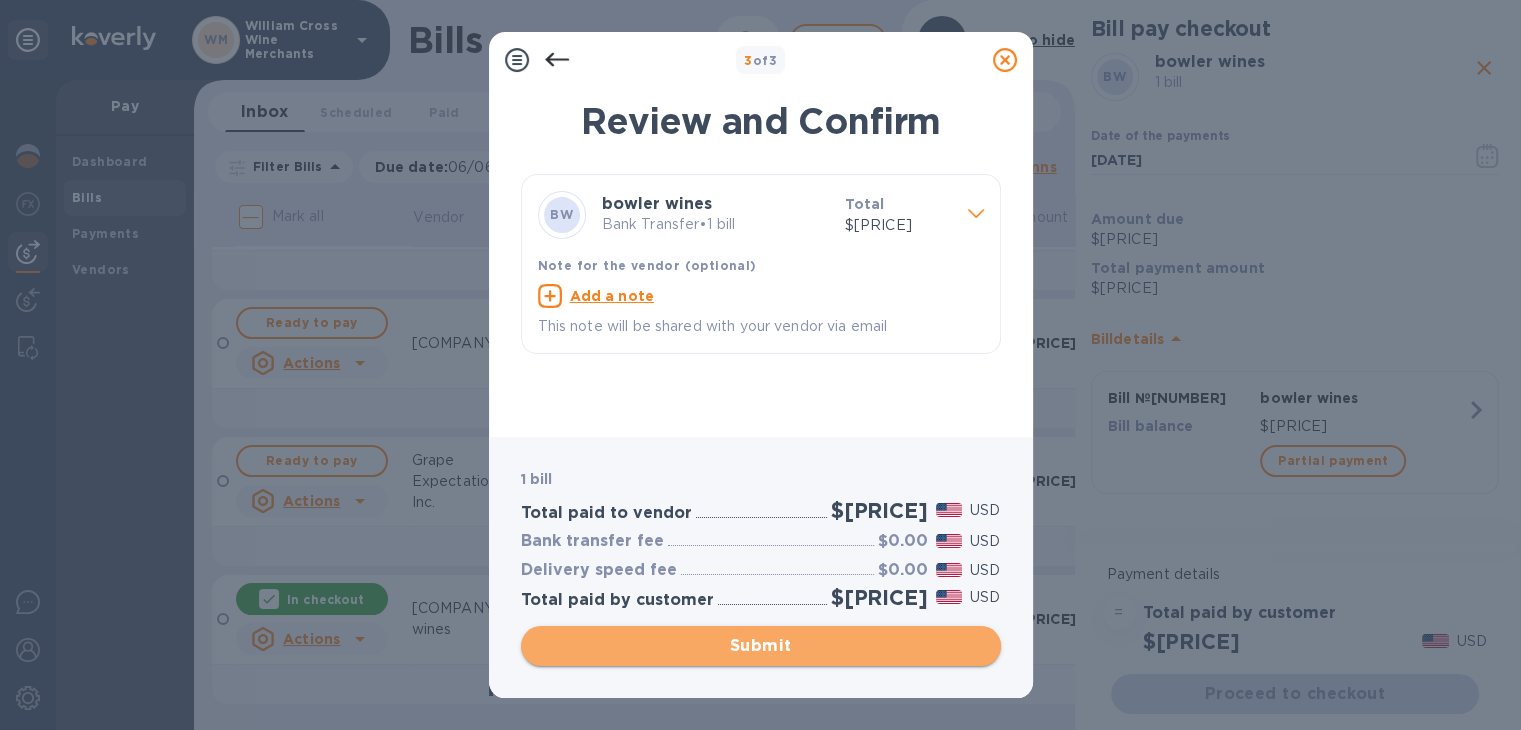 click on "Submit" at bounding box center (761, 646) 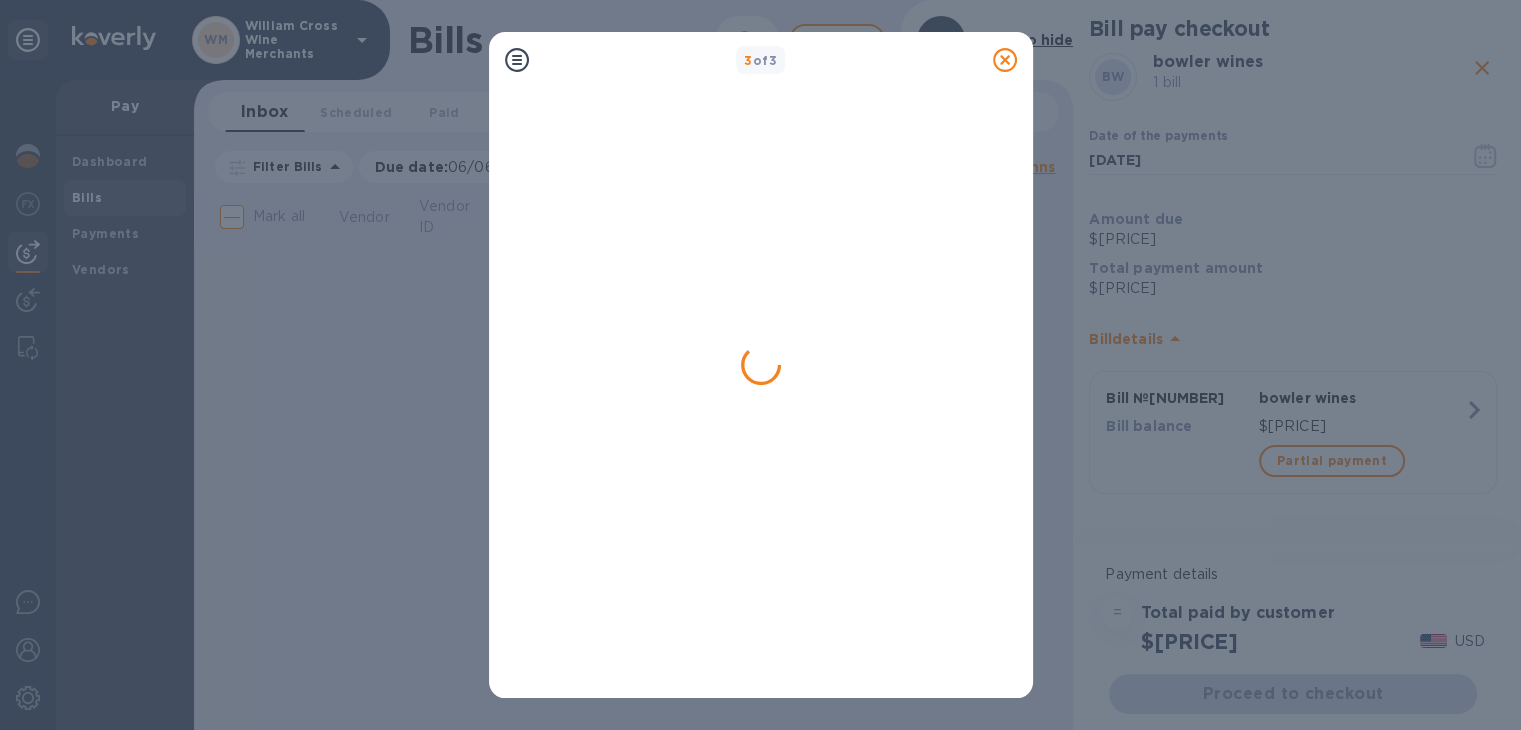 scroll, scrollTop: 0, scrollLeft: 0, axis: both 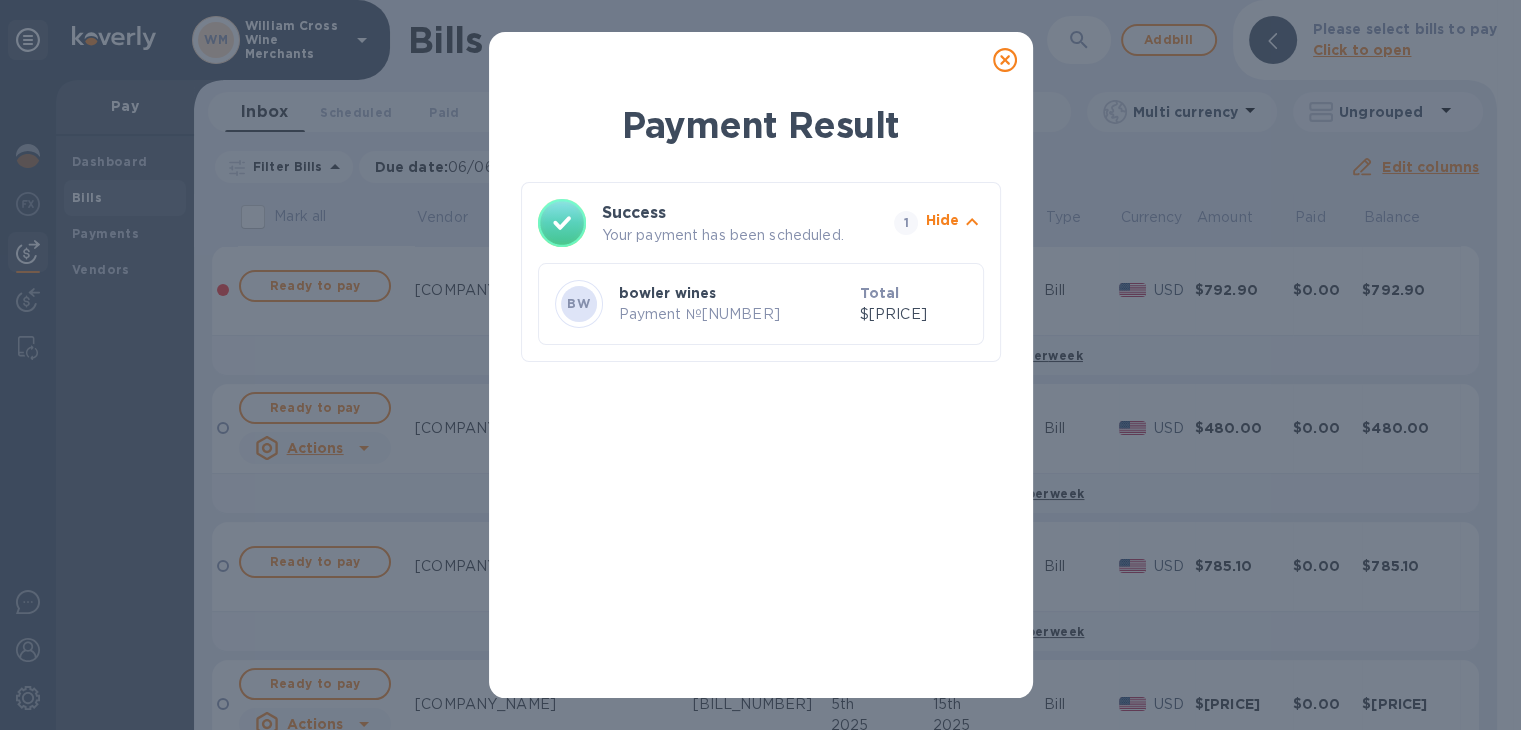 click 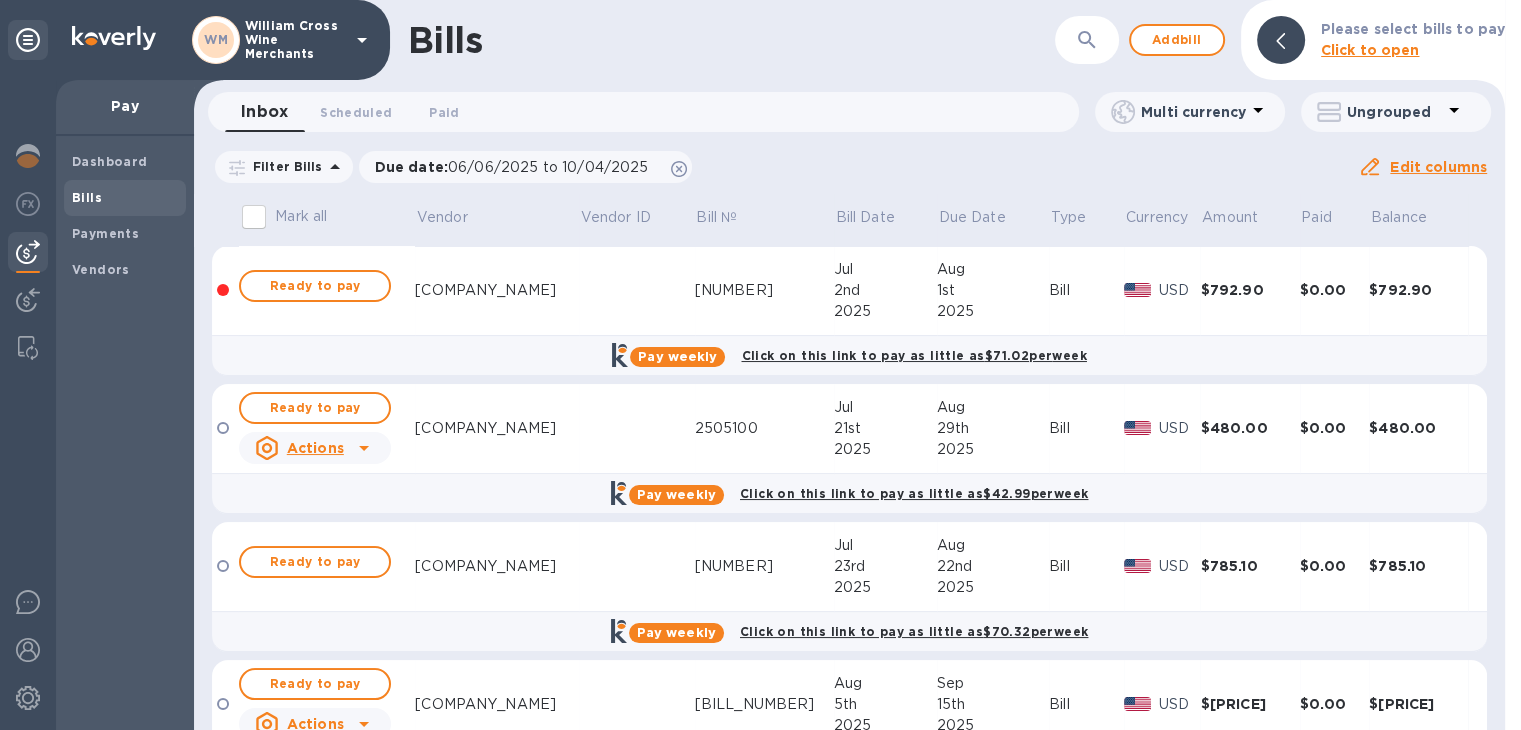 scroll, scrollTop: 223, scrollLeft: 0, axis: vertical 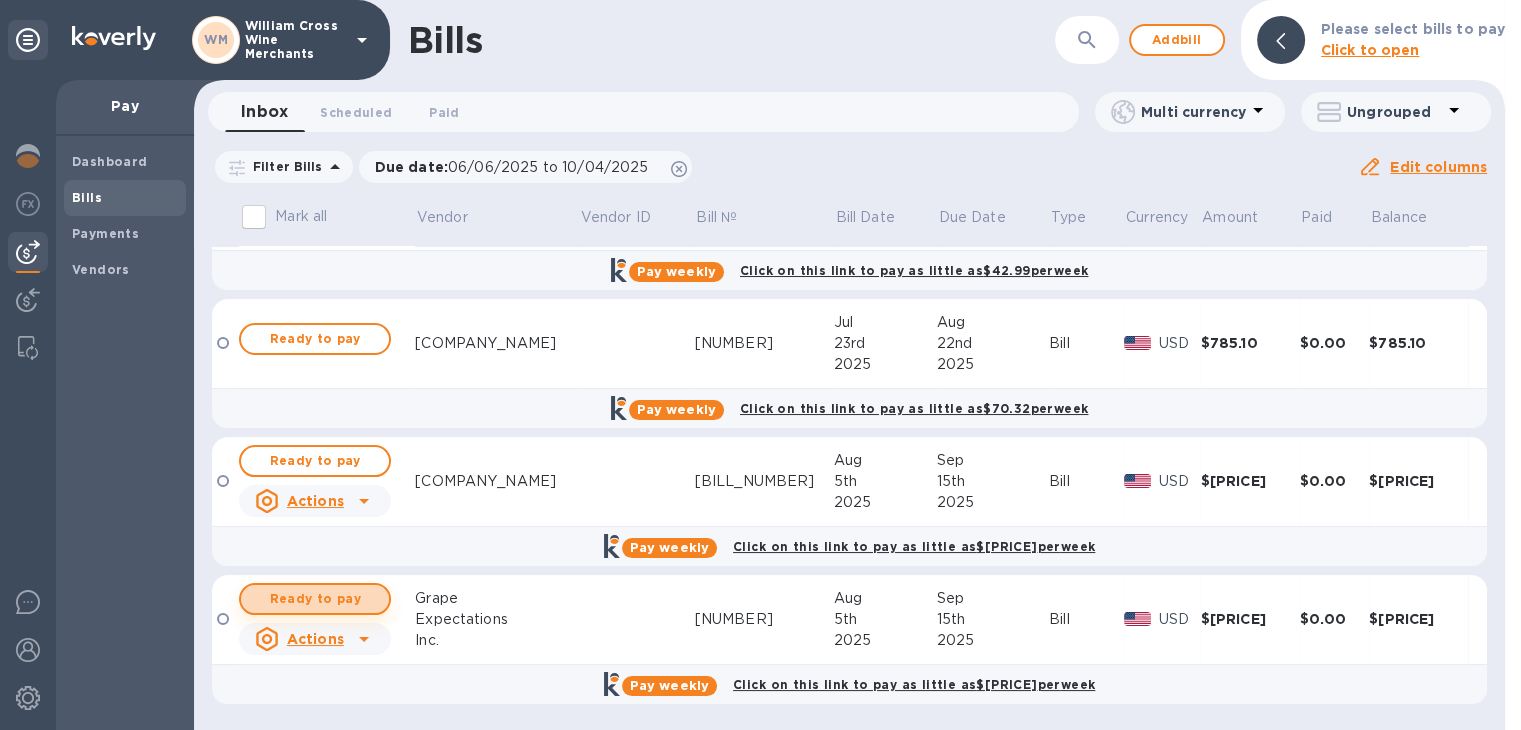 click on "Ready to pay" at bounding box center [315, 599] 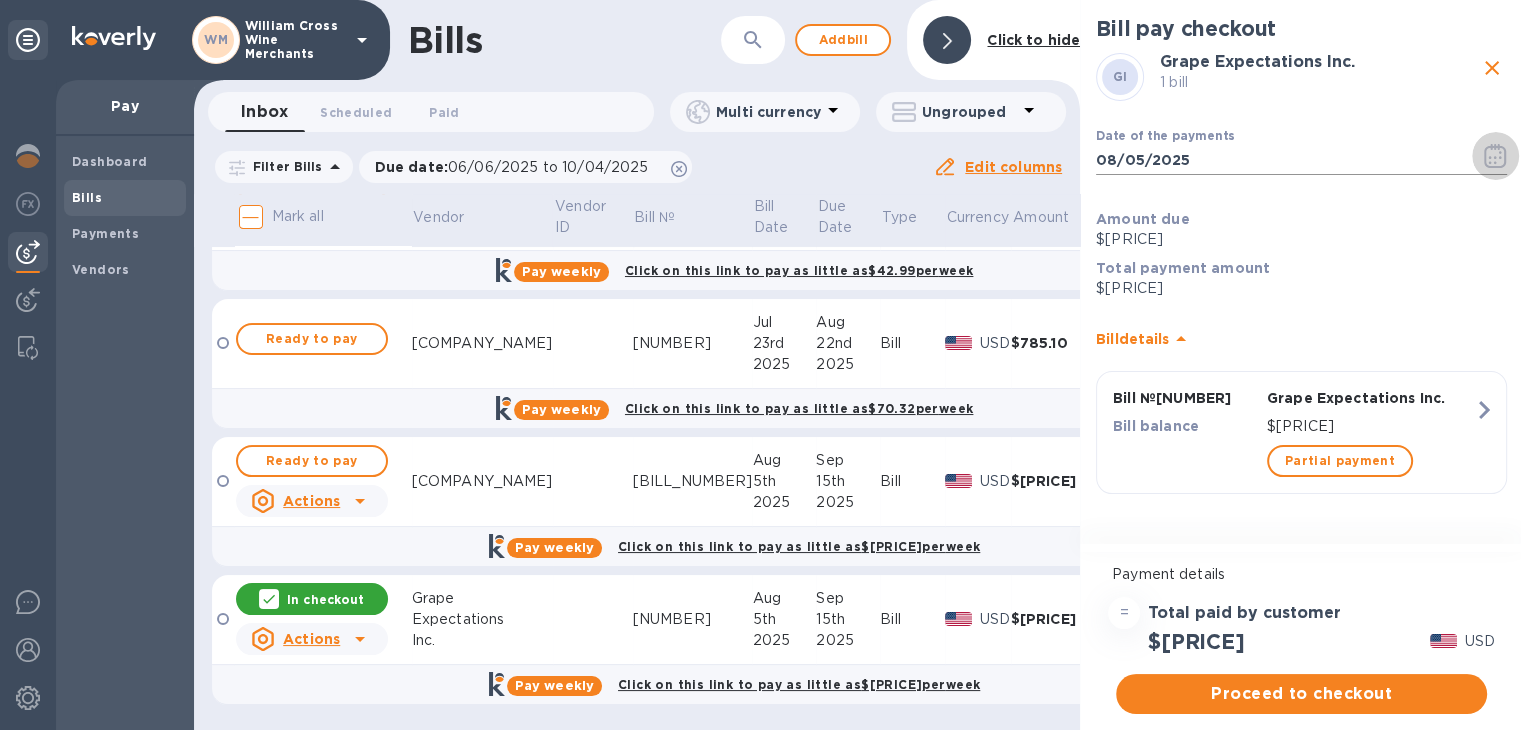 click 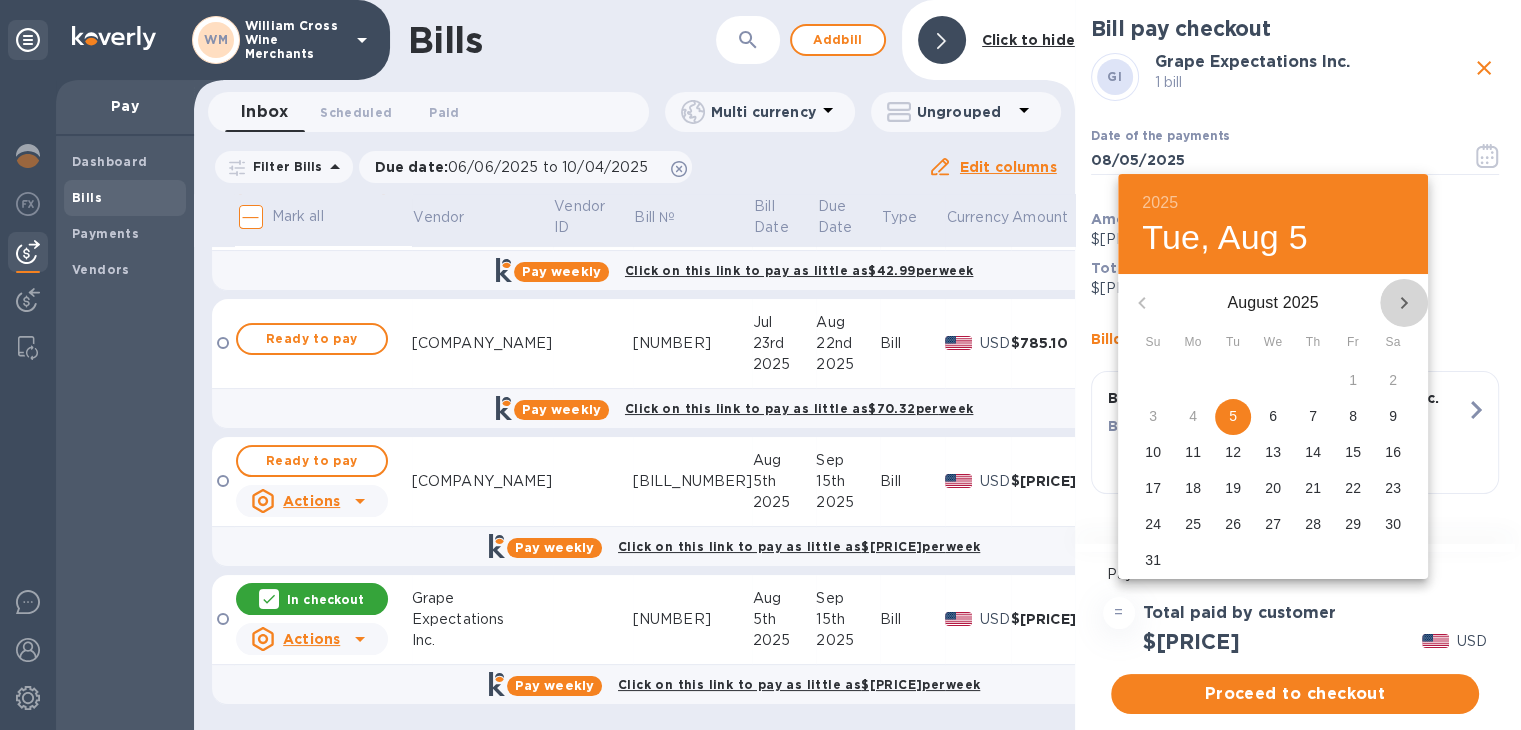 click 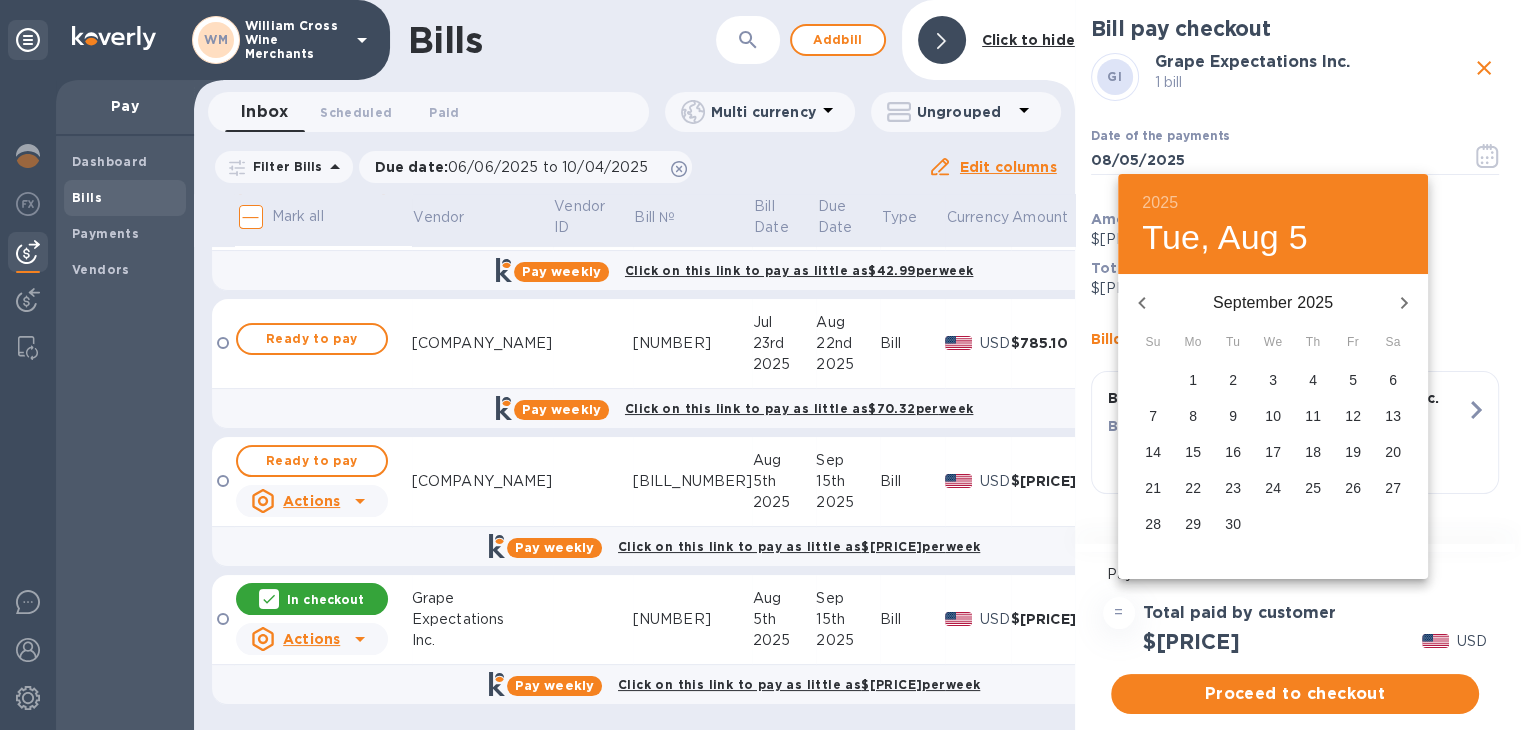 click on "12" at bounding box center (1353, 416) 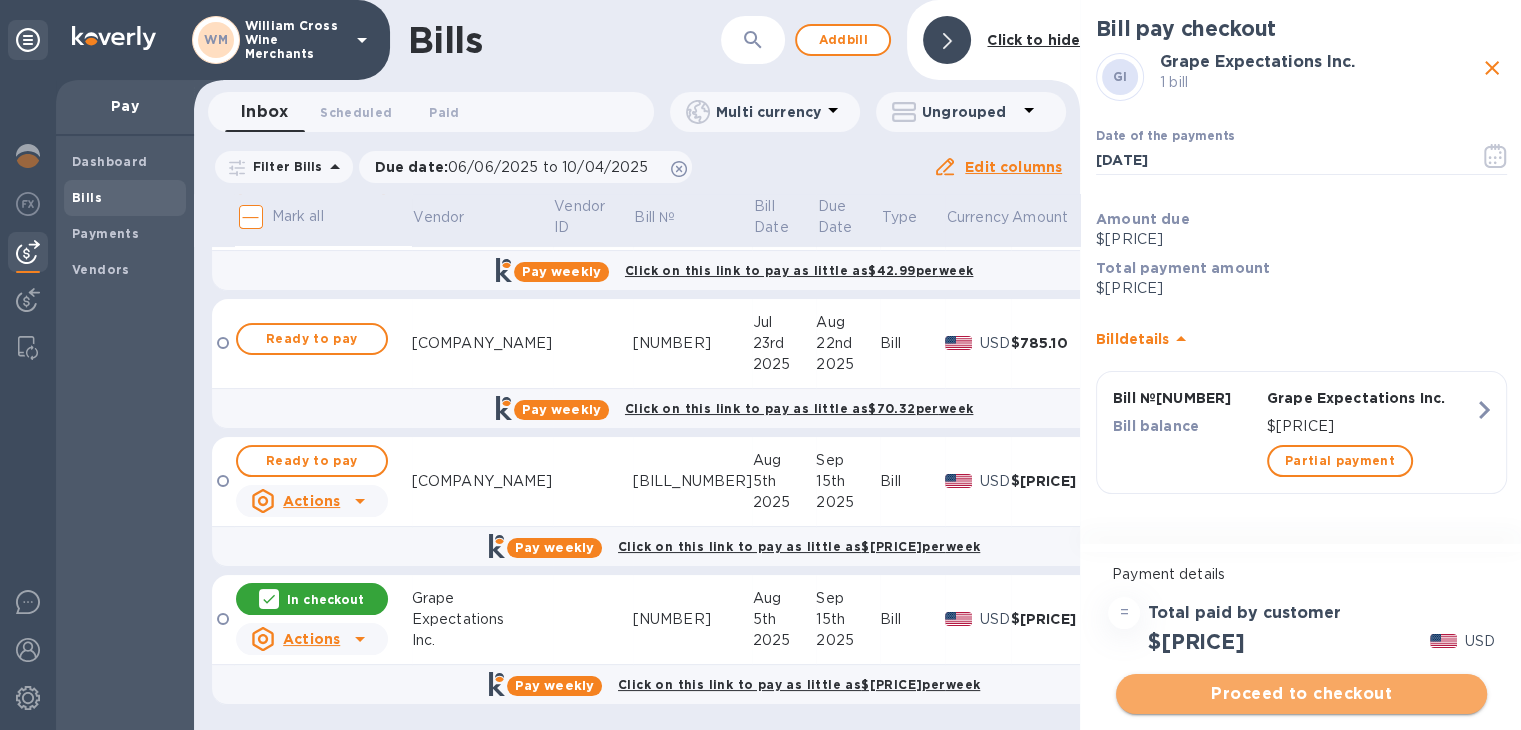 click on "Proceed to checkout" at bounding box center [1301, 694] 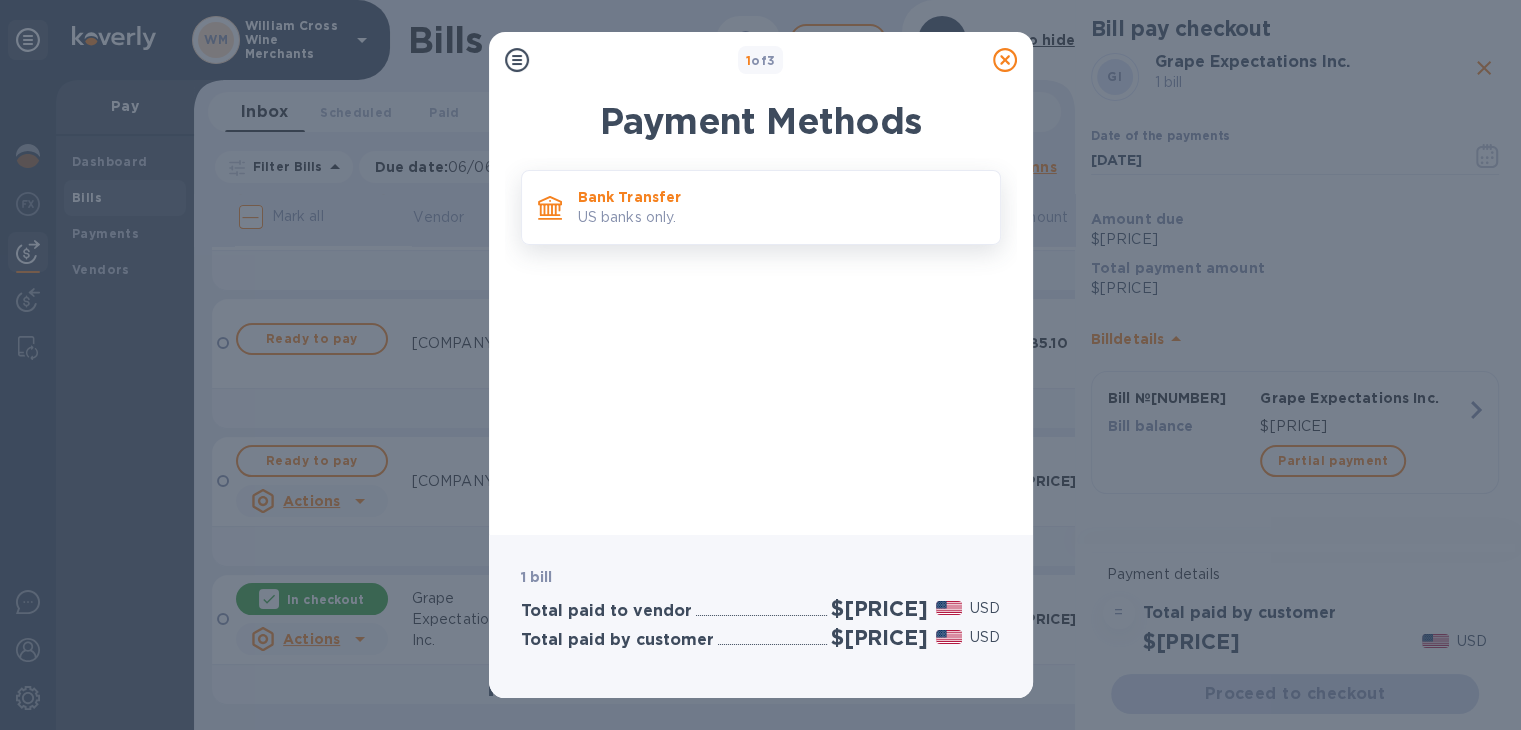 click on "Bank Transfer" at bounding box center (781, 197) 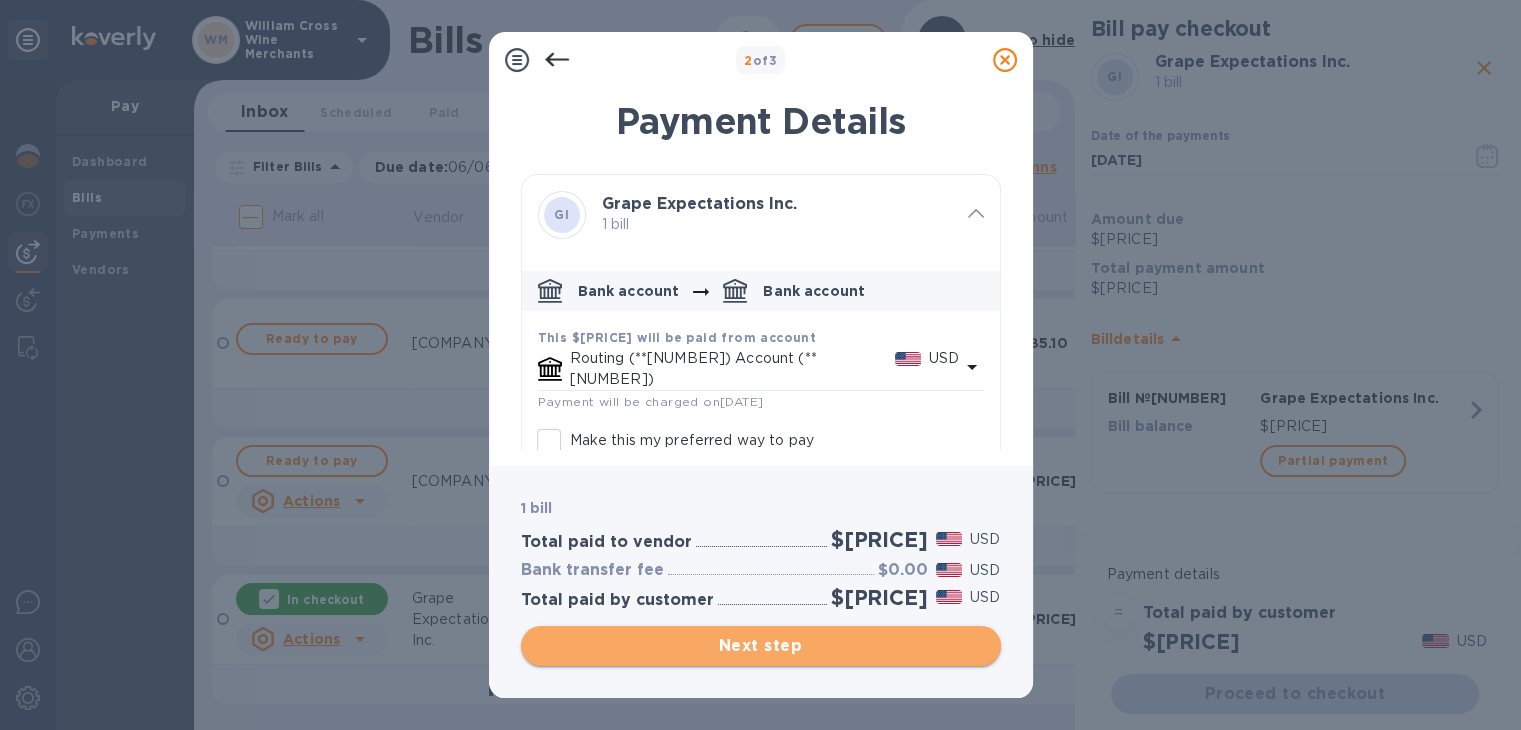 click on "Next step" at bounding box center [761, 646] 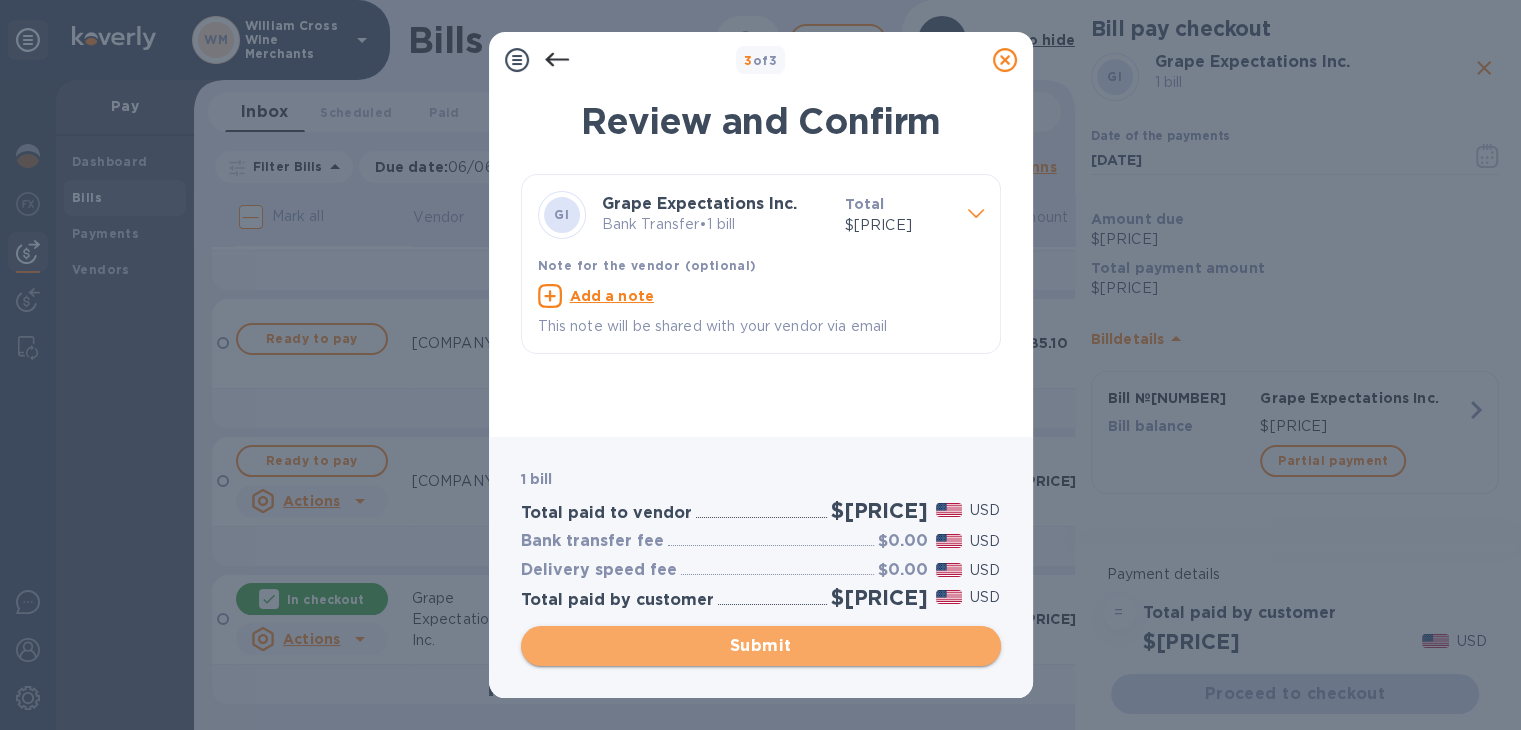click on "Submit" at bounding box center [761, 646] 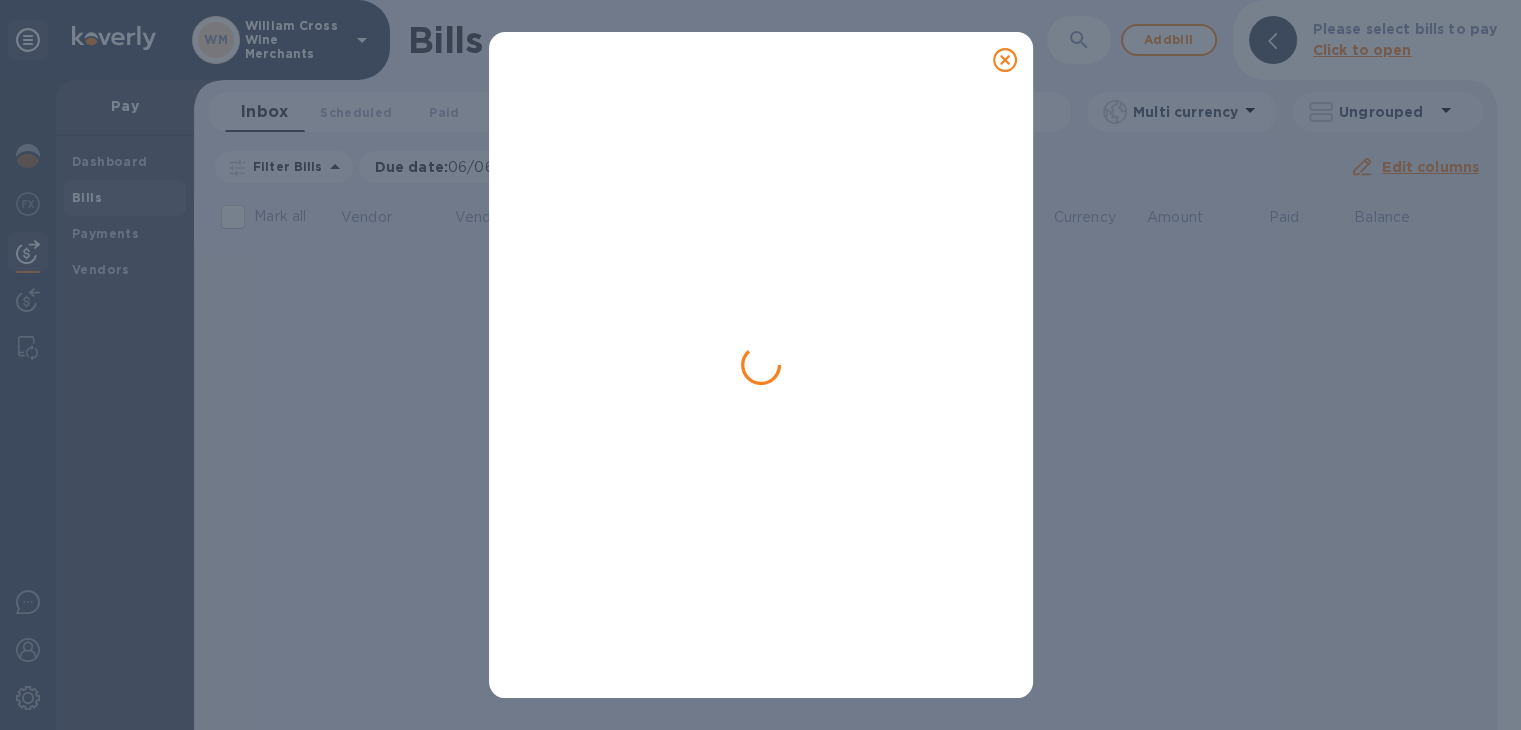 scroll, scrollTop: 0, scrollLeft: 0, axis: both 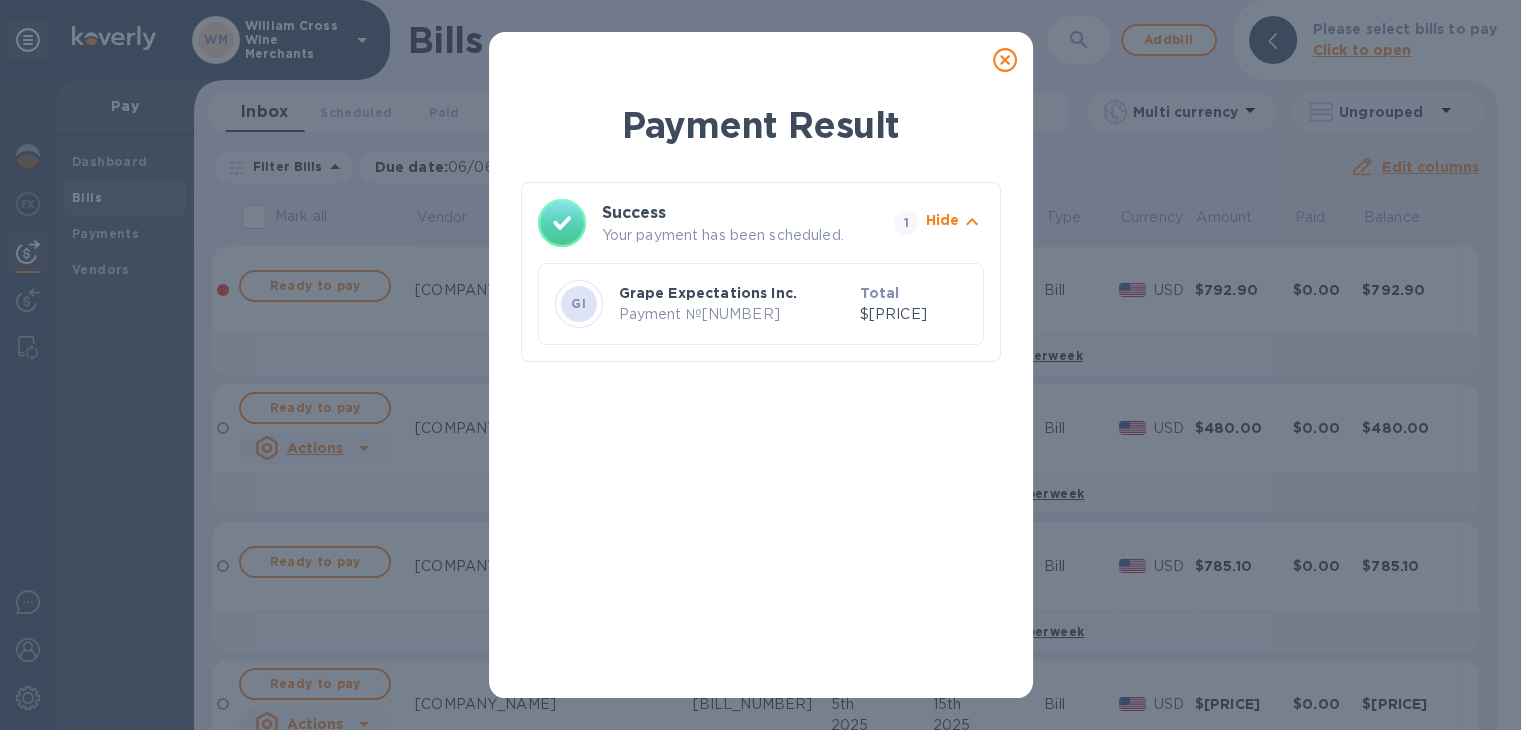 click 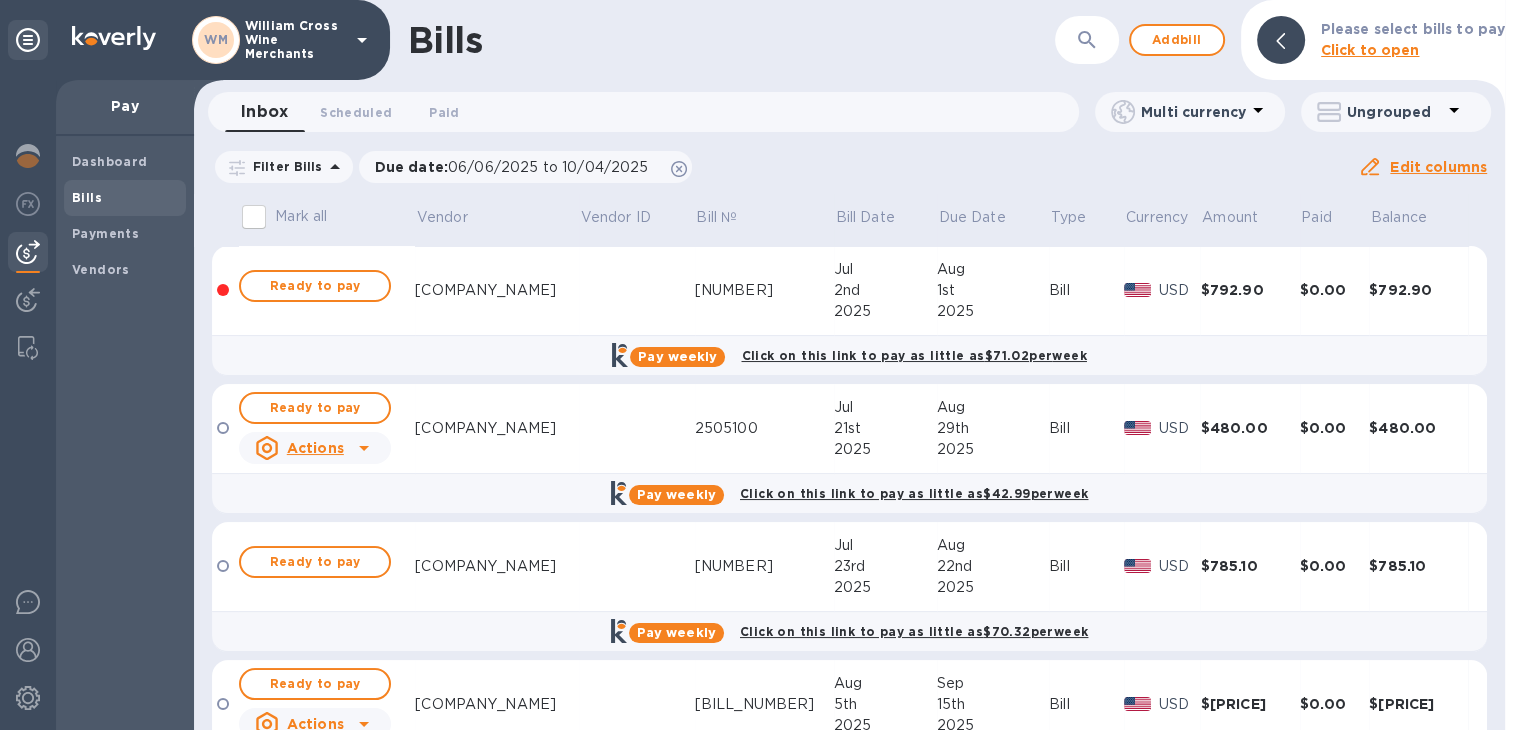 scroll, scrollTop: 85, scrollLeft: 0, axis: vertical 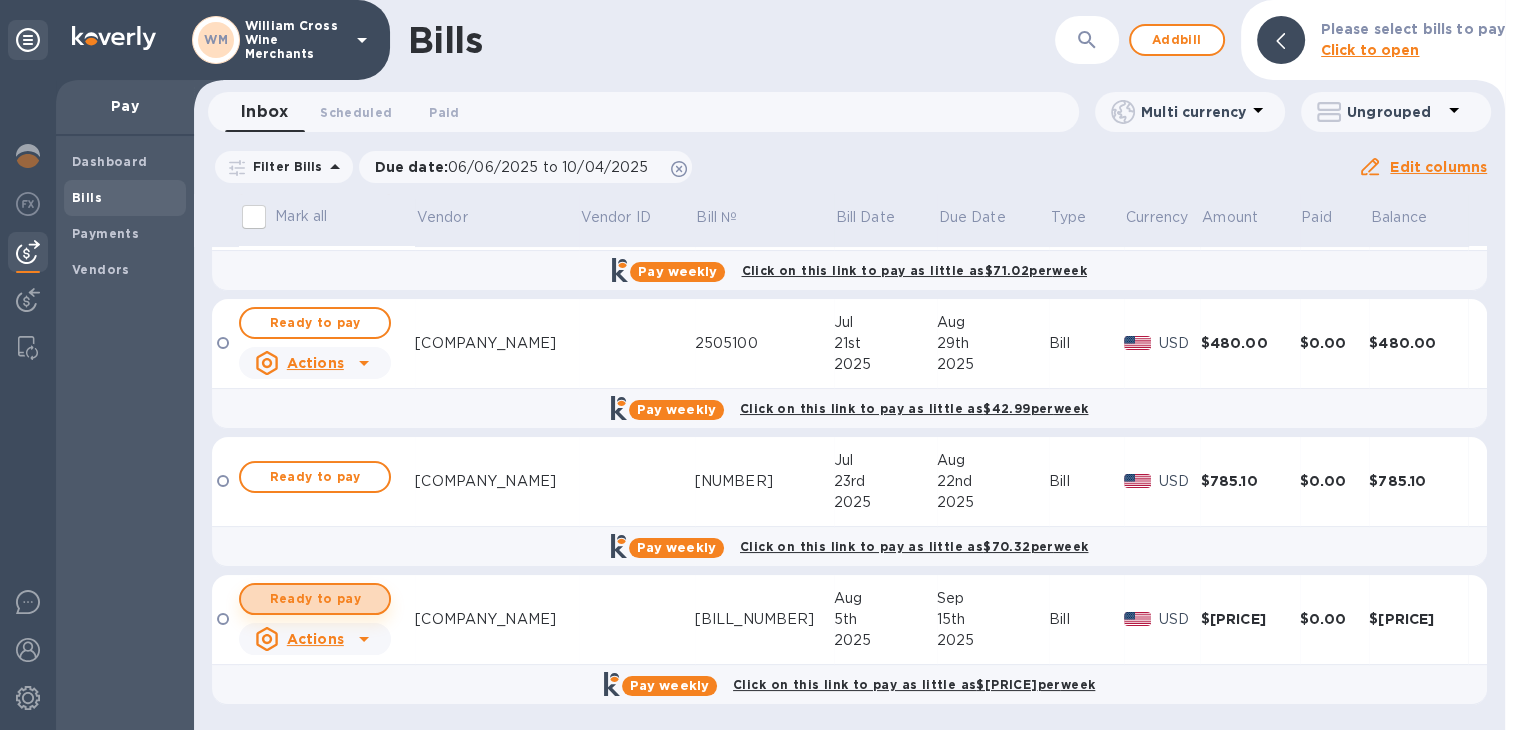click on "Ready to pay" at bounding box center [315, 599] 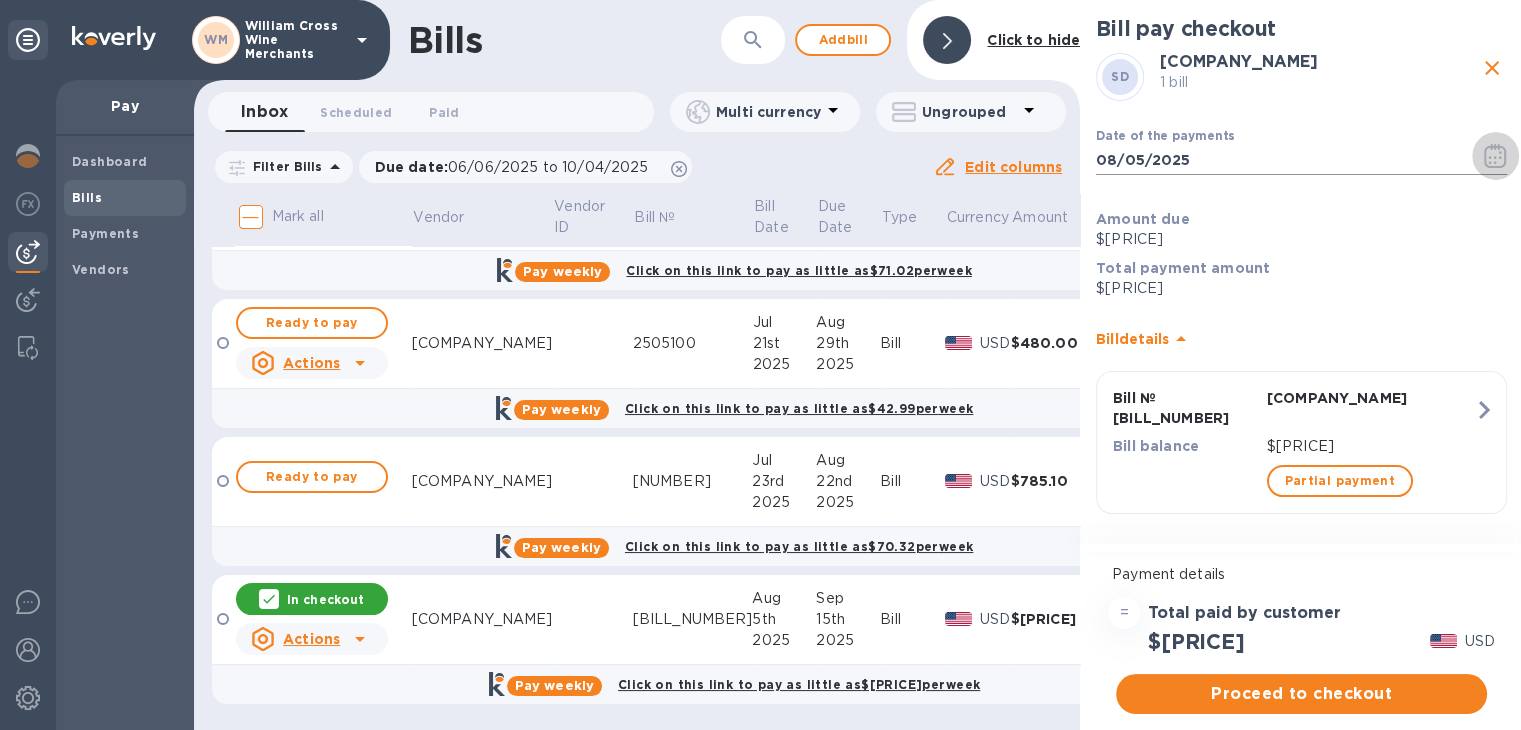 click 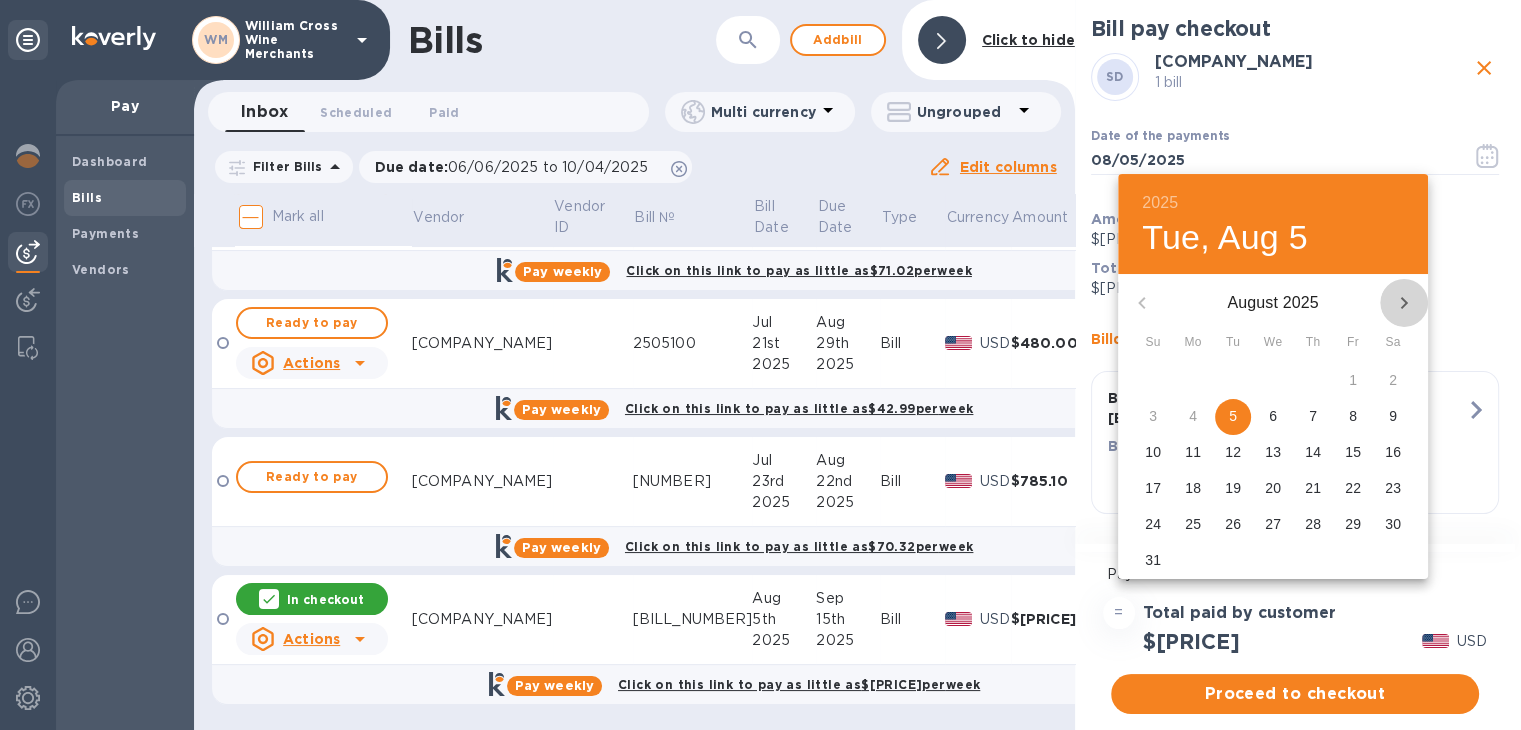 click 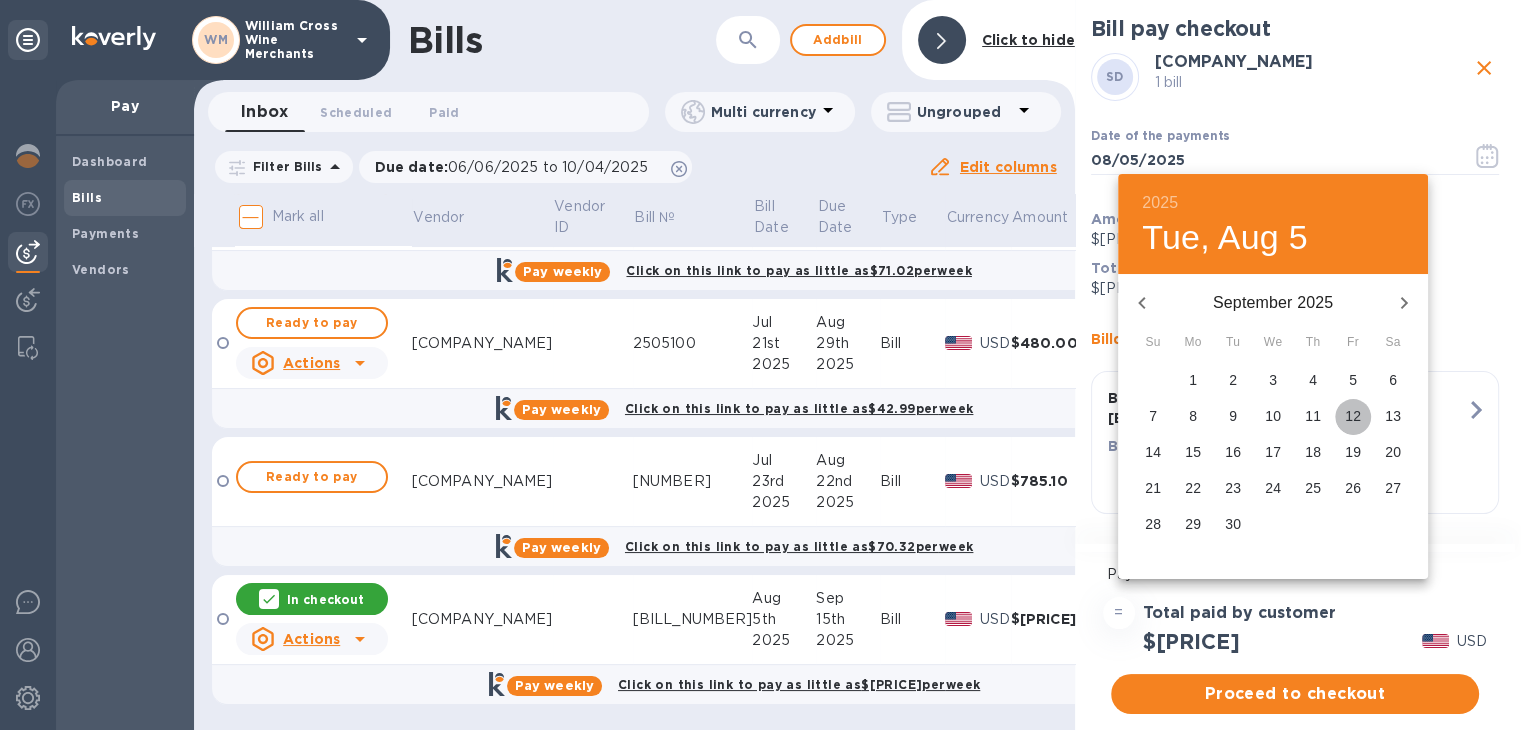 click on "12" at bounding box center [1353, 416] 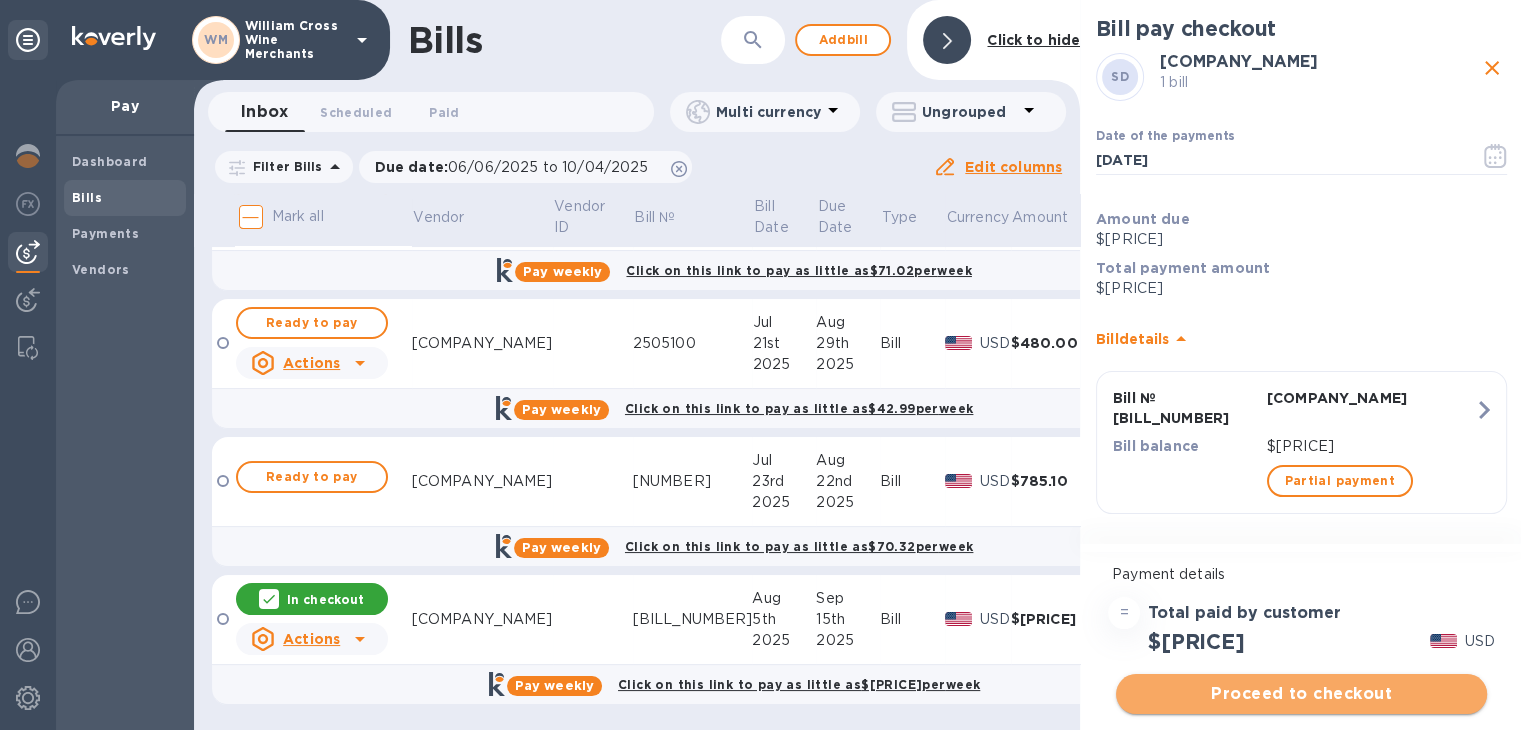 click on "Proceed to checkout" at bounding box center [1301, 694] 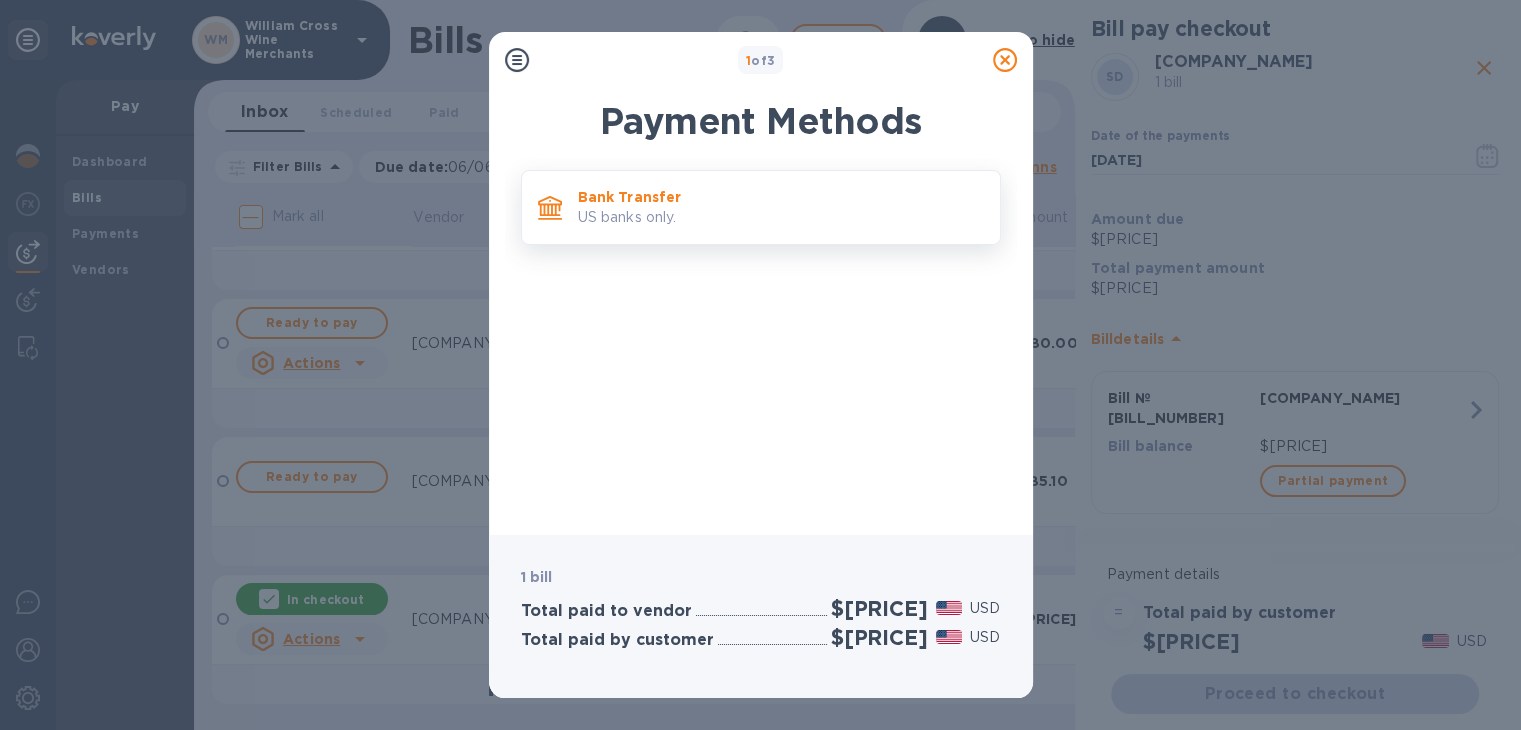 click on "US banks only." at bounding box center [781, 217] 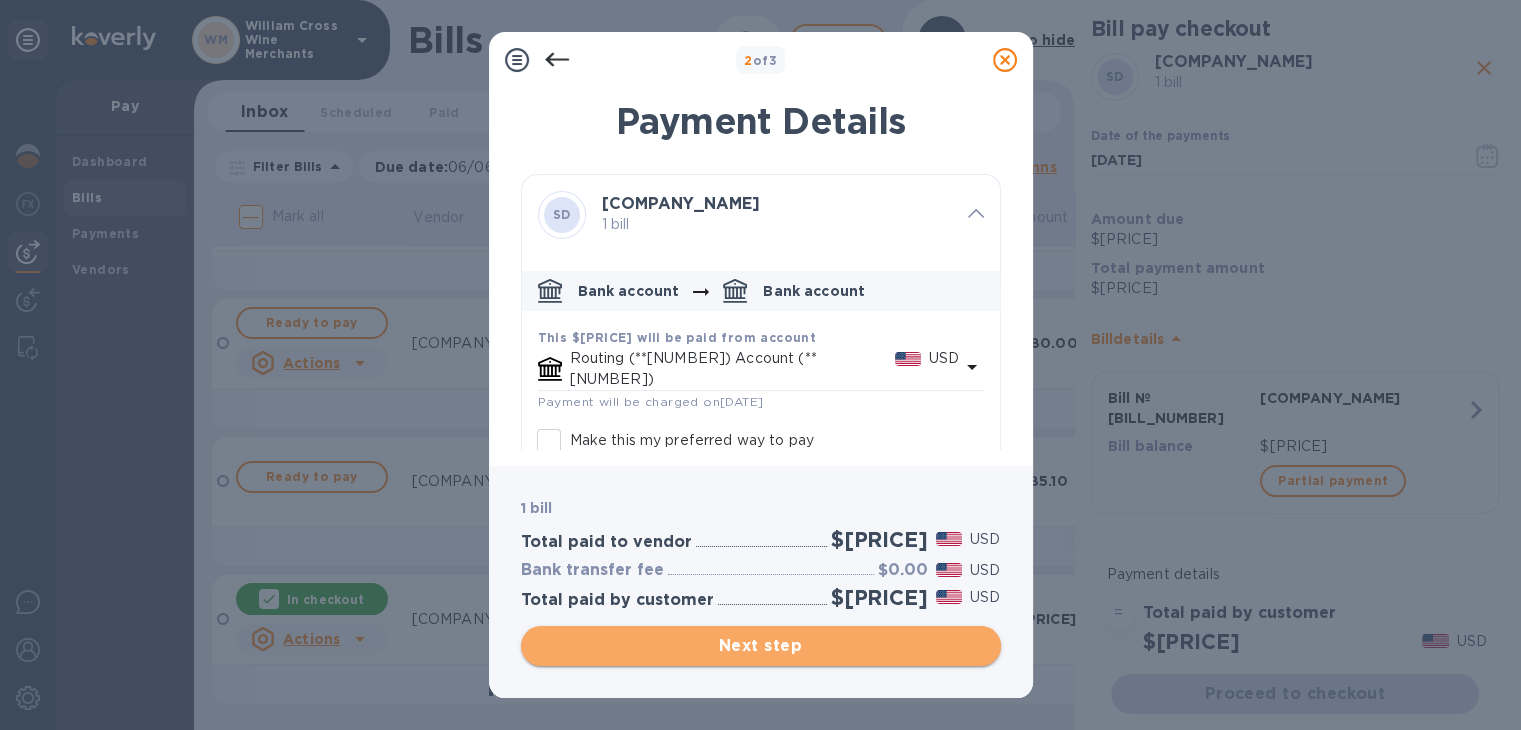 click on "Next step" at bounding box center [761, 646] 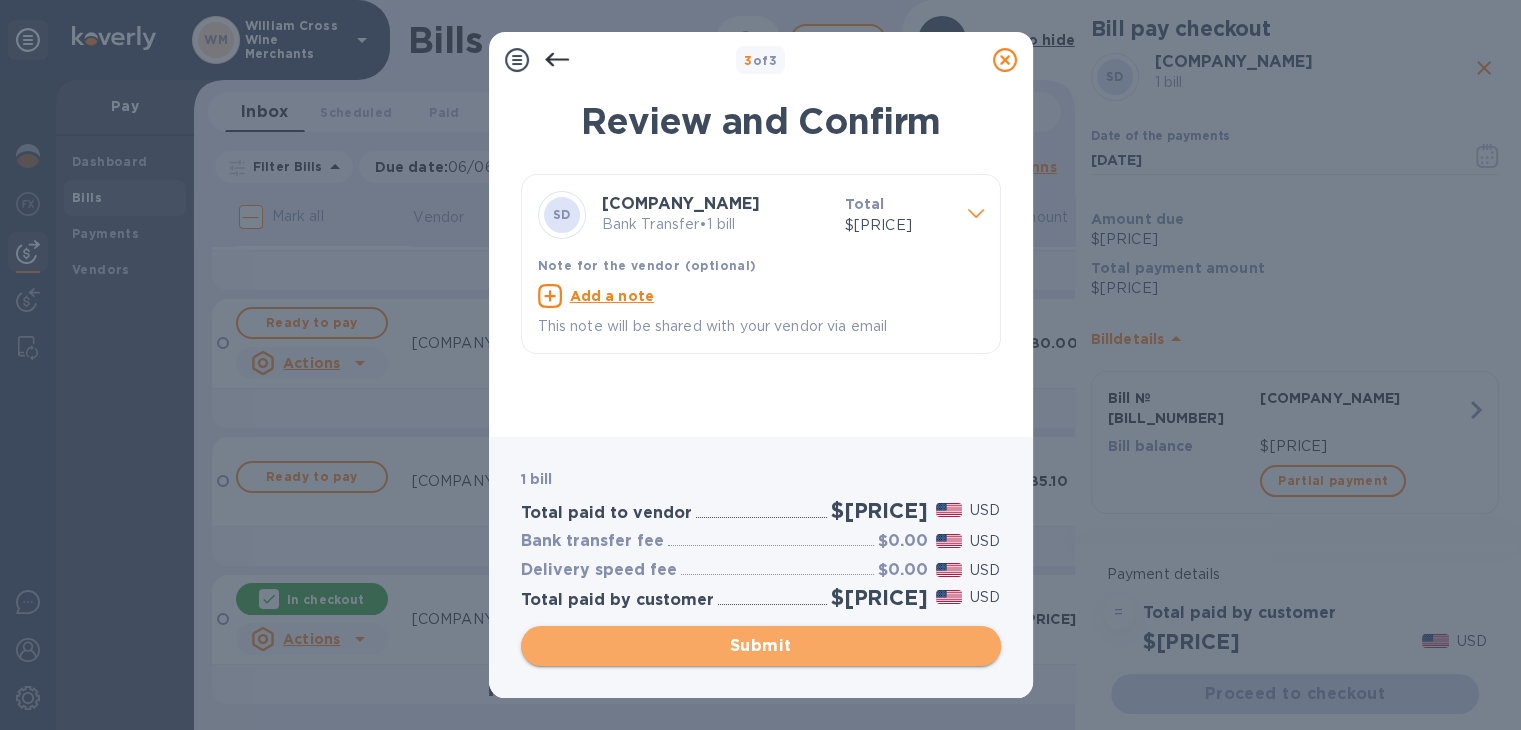 click on "Submit" at bounding box center [761, 646] 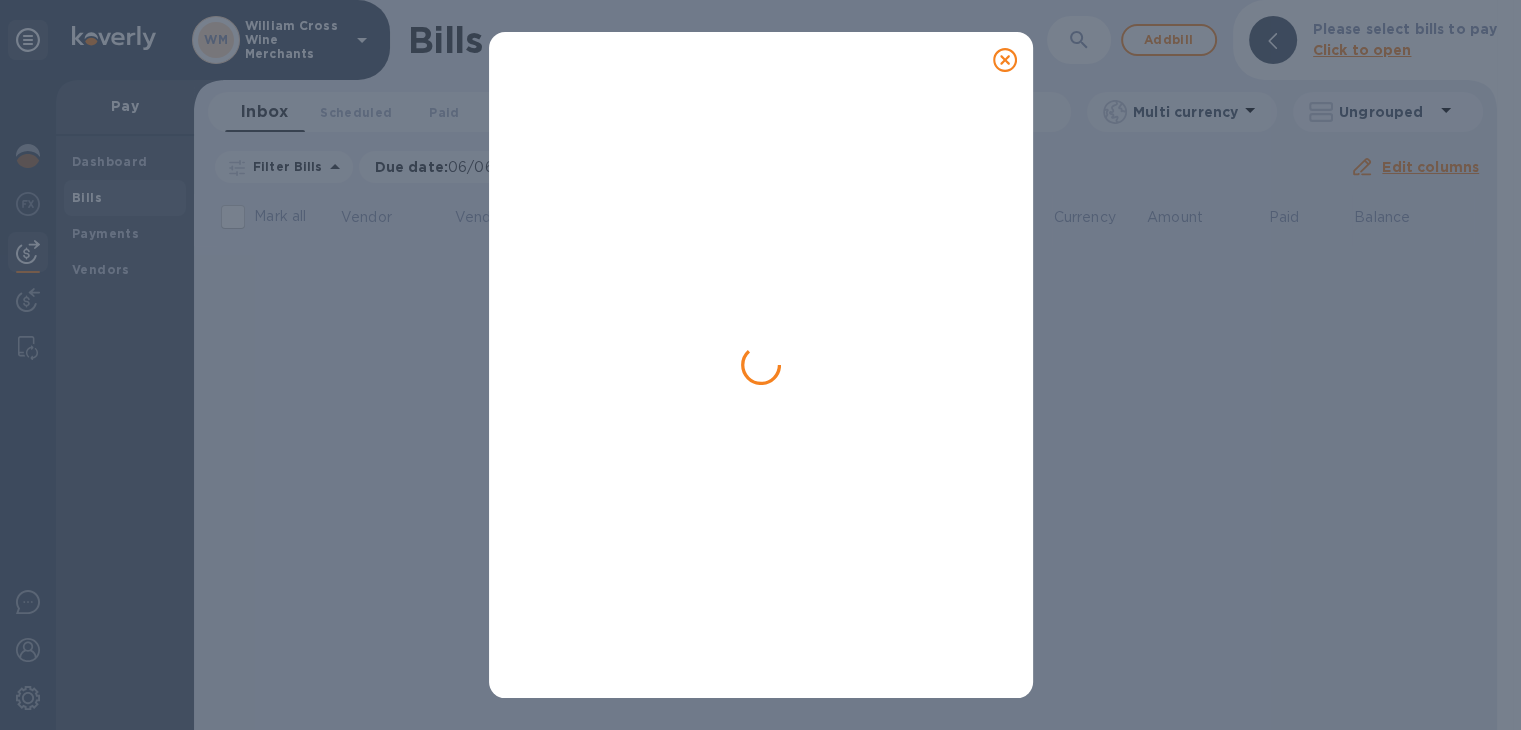 scroll, scrollTop: 0, scrollLeft: 0, axis: both 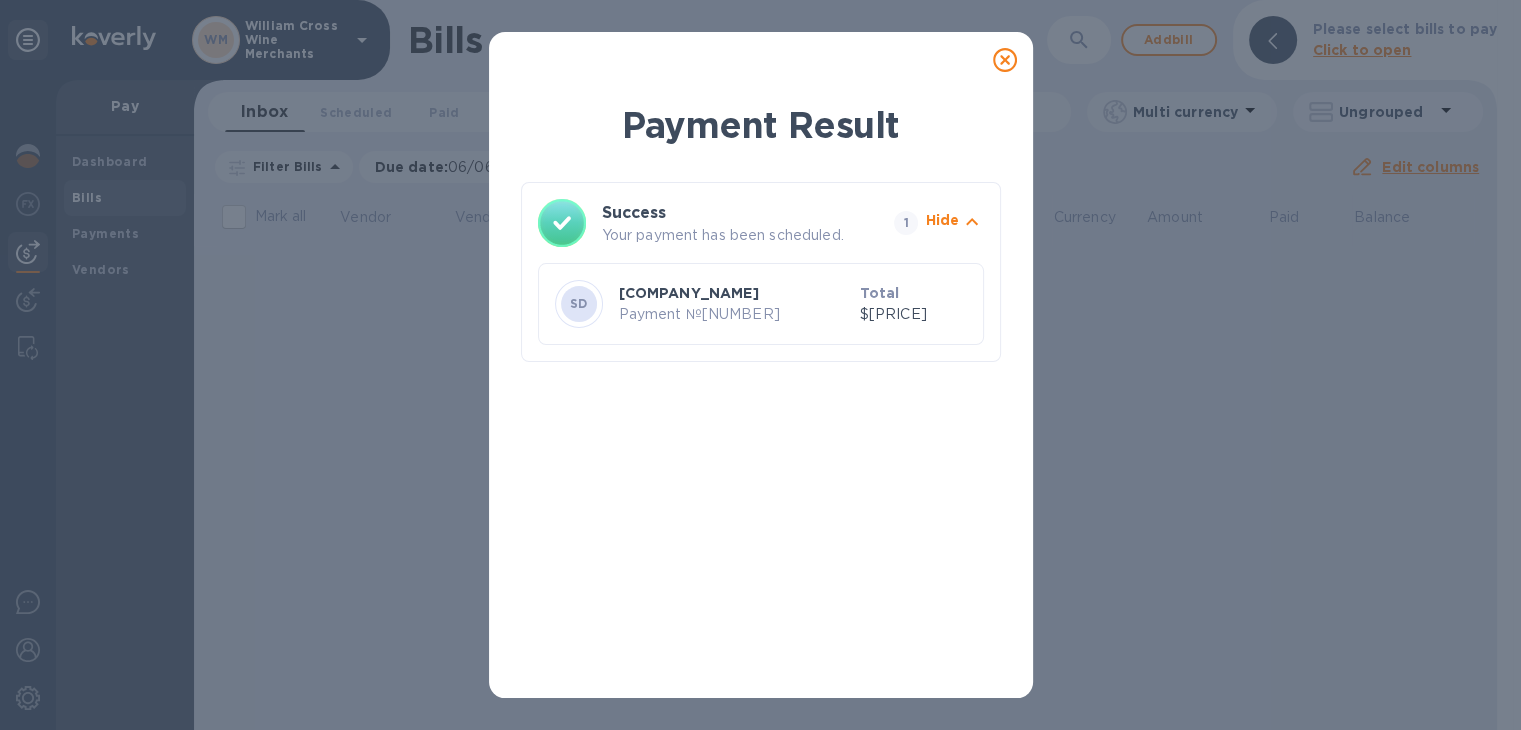 click 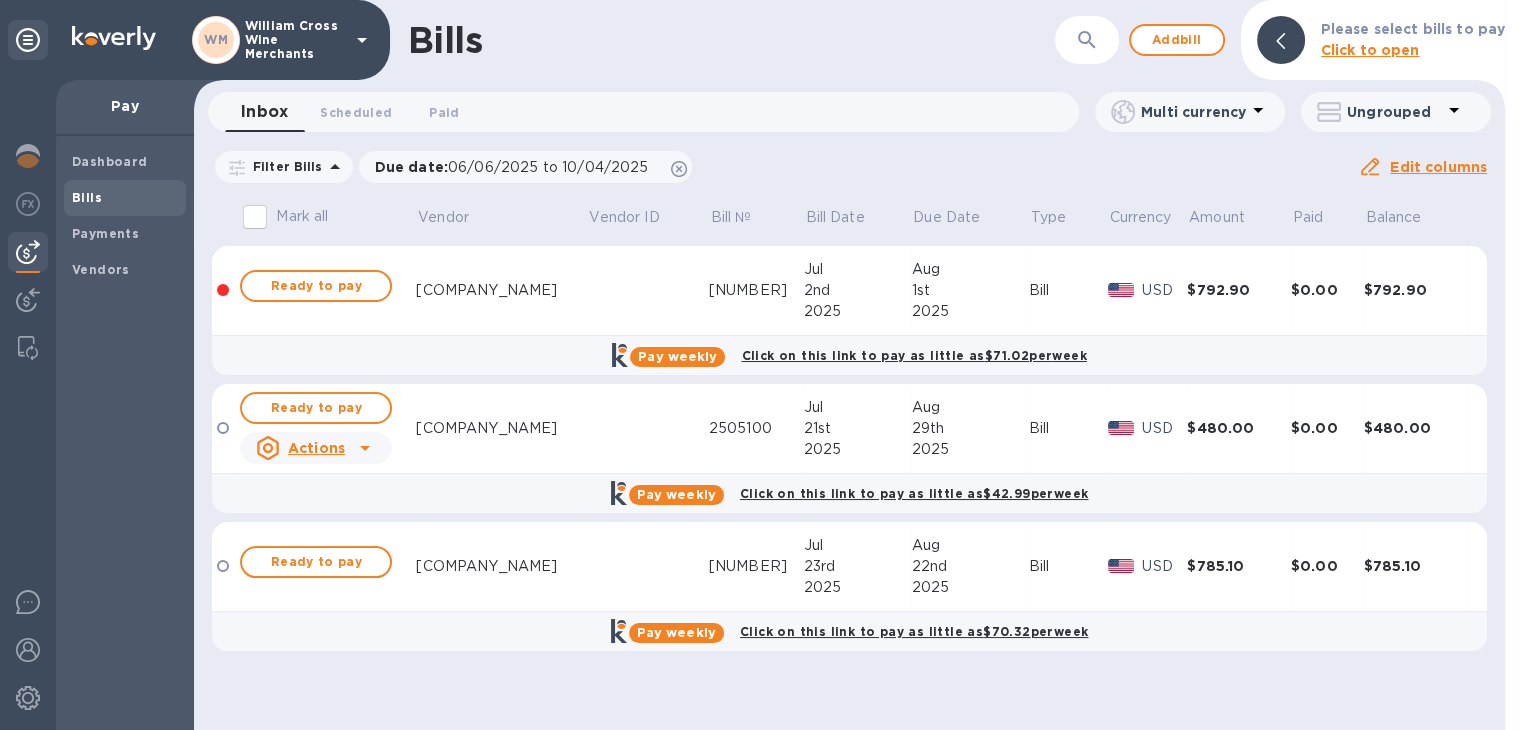 scroll, scrollTop: 0, scrollLeft: 0, axis: both 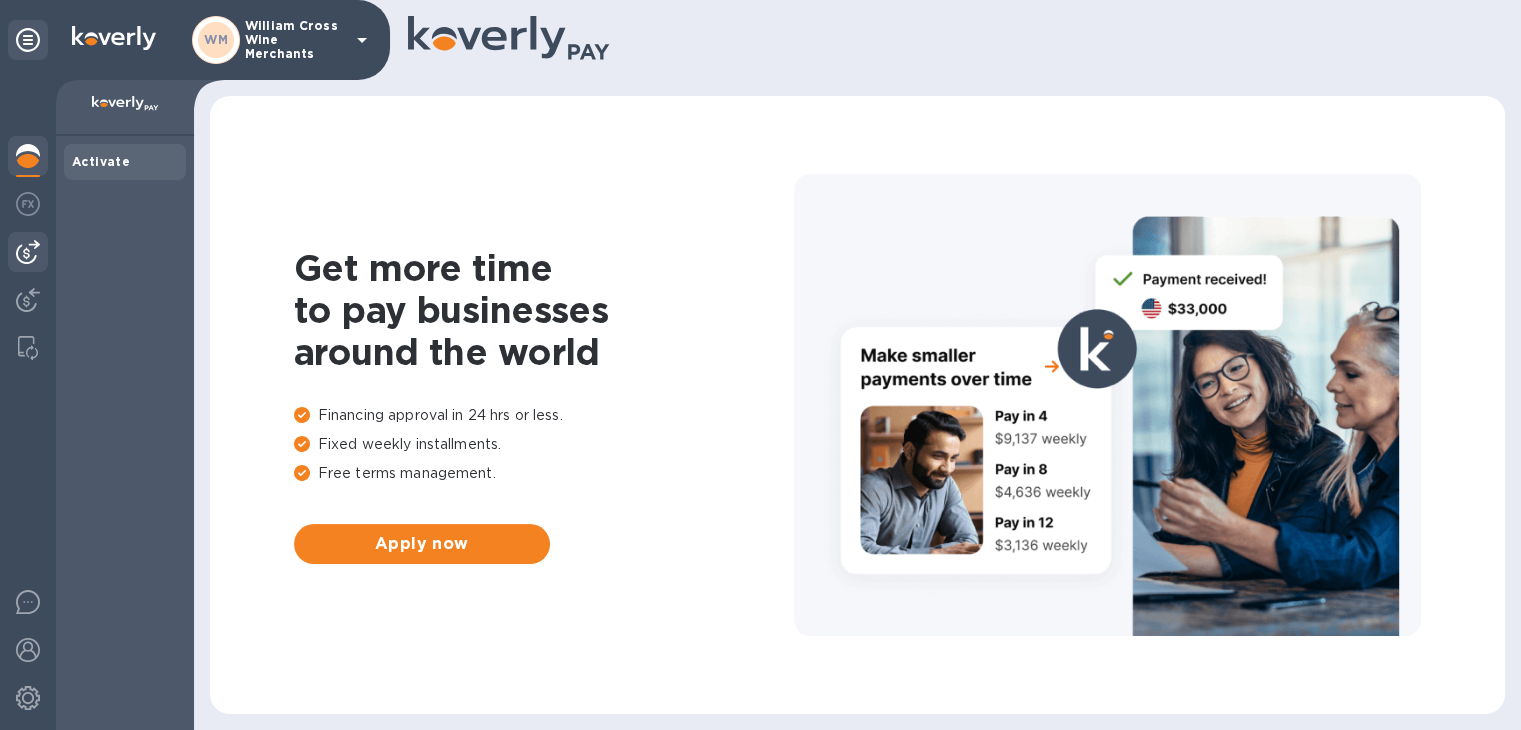 click at bounding box center (28, 252) 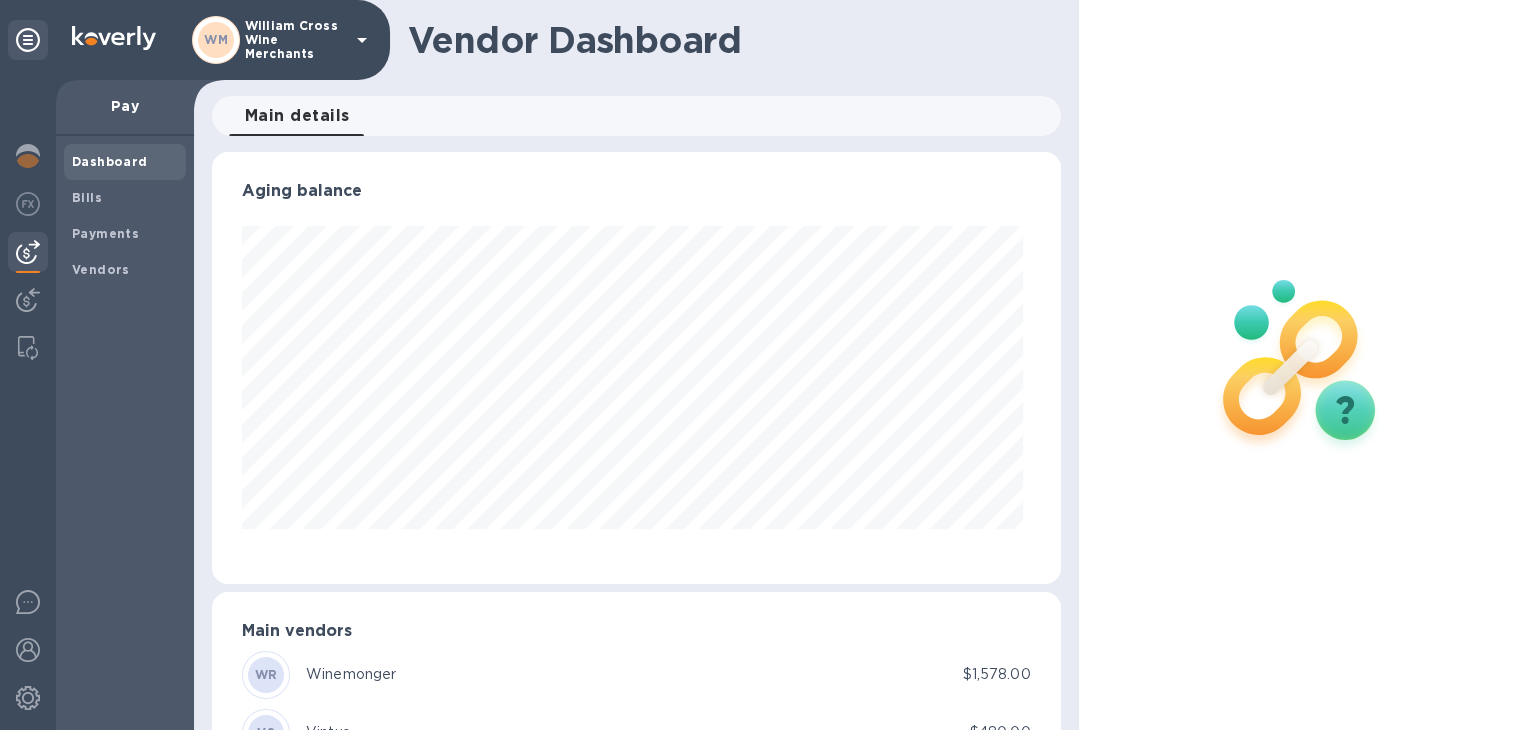 scroll, scrollTop: 999568, scrollLeft: 999159, axis: both 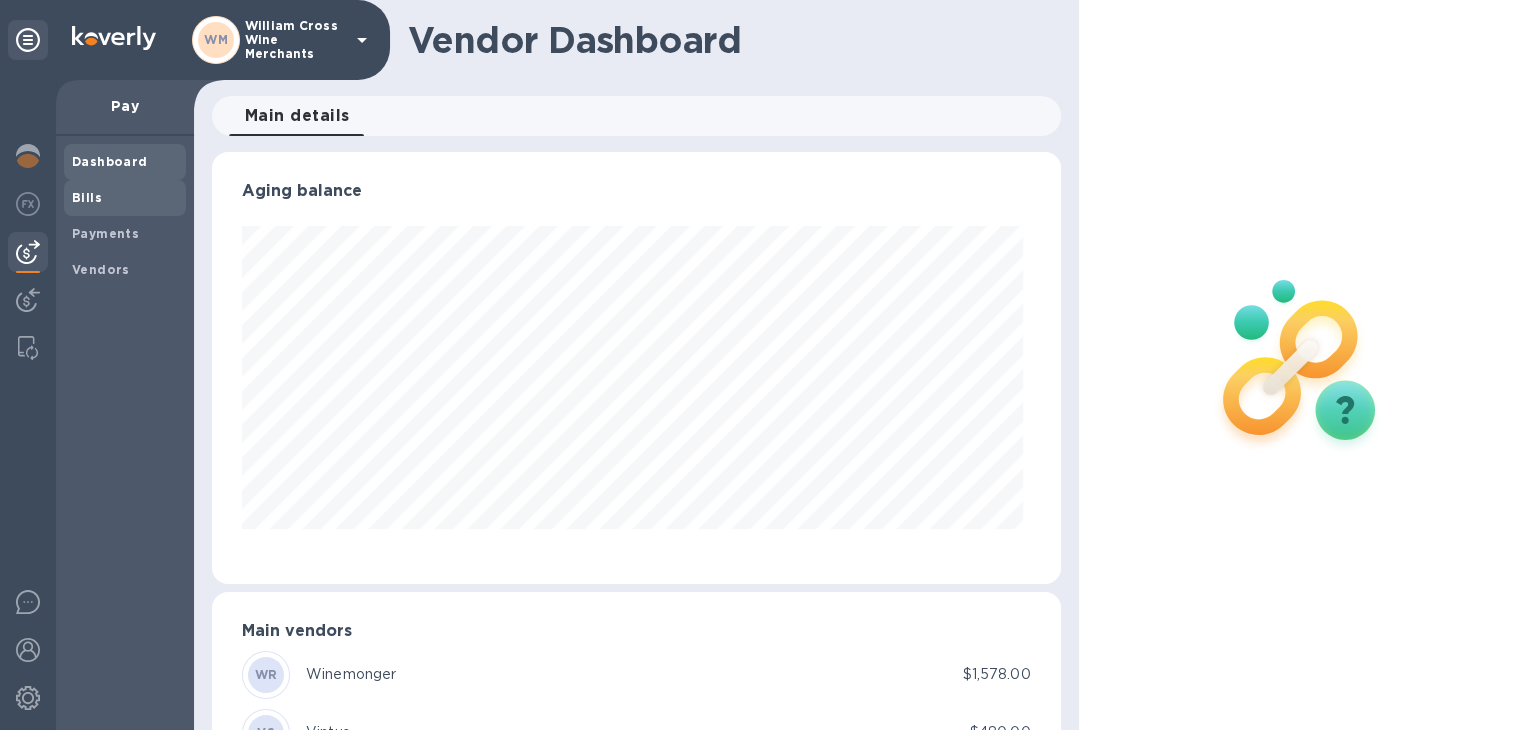 click on "Bills" at bounding box center (87, 197) 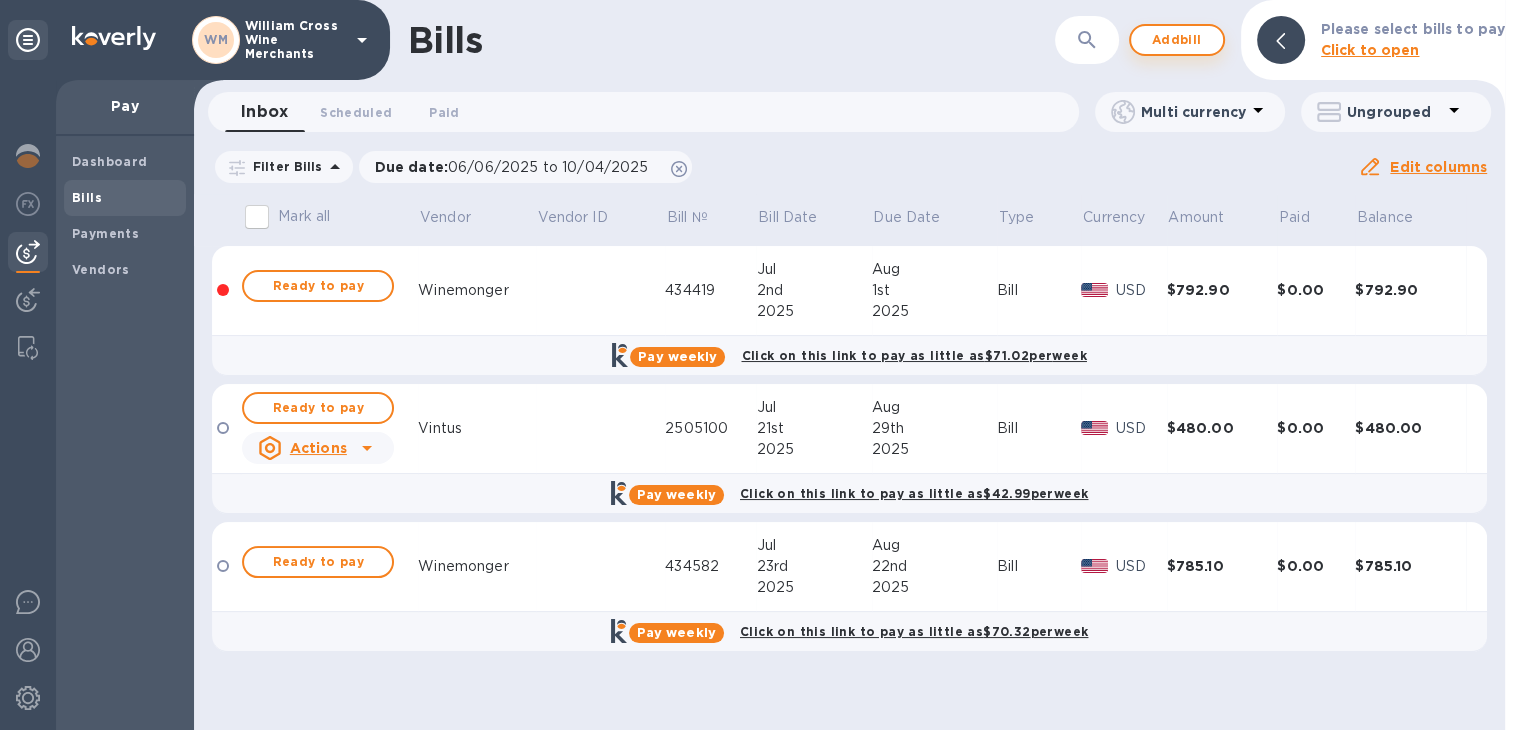 click on "Add   bill" at bounding box center [1177, 40] 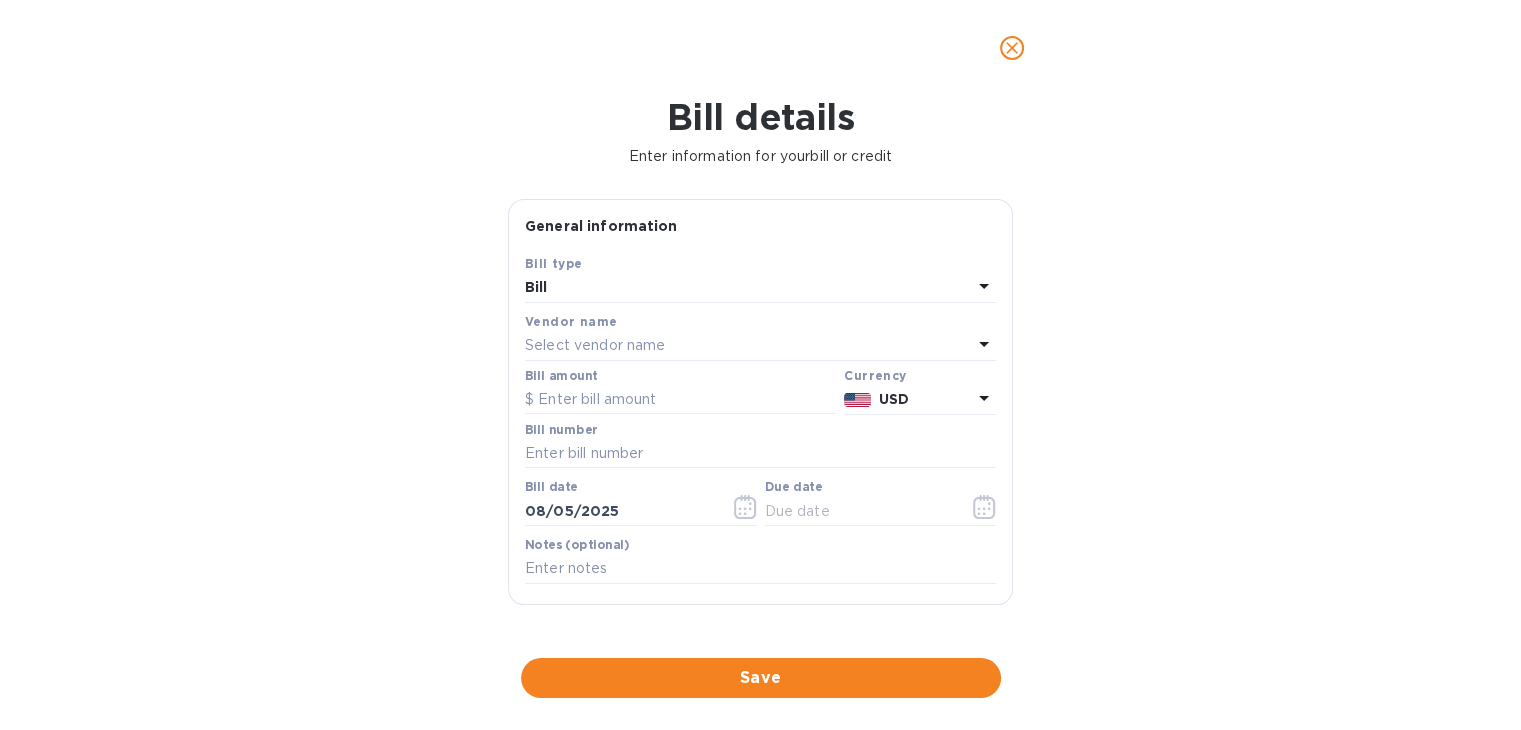 click on "Select vendor name" at bounding box center [595, 345] 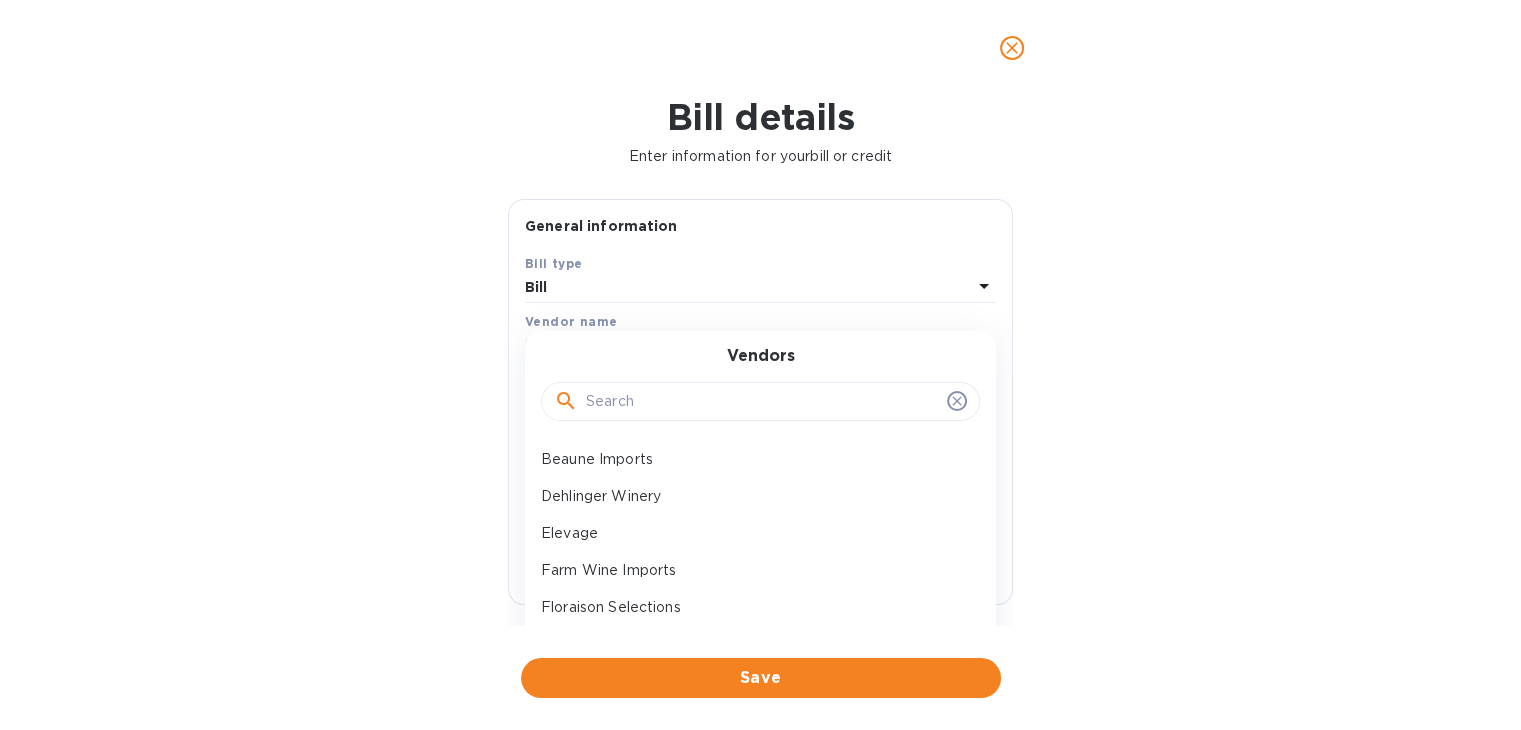 click at bounding box center (762, 402) 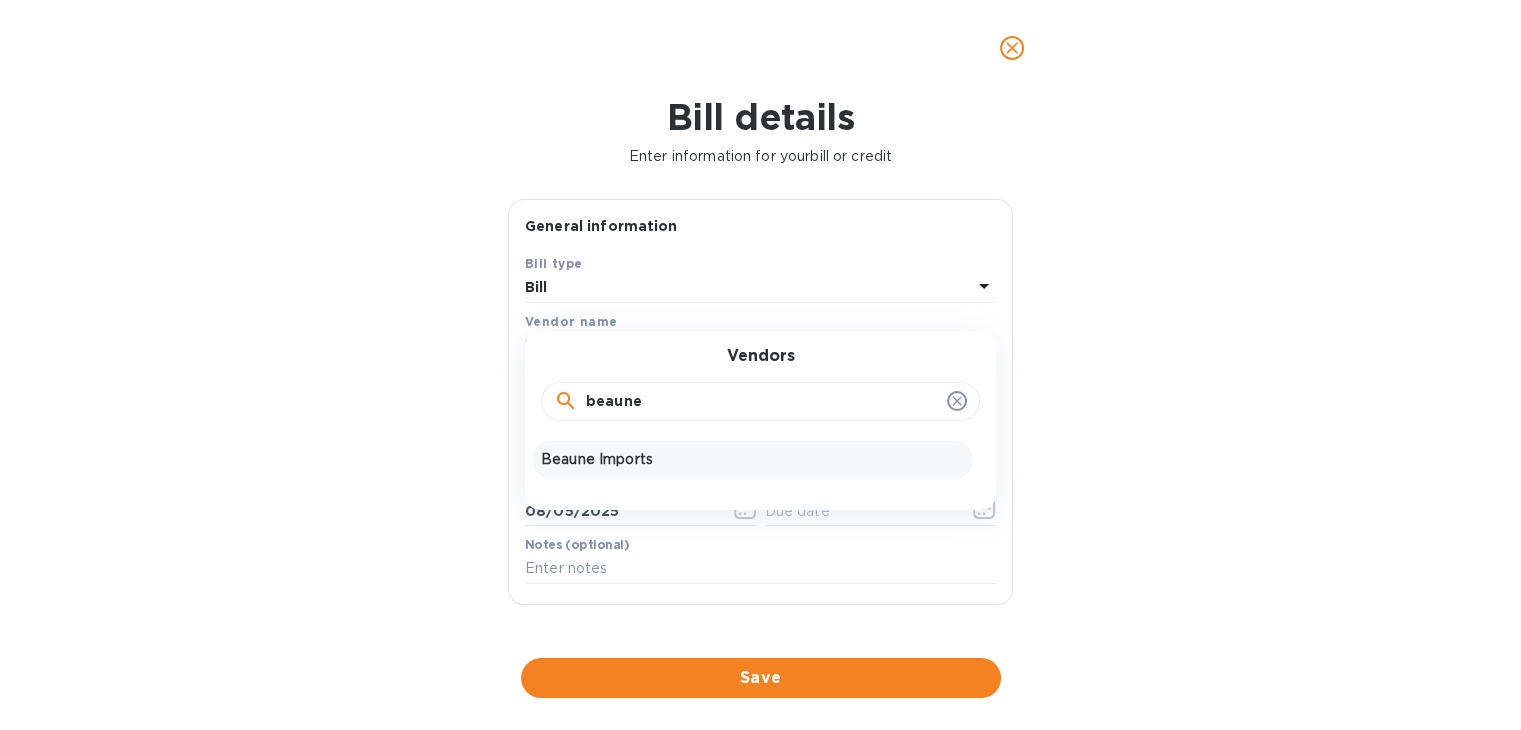type on "beaune" 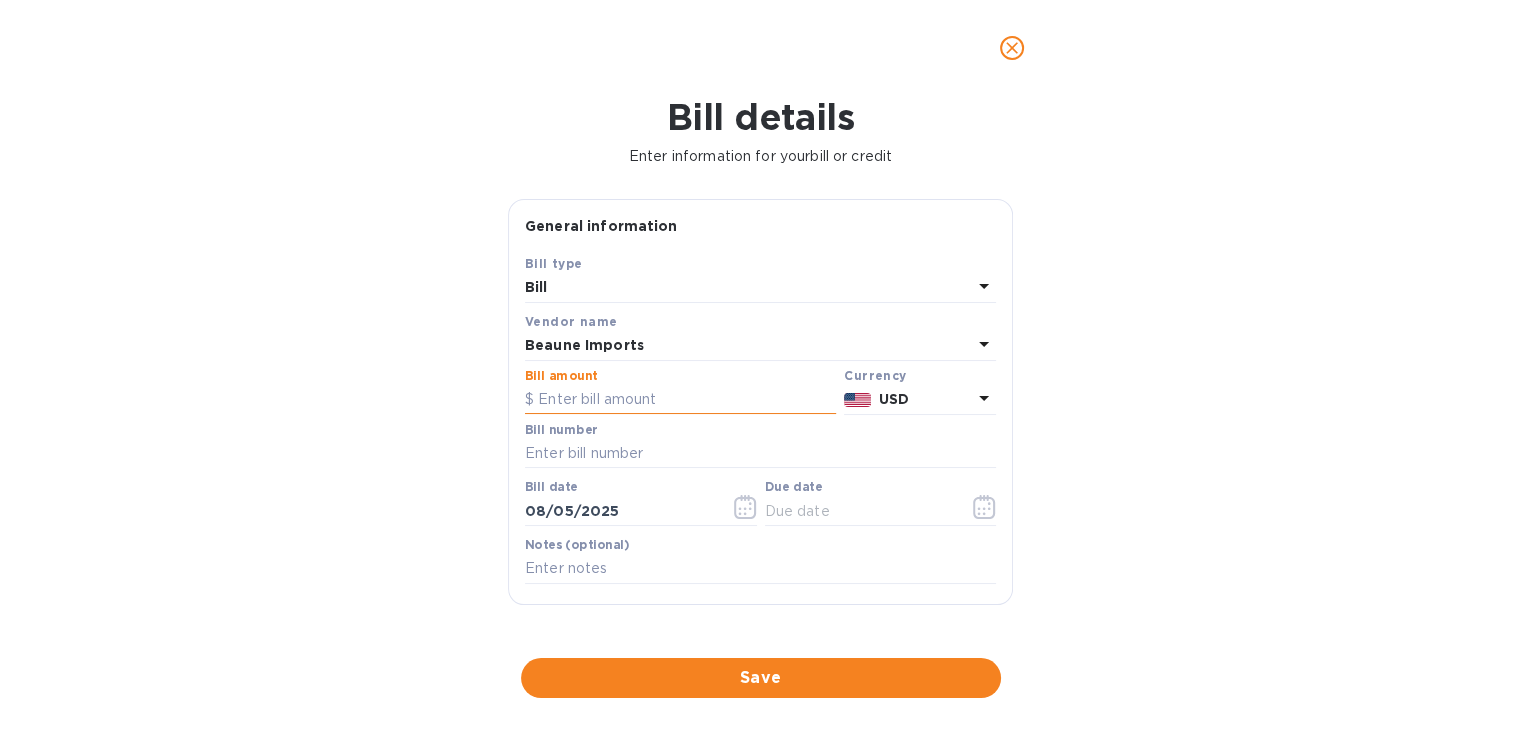click at bounding box center (680, 400) 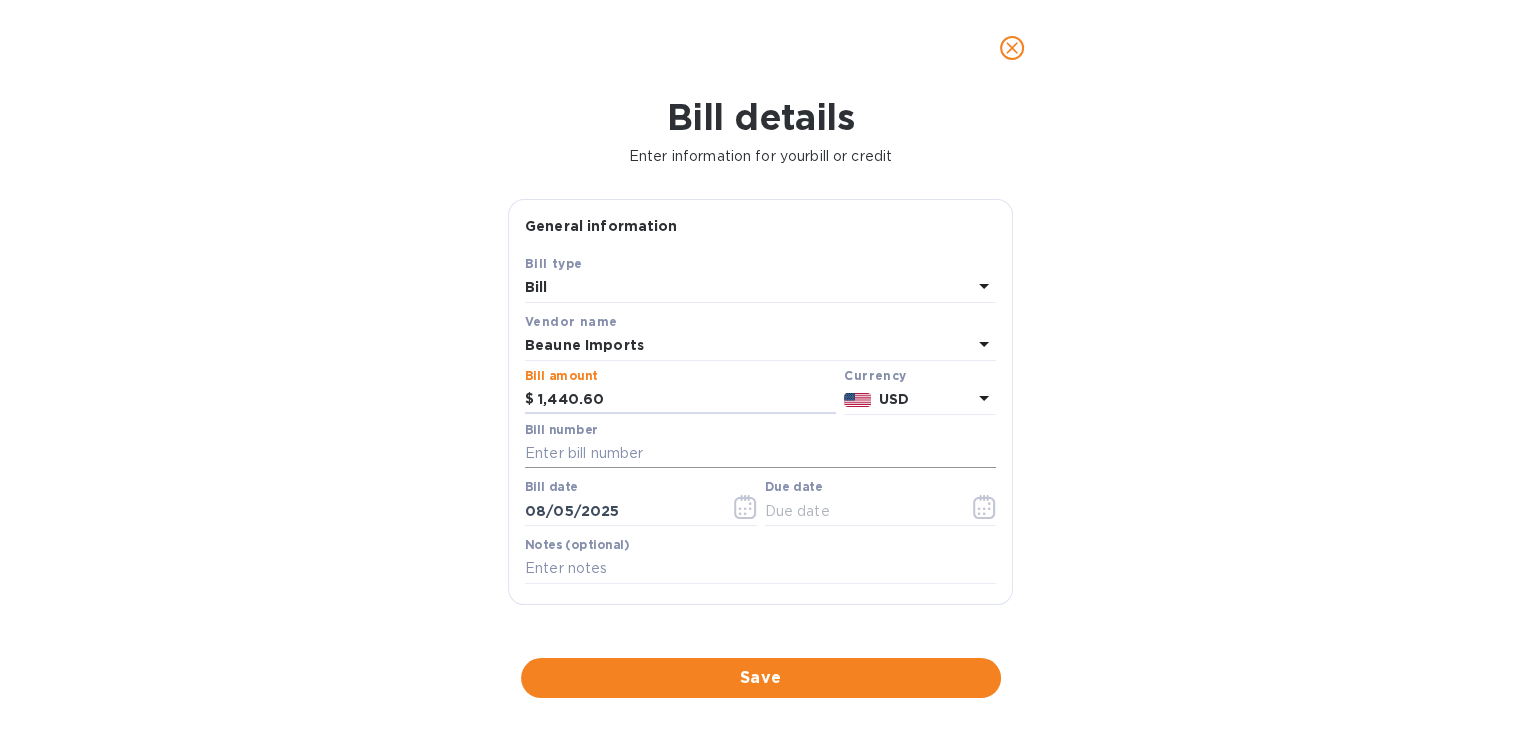 type on "1,440.60" 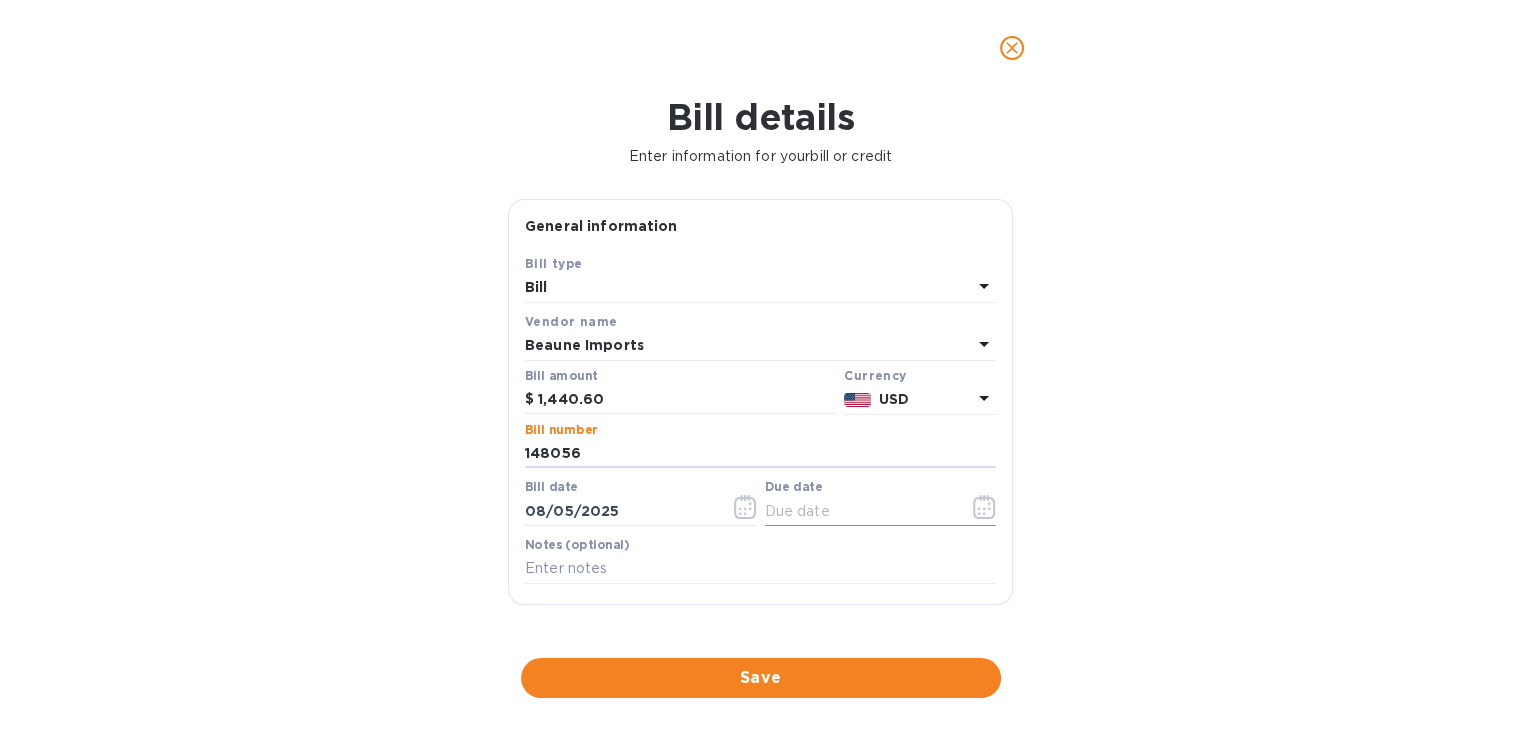 type on "148056" 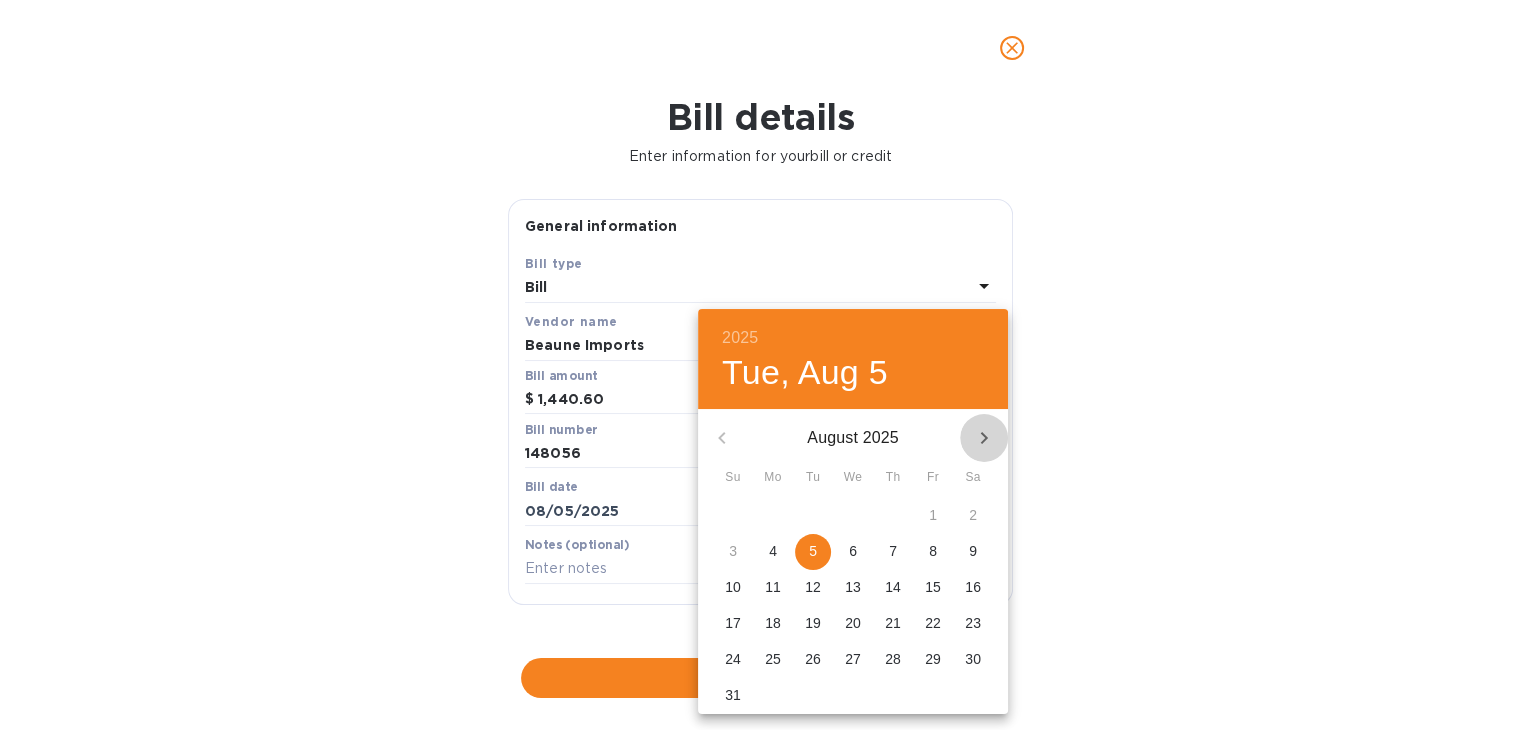 click at bounding box center (984, 438) 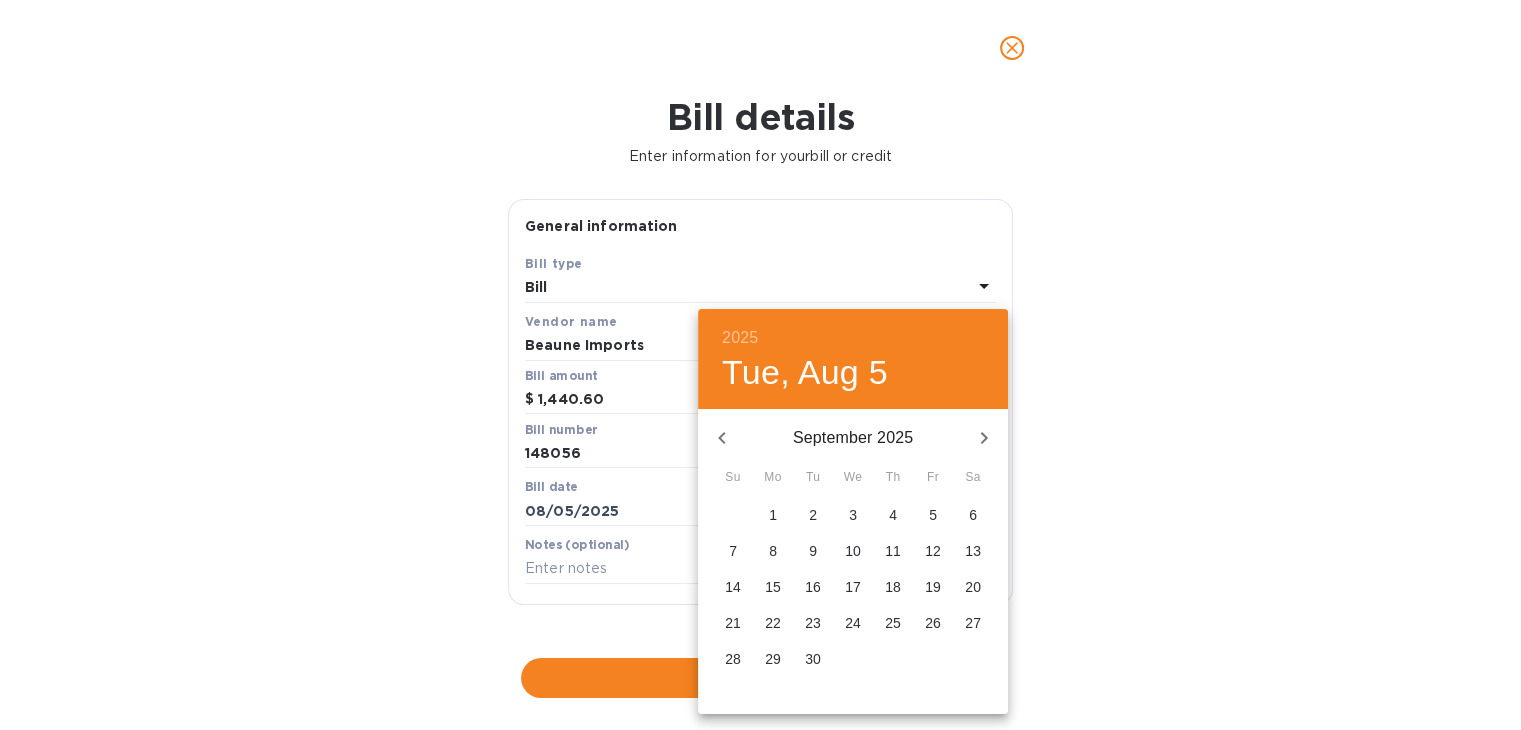click on "15" at bounding box center [773, 587] 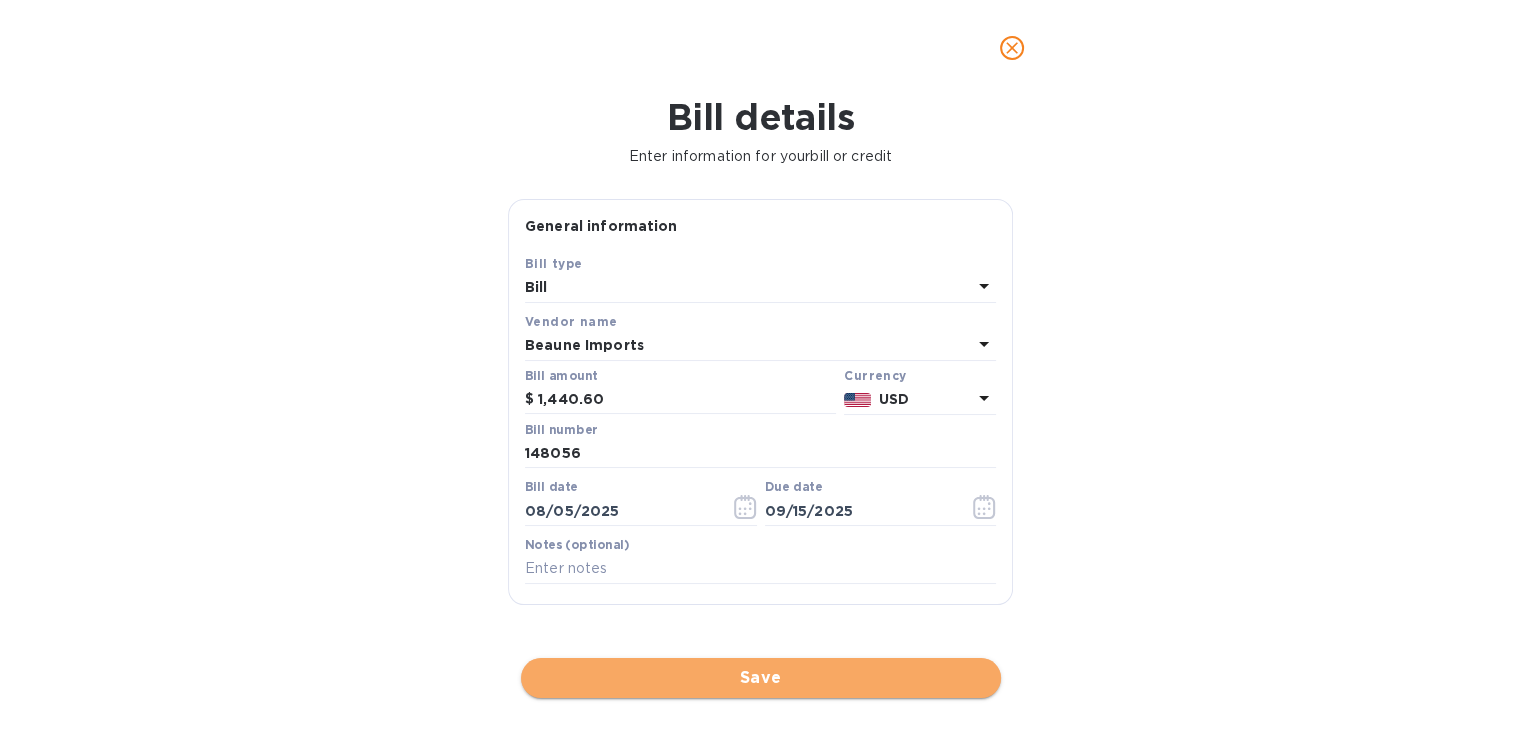 click on "Save" at bounding box center (761, 678) 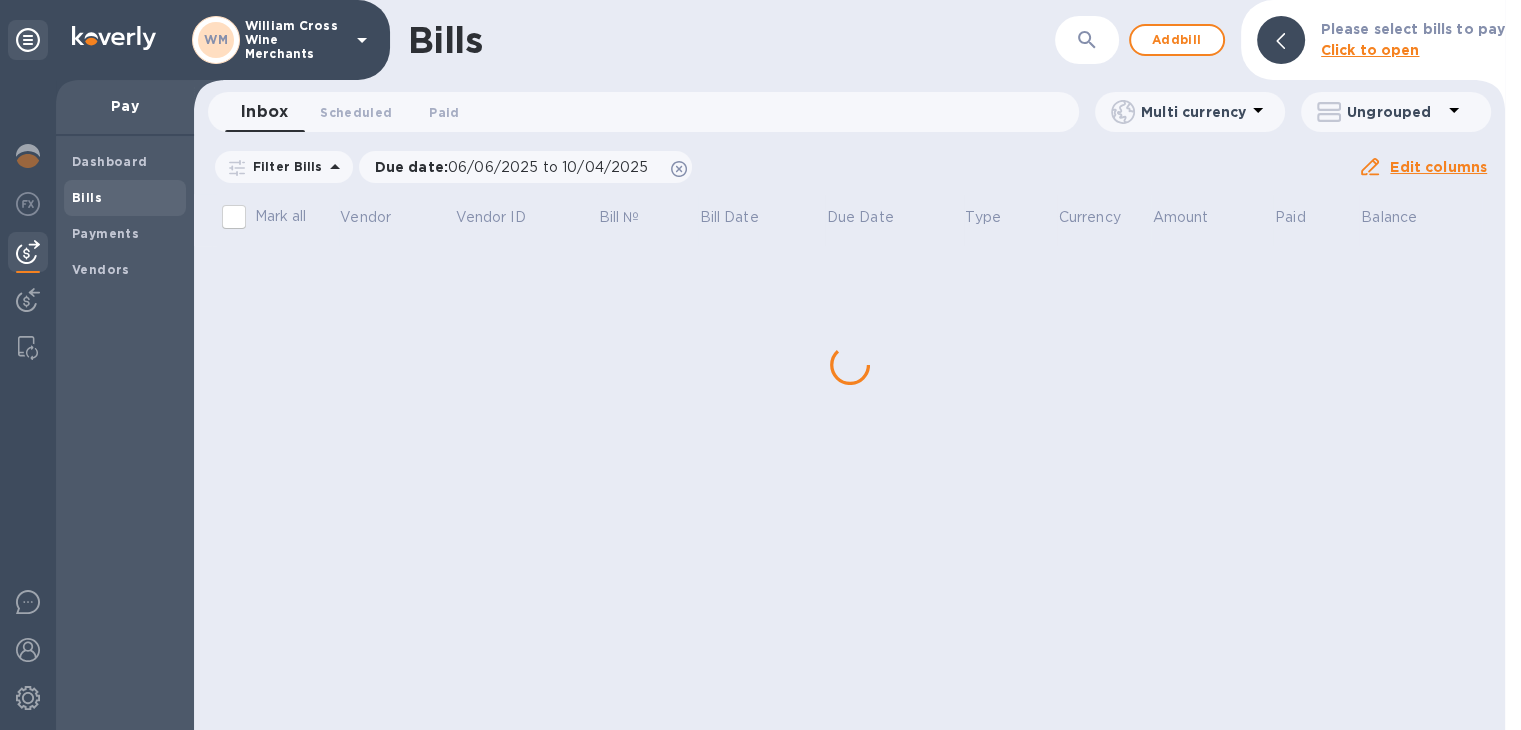 scroll, scrollTop: 0, scrollLeft: 0, axis: both 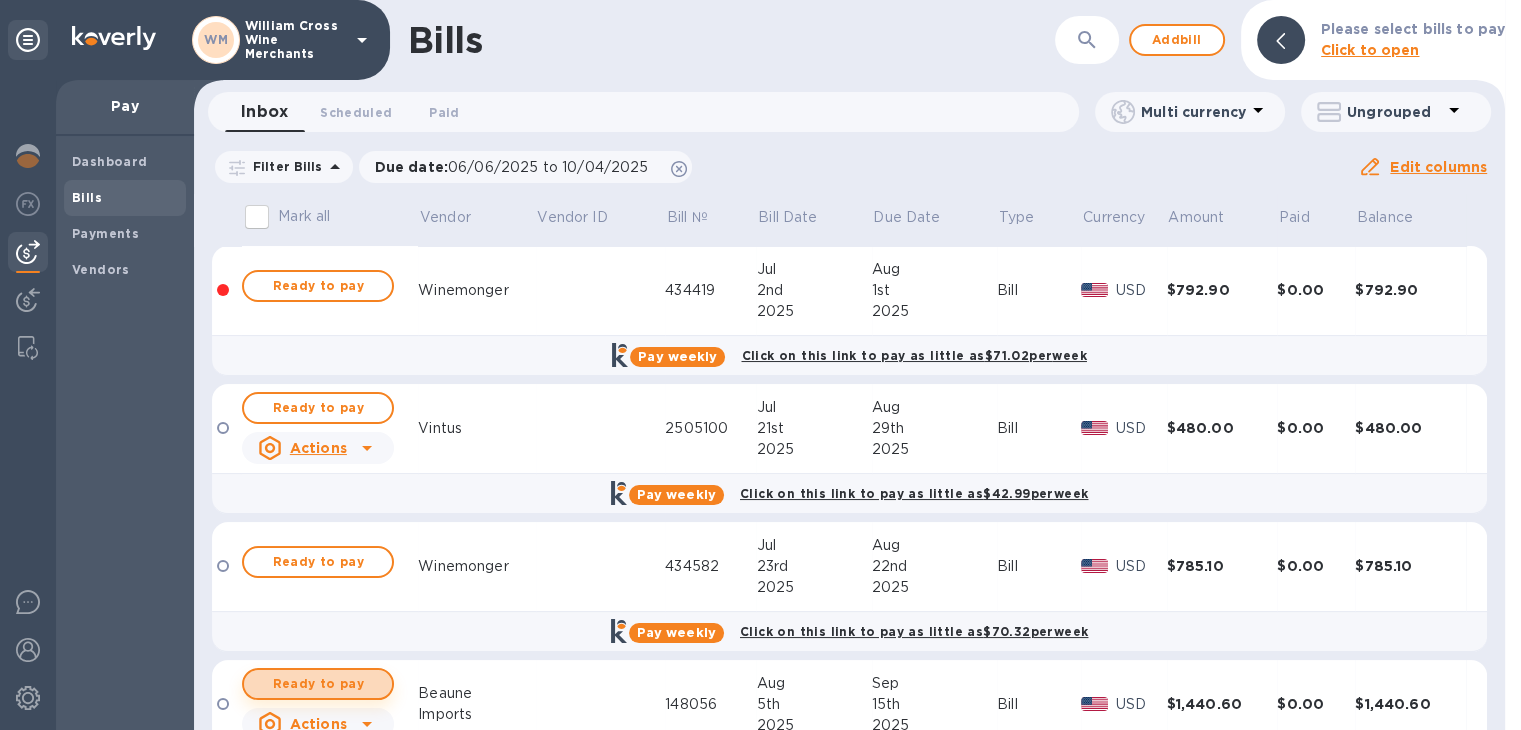 click on "Ready to pay" at bounding box center [318, 684] 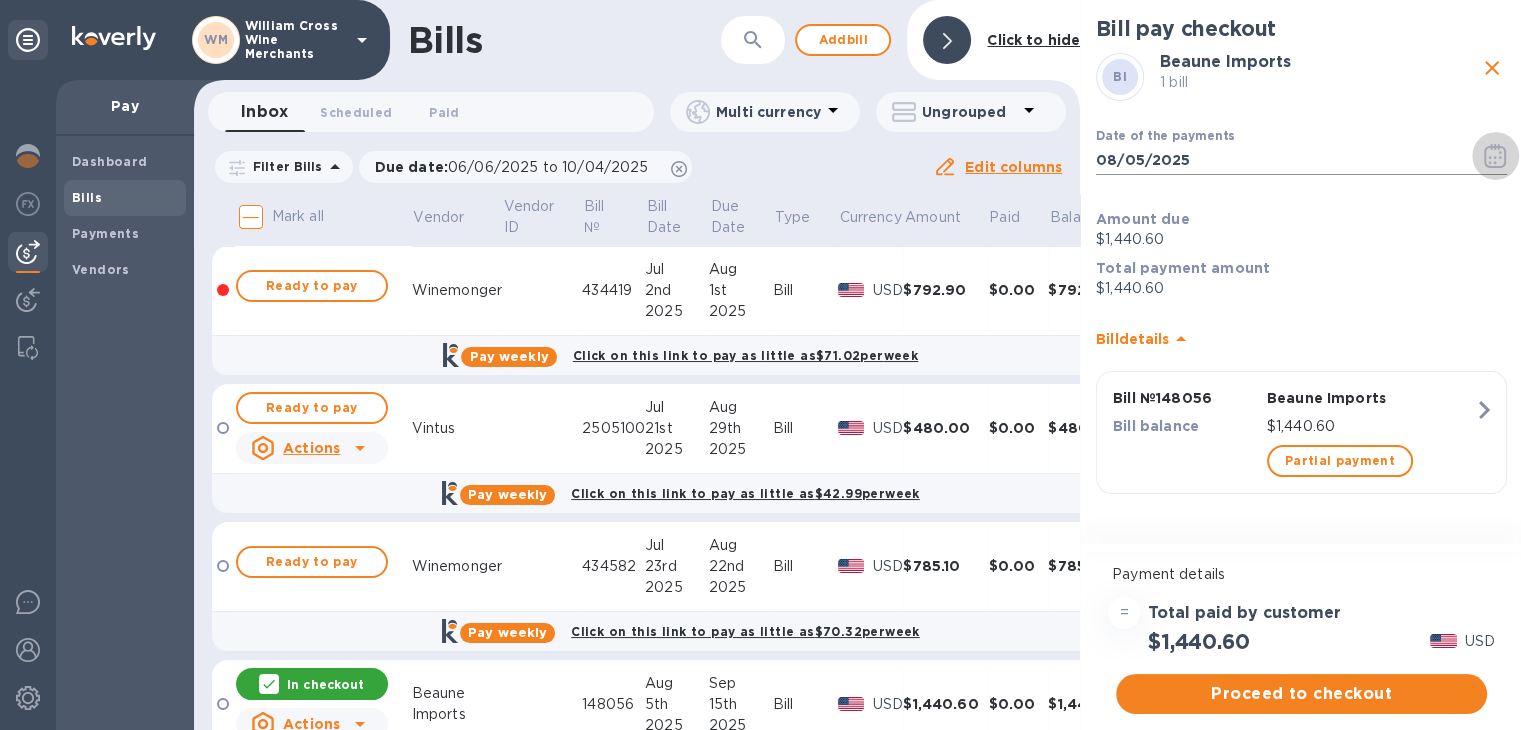 click 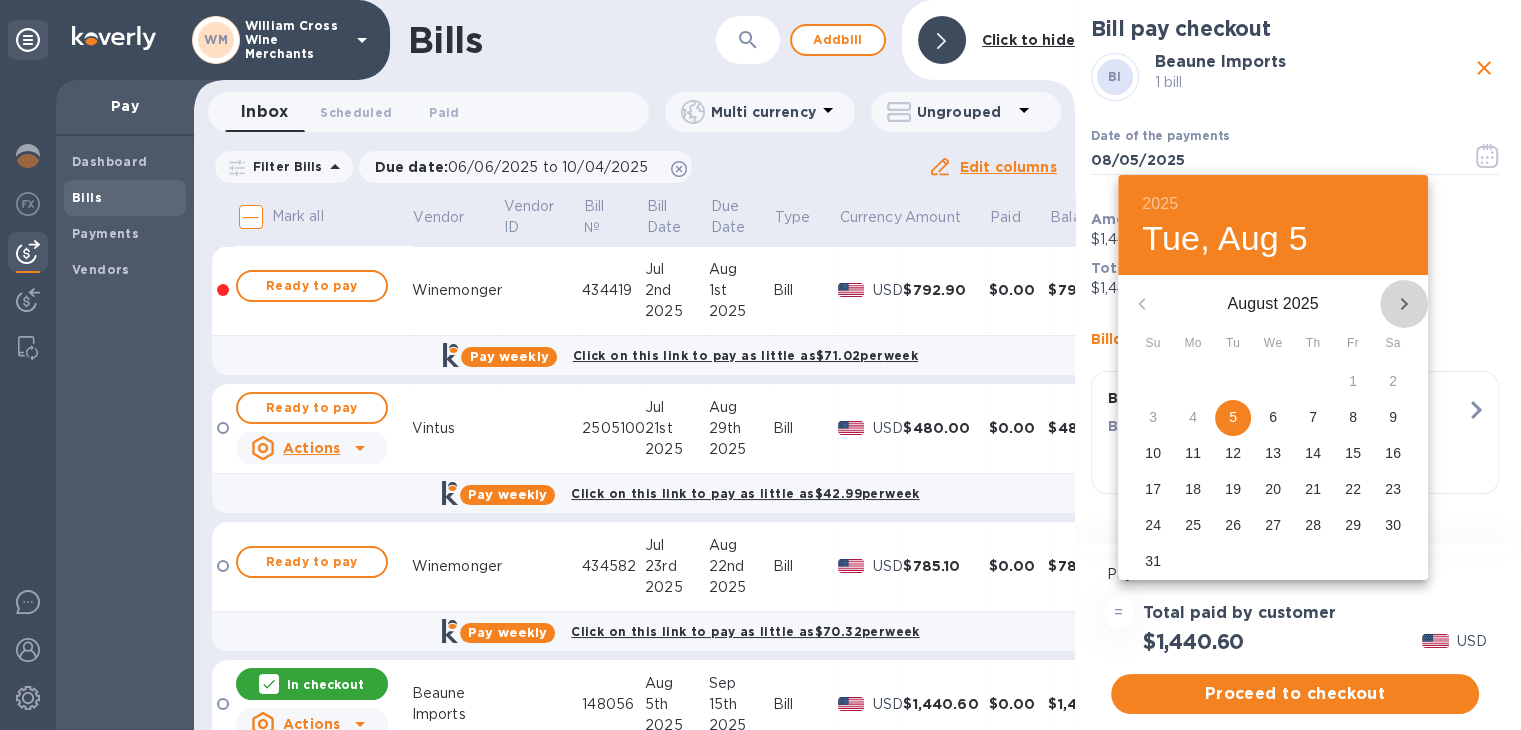 click 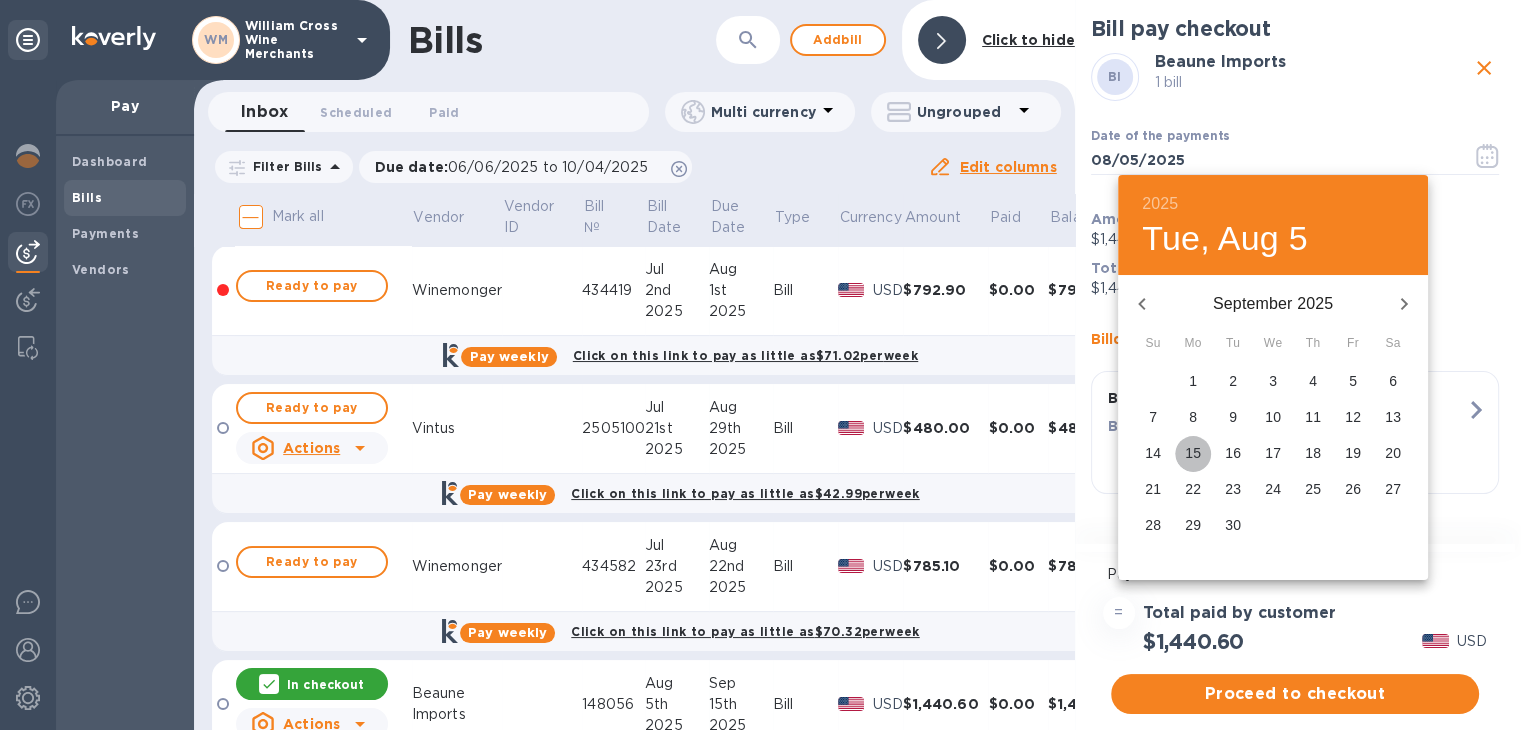 click on "15" at bounding box center [1193, 453] 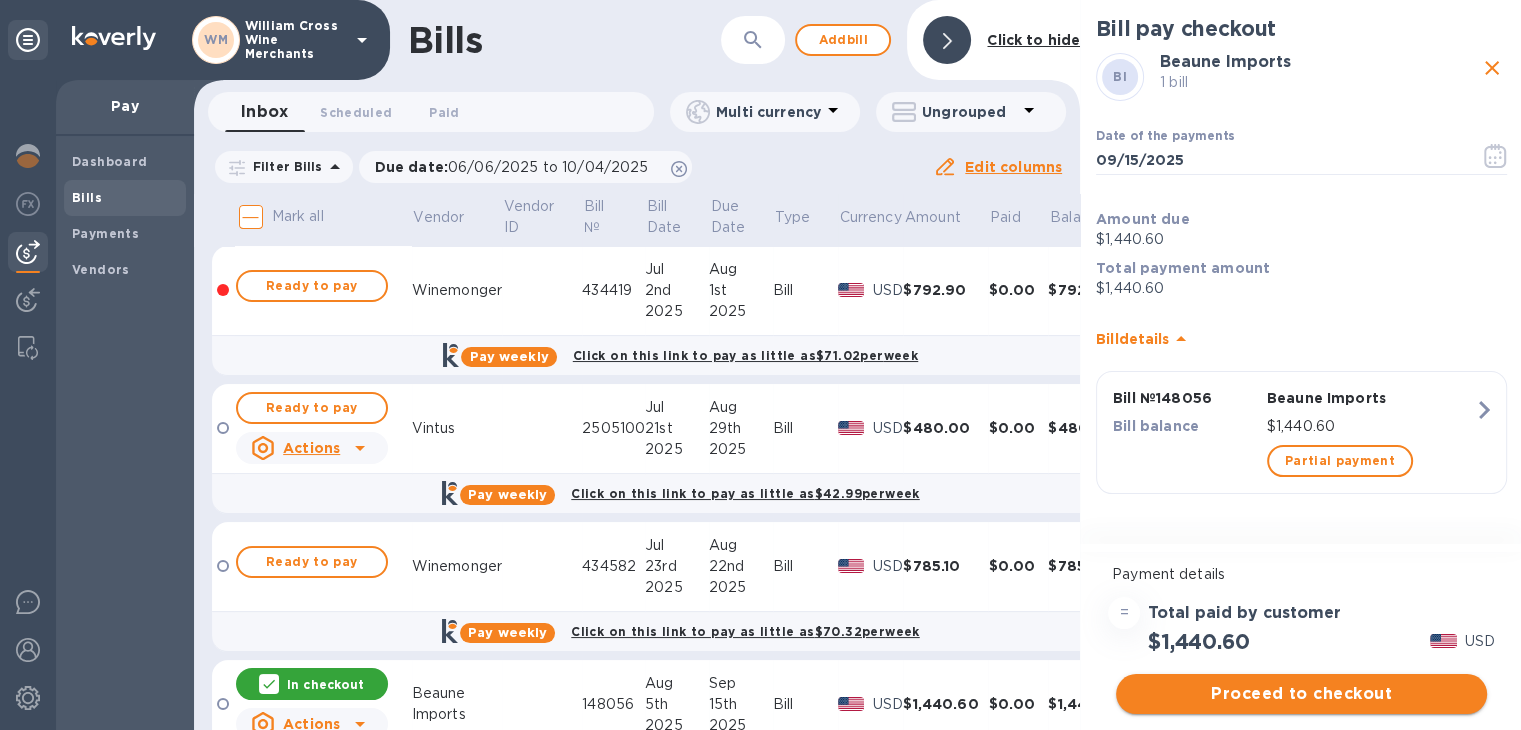 click on "Proceed to checkout" at bounding box center (1301, 694) 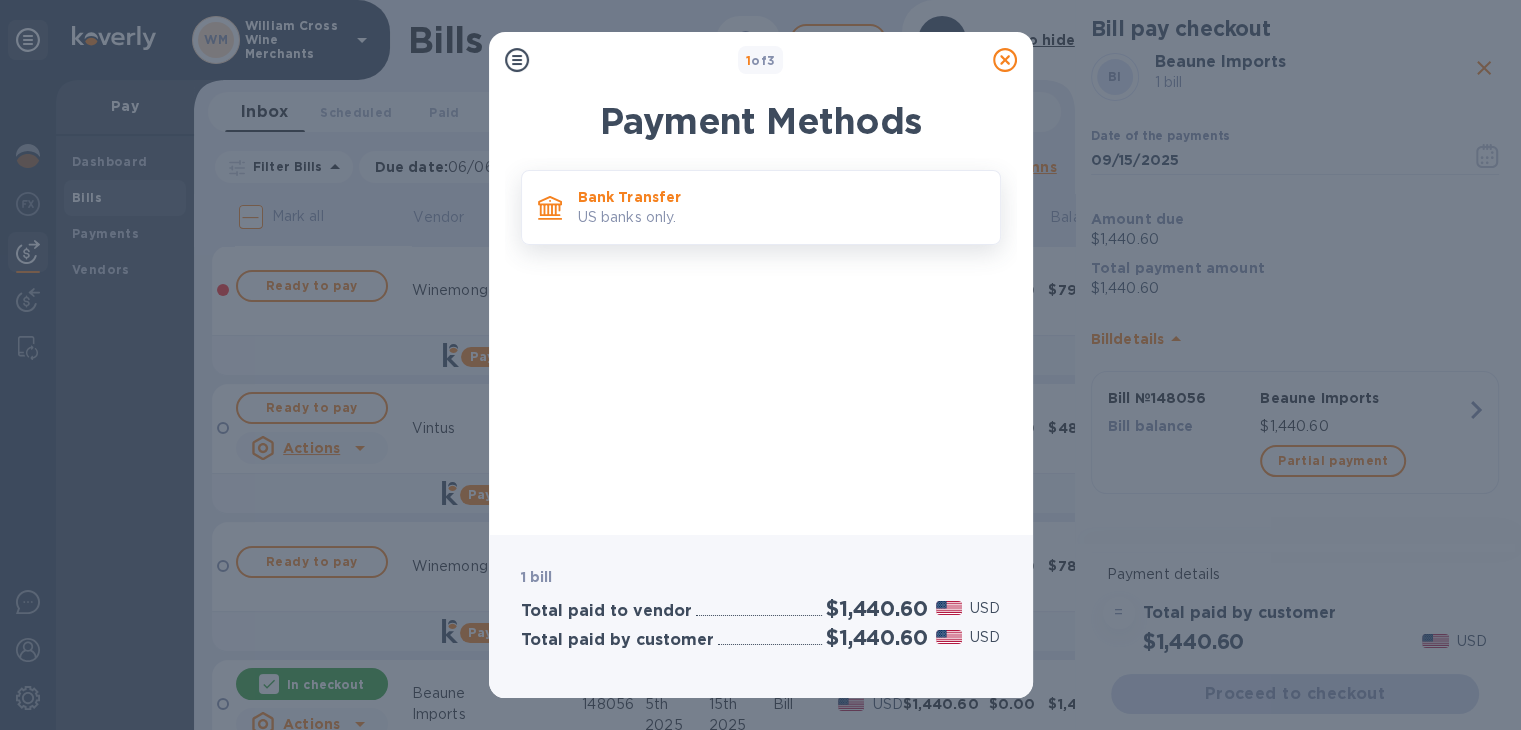 click on "Bank Transfer US banks only." at bounding box center (781, 207) 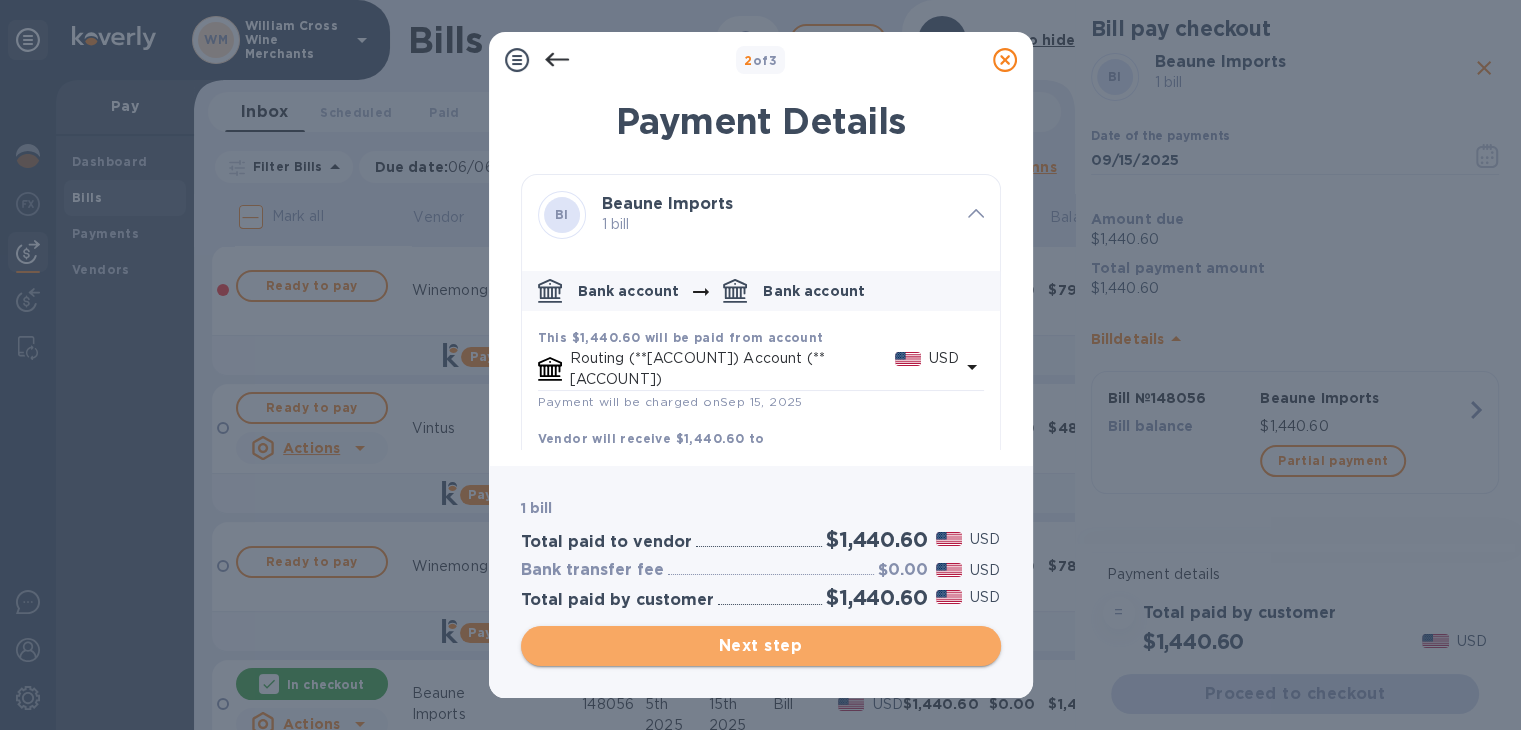 click on "Next step" at bounding box center (761, 646) 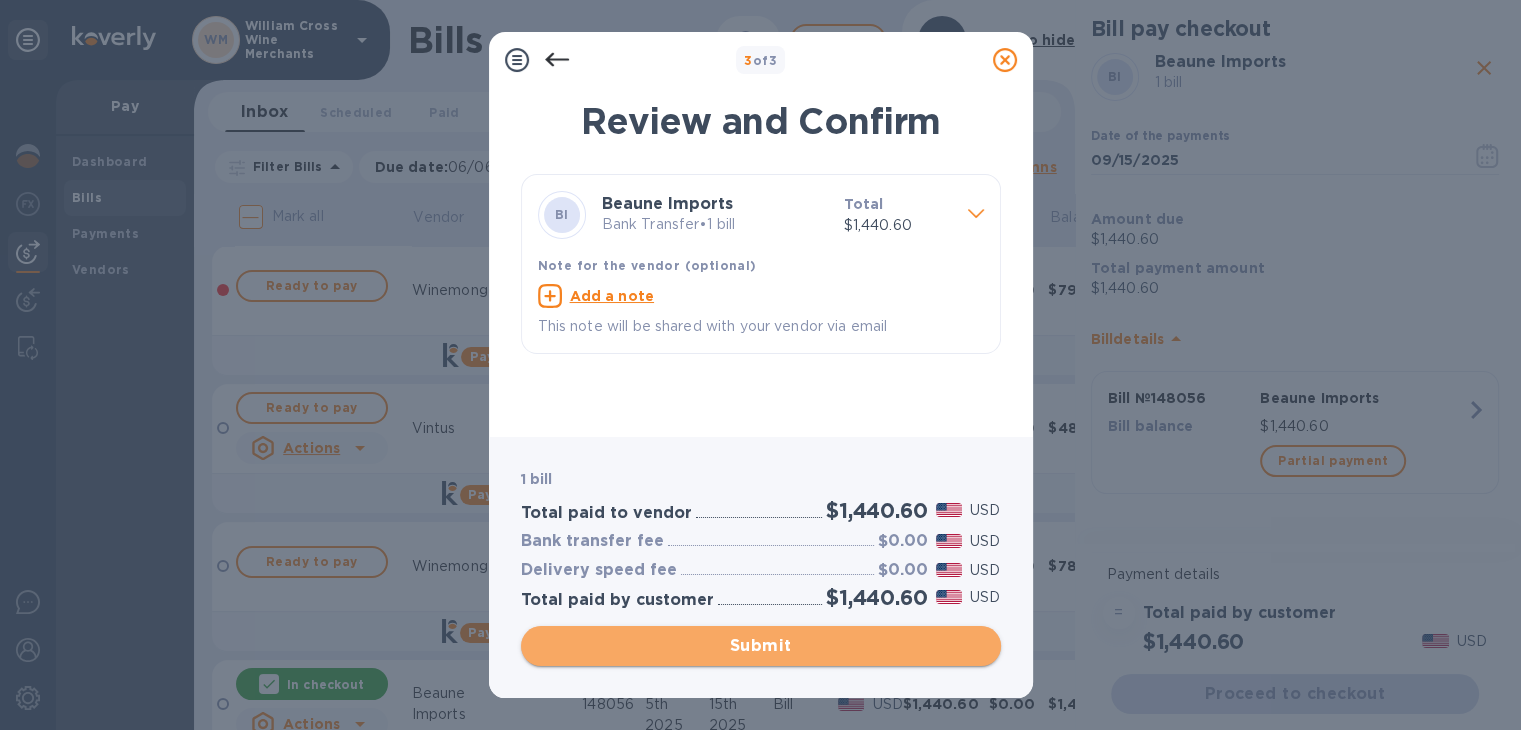 click on "Submit" at bounding box center [761, 646] 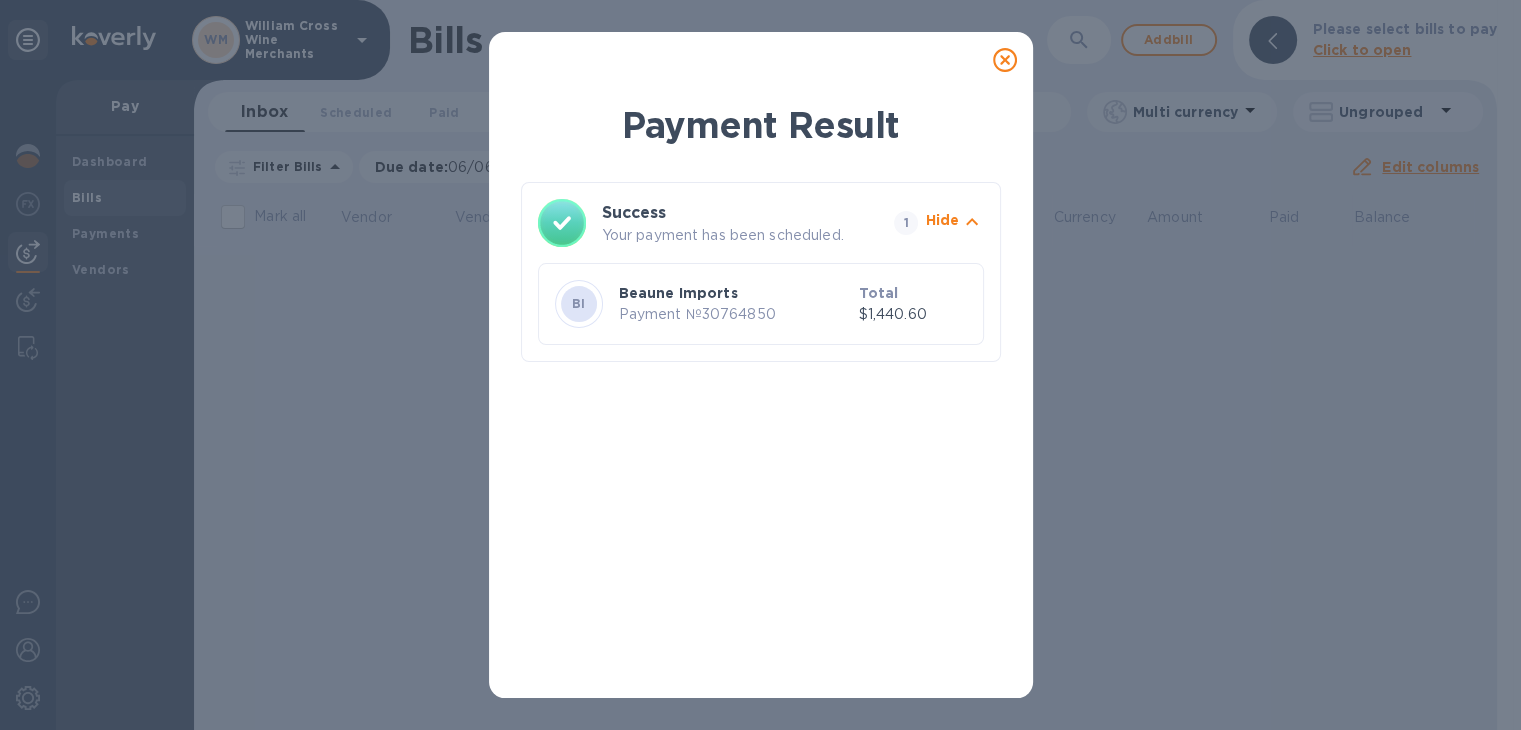 click 